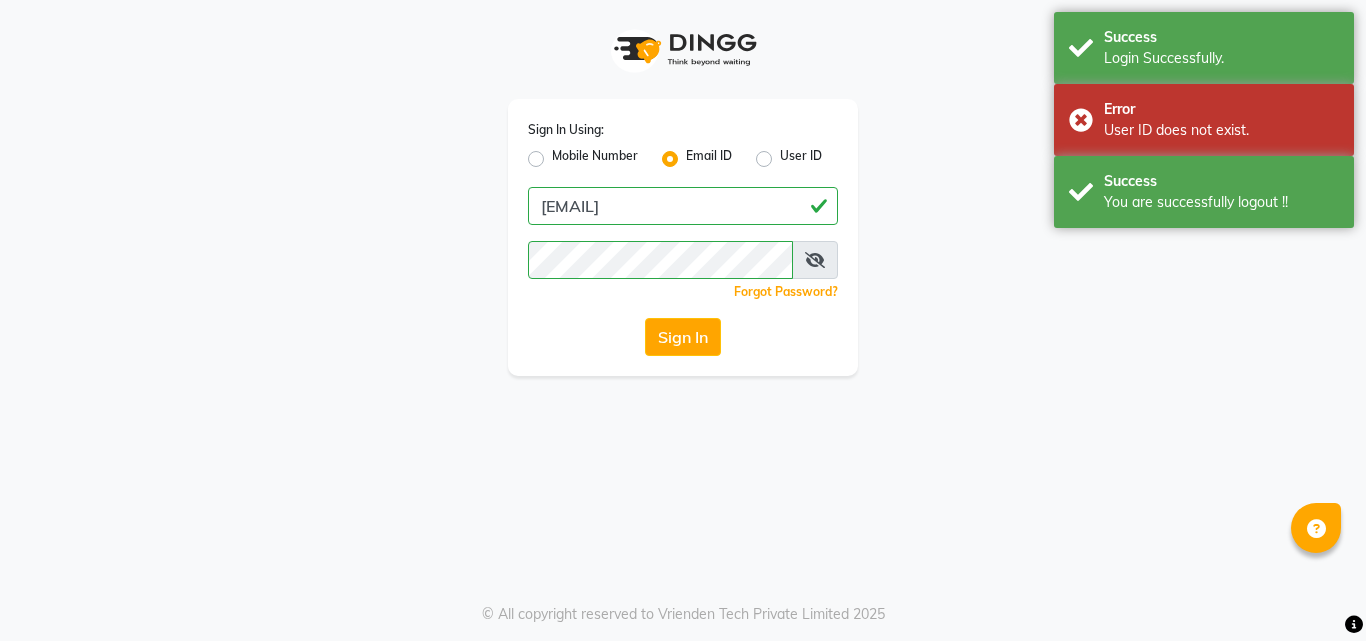 scroll, scrollTop: 0, scrollLeft: 0, axis: both 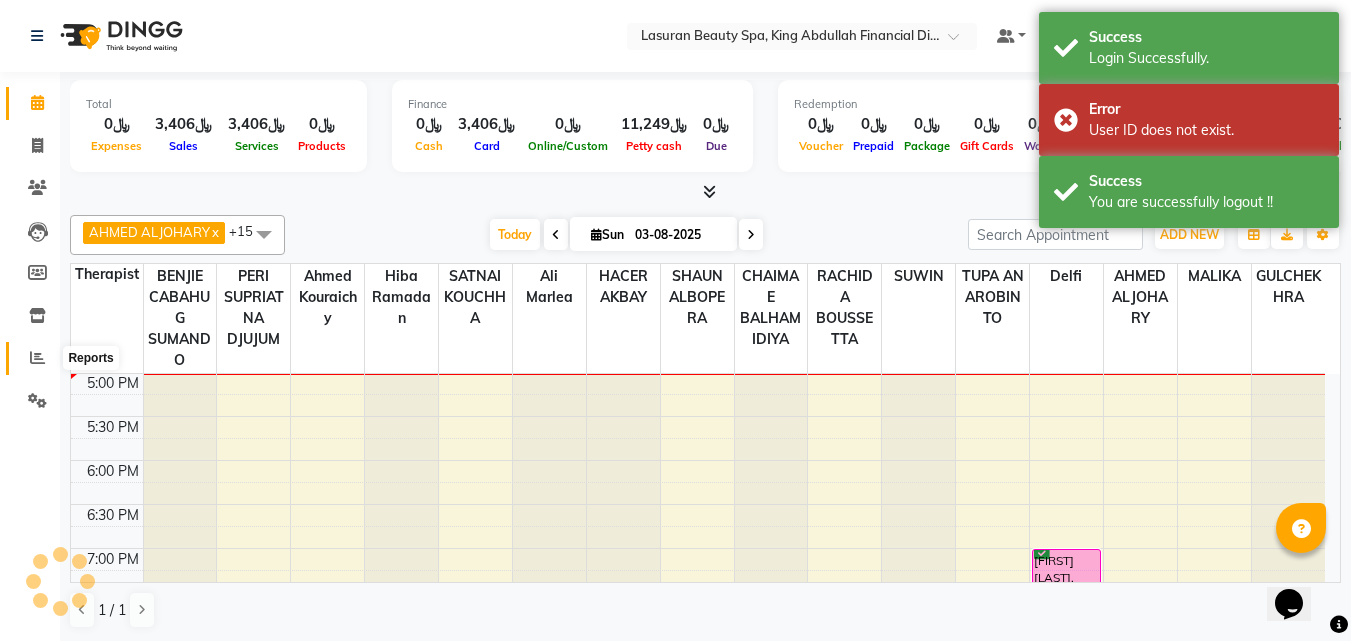 click 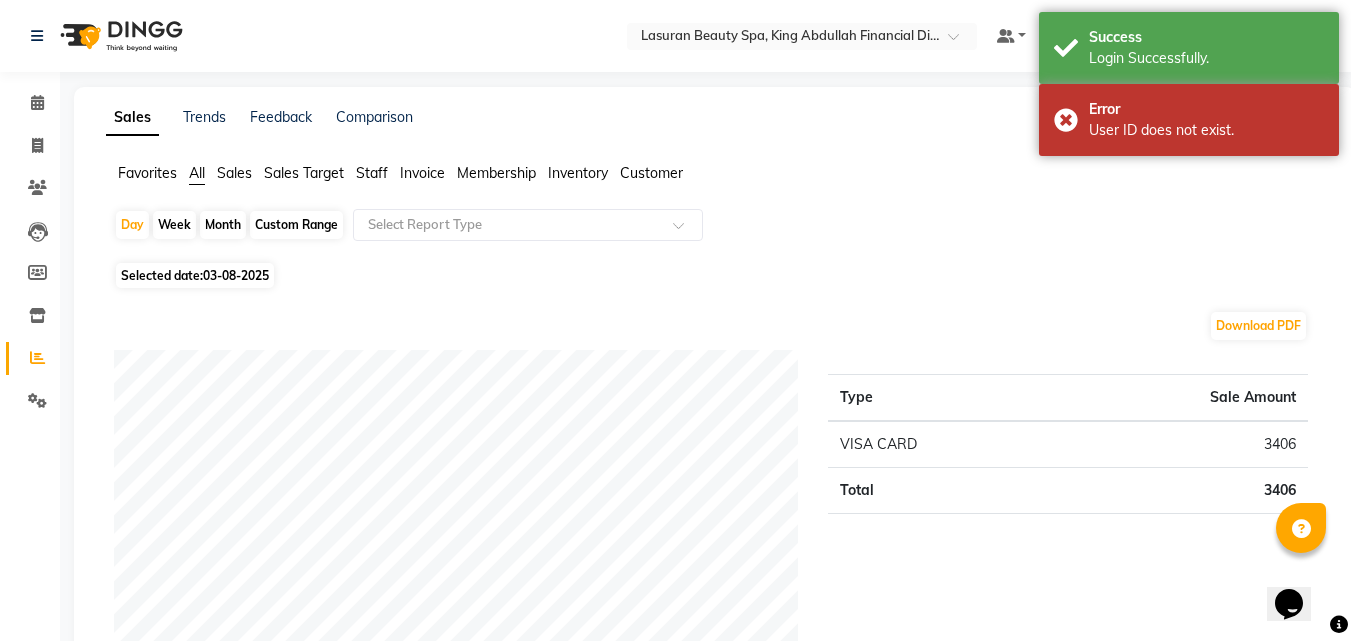 click on "03-08-2025" 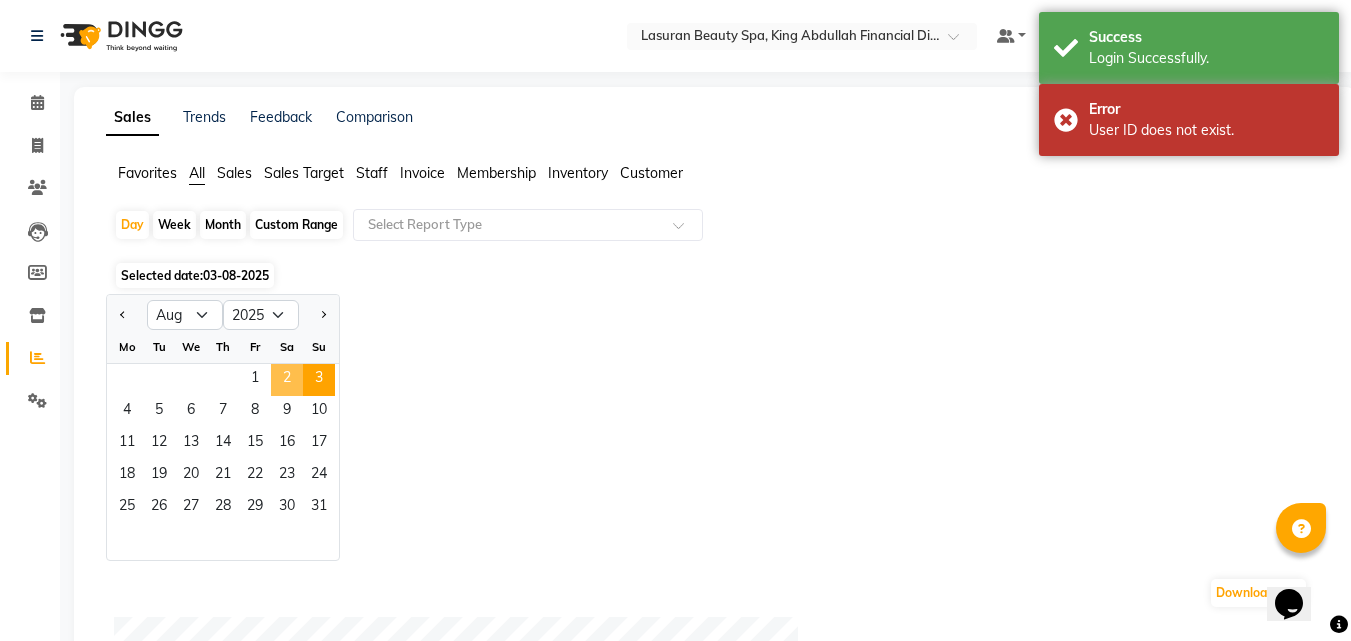 click on "2" 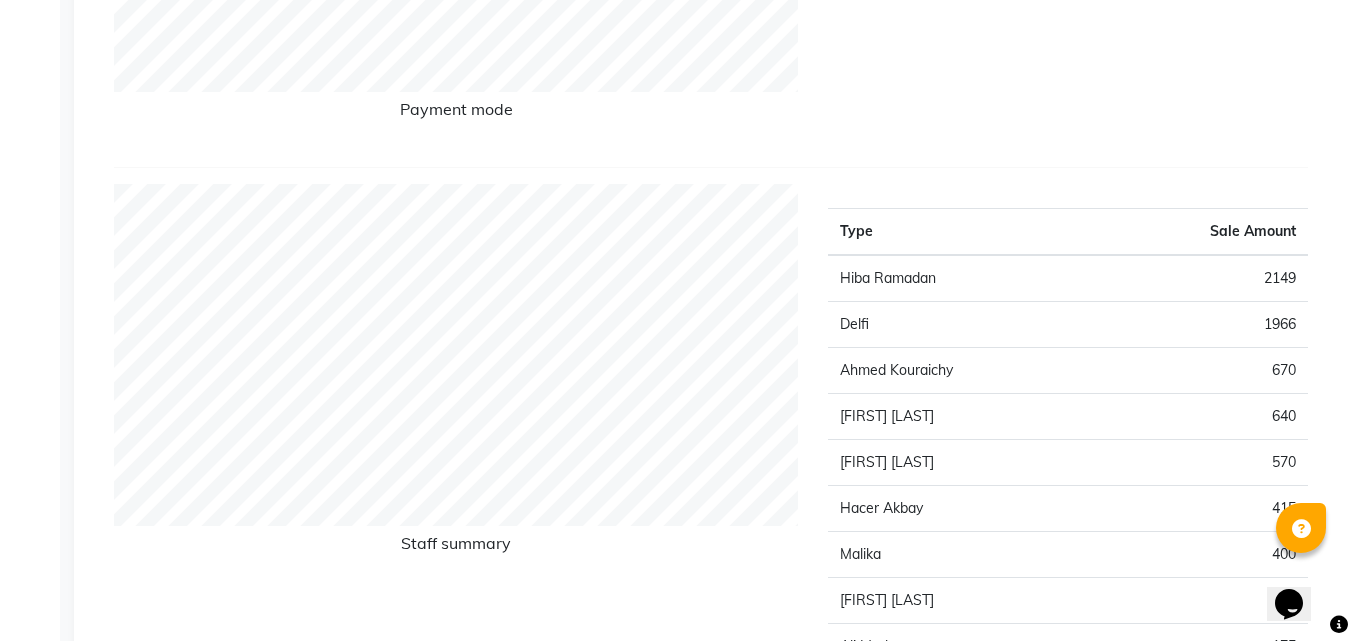 scroll, scrollTop: 0, scrollLeft: 0, axis: both 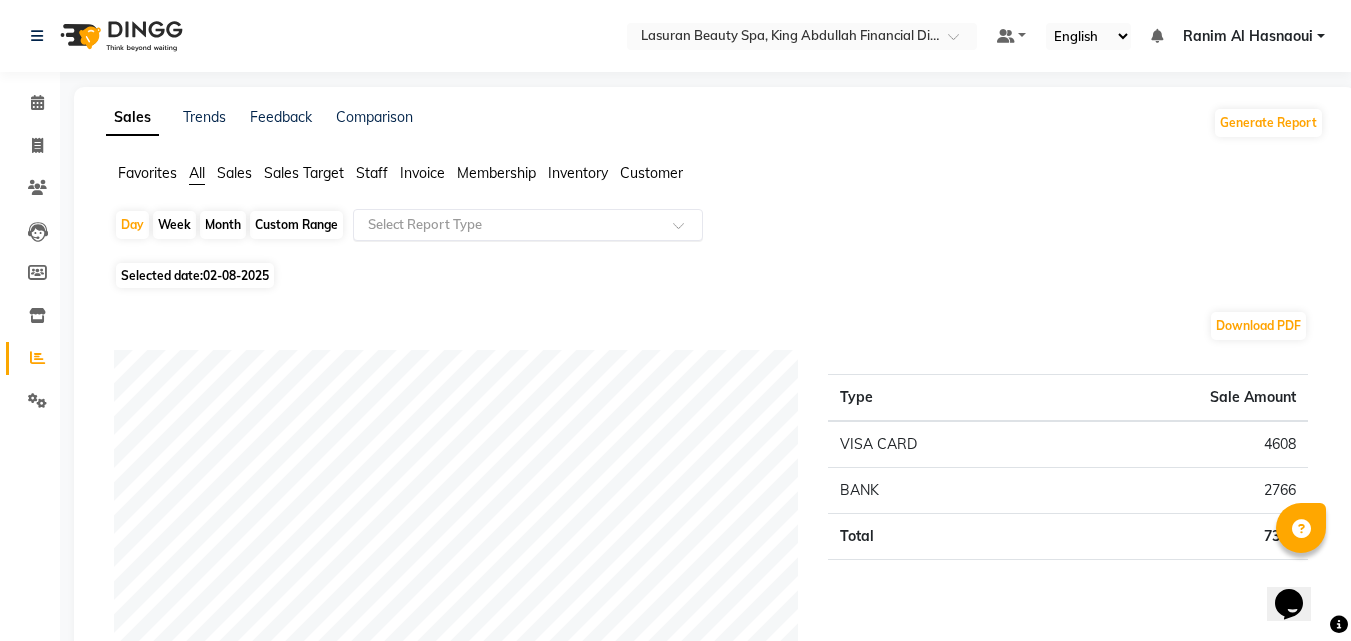 click 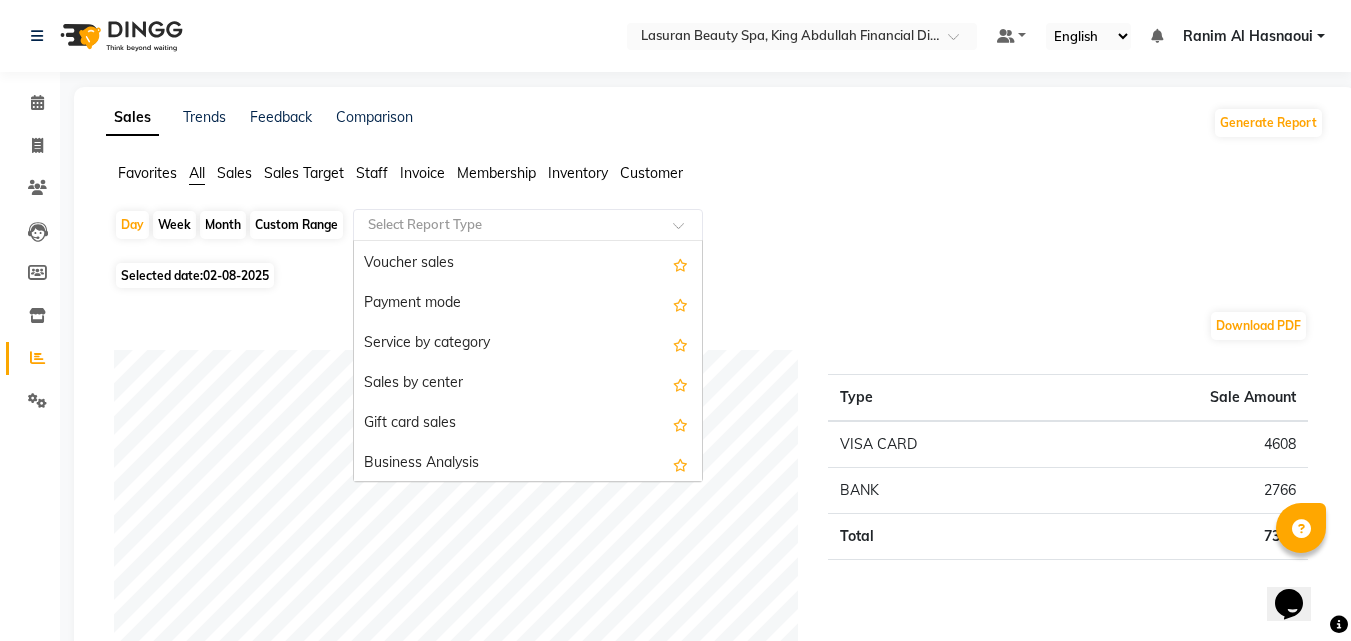 scroll, scrollTop: 300, scrollLeft: 0, axis: vertical 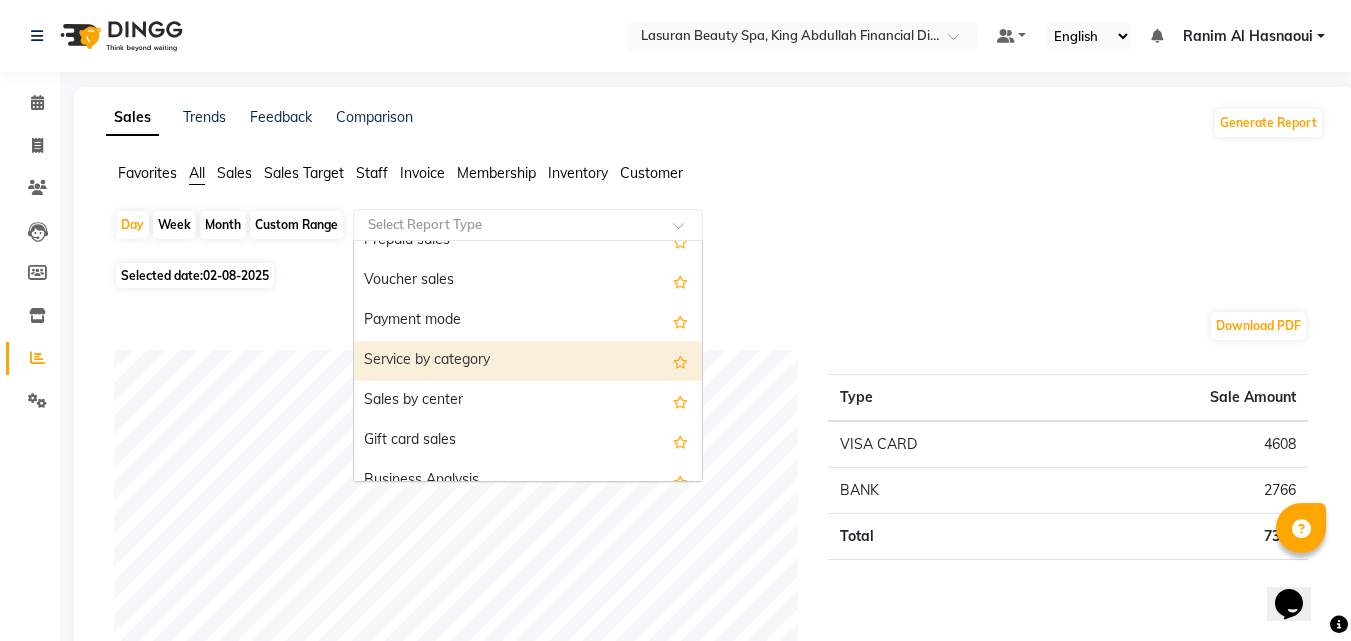 click on "Service by category" at bounding box center [528, 361] 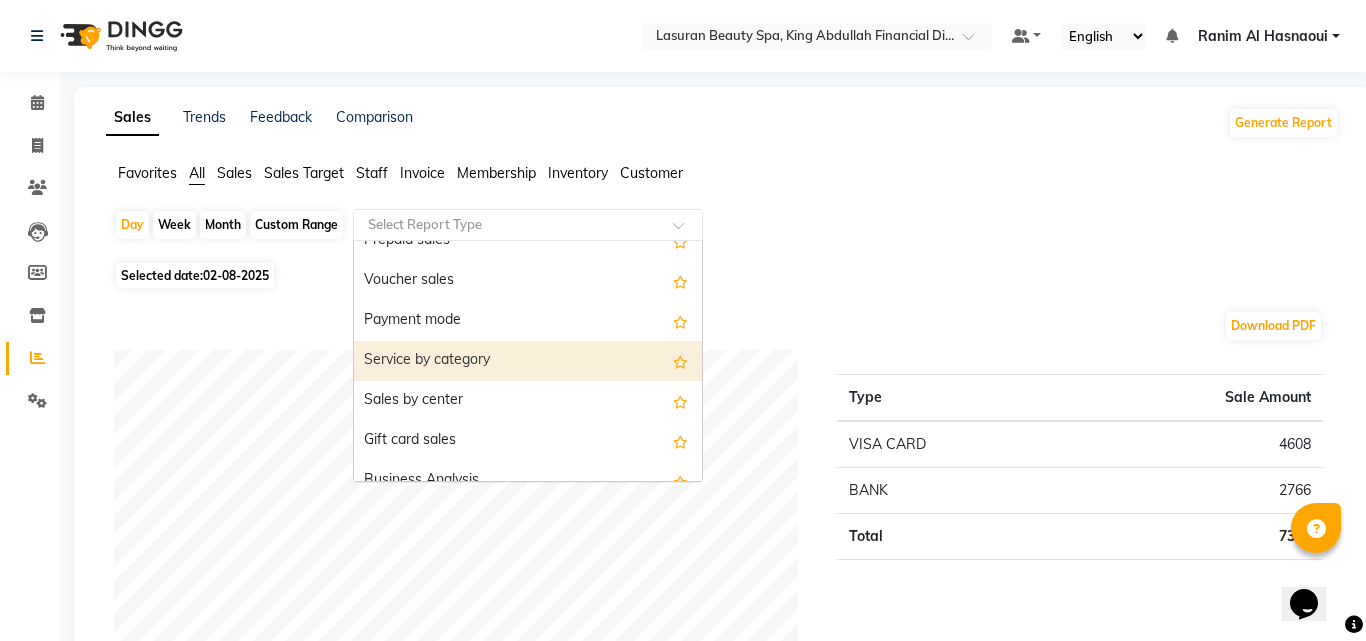 select on "full_report" 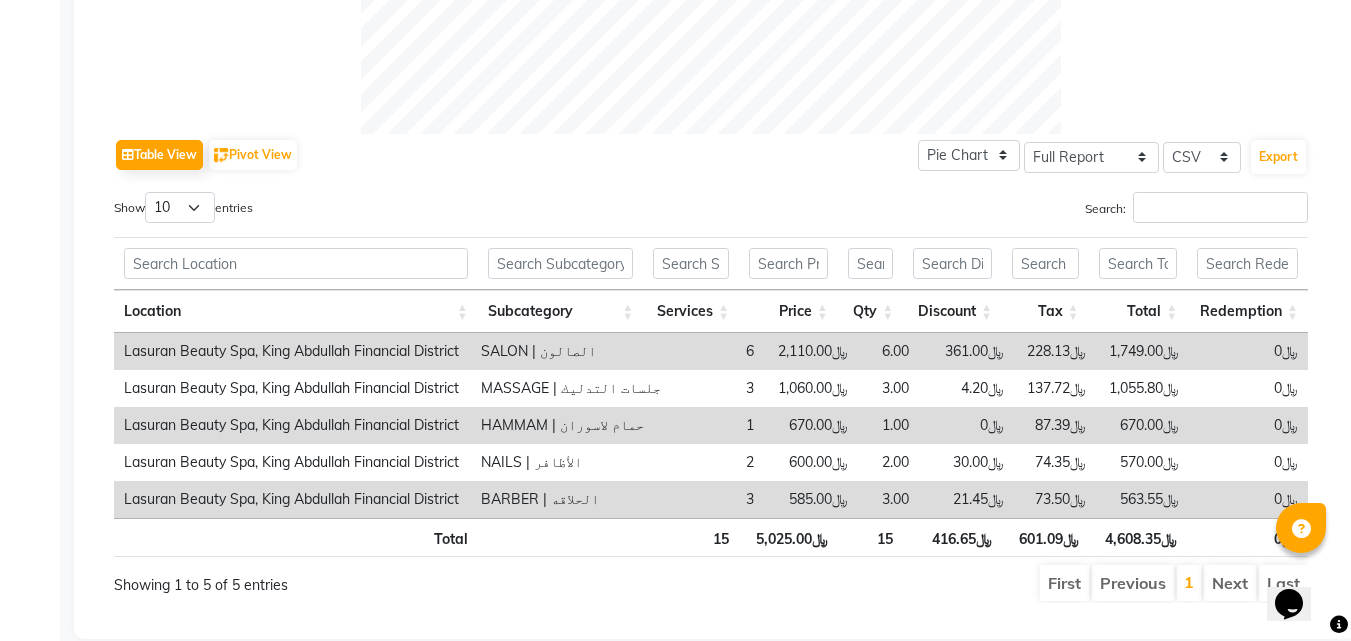 scroll, scrollTop: 0, scrollLeft: 0, axis: both 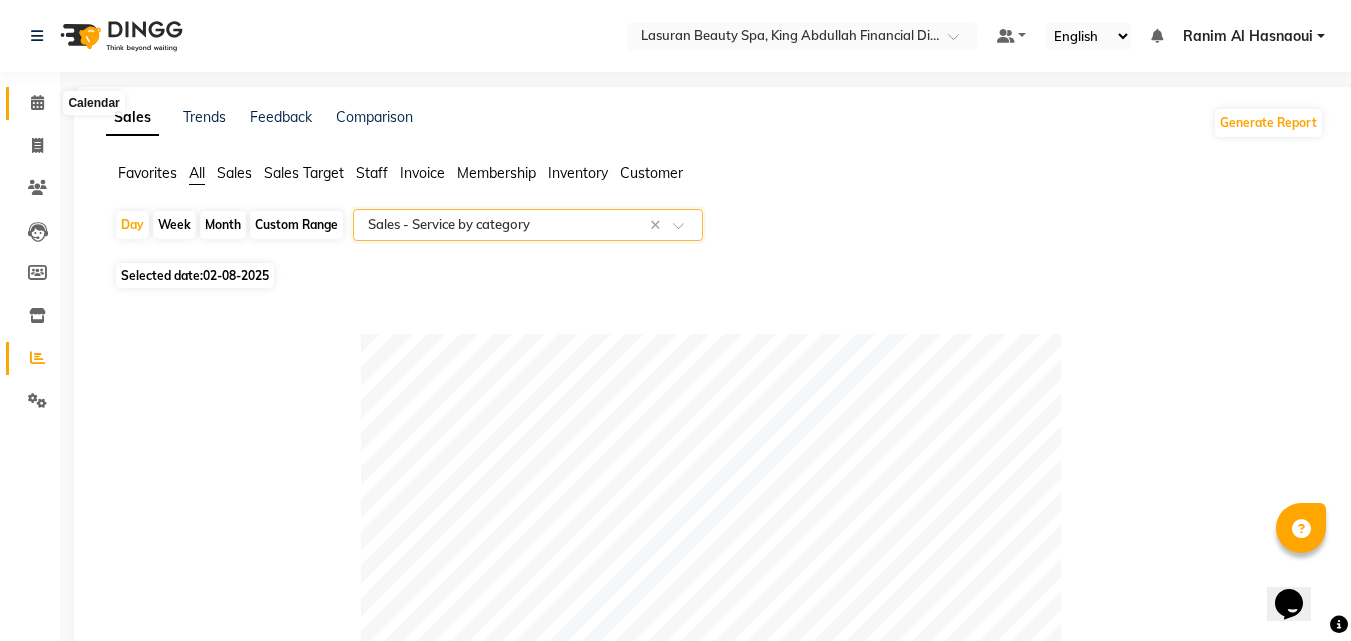 click 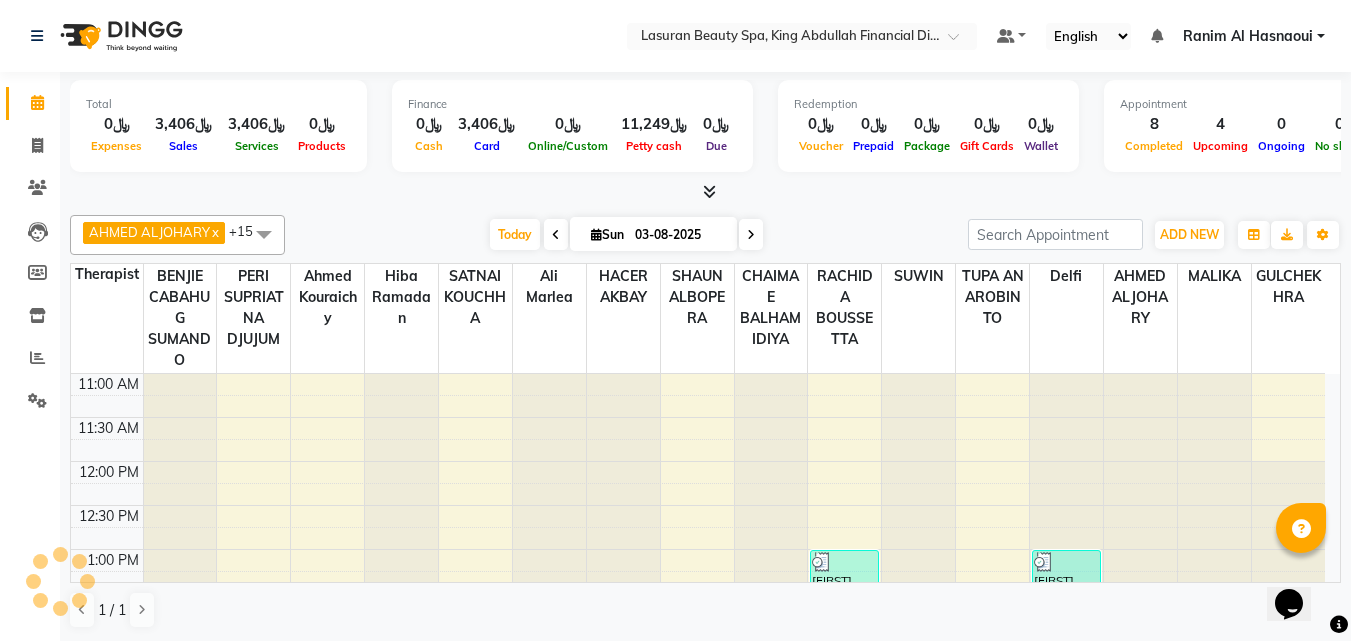 scroll, scrollTop: 0, scrollLeft: 0, axis: both 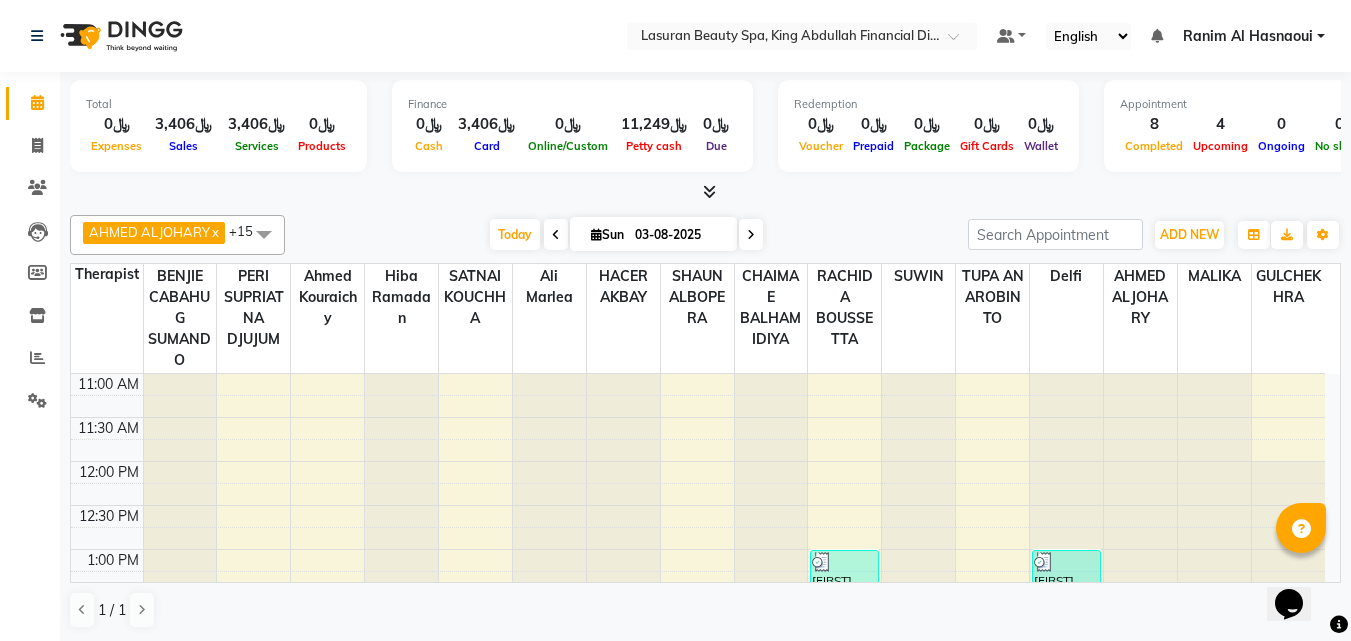 click at bounding box center [705, 192] 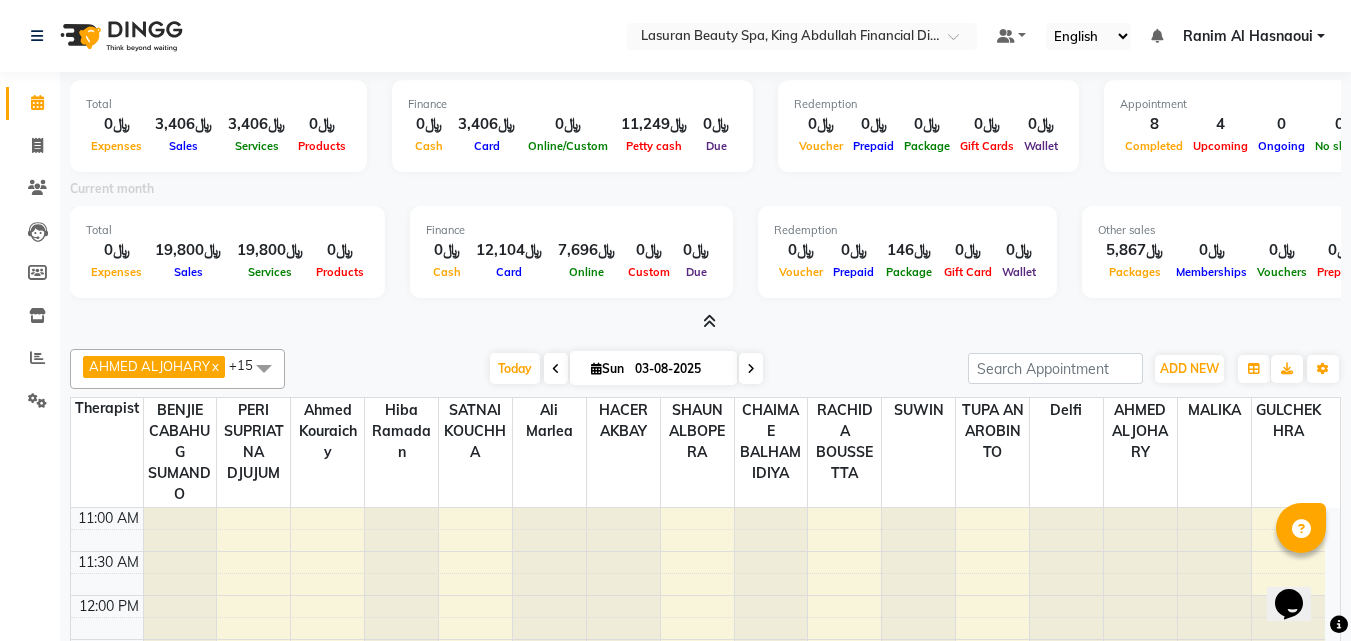 click at bounding box center (705, 322) 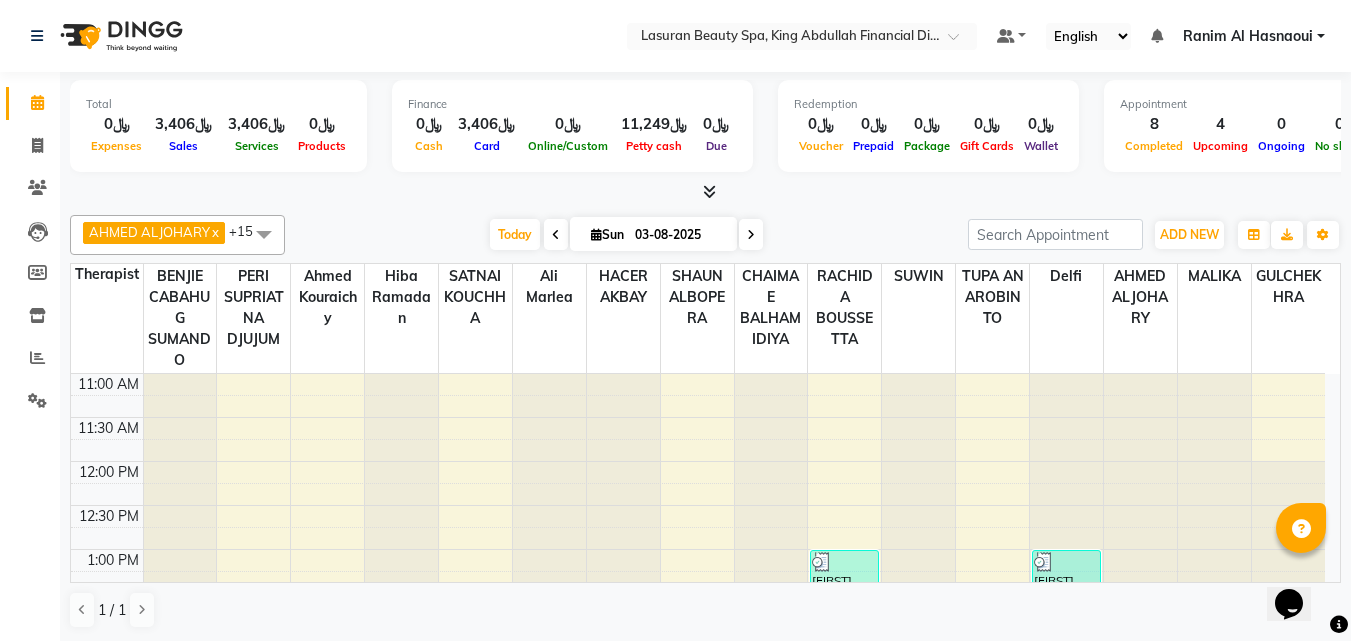 click at bounding box center (751, 234) 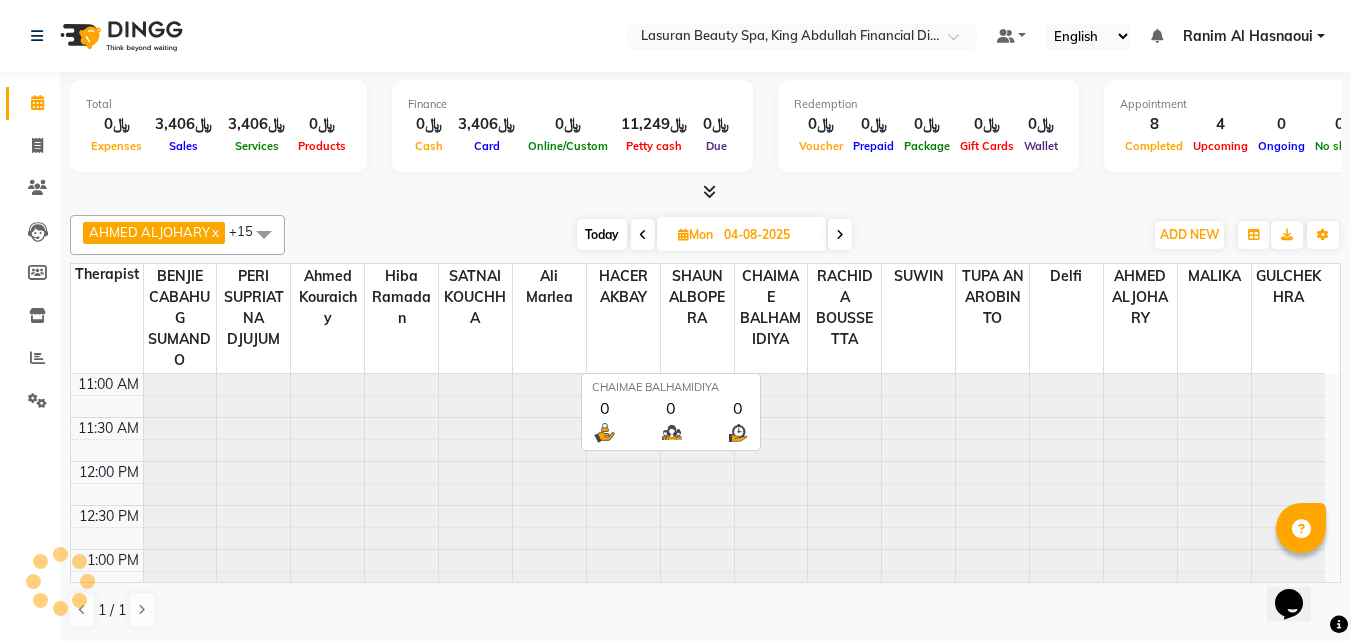 scroll, scrollTop: 529, scrollLeft: 0, axis: vertical 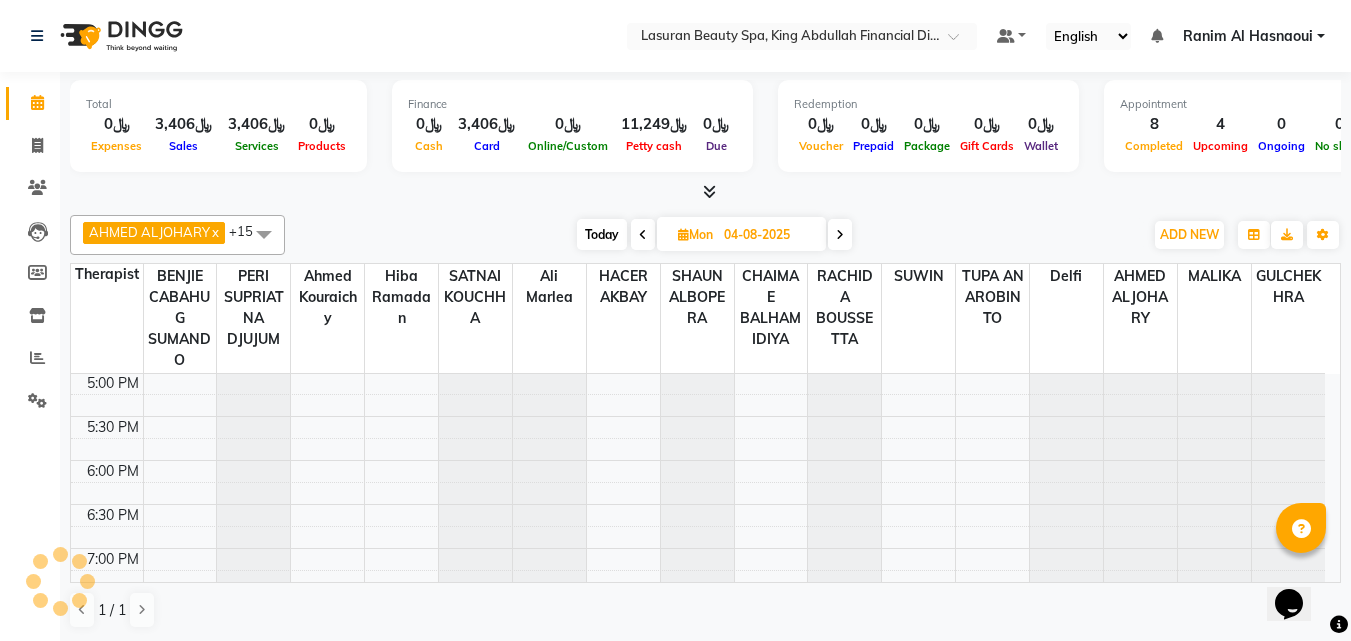 click on "Today" at bounding box center (602, 234) 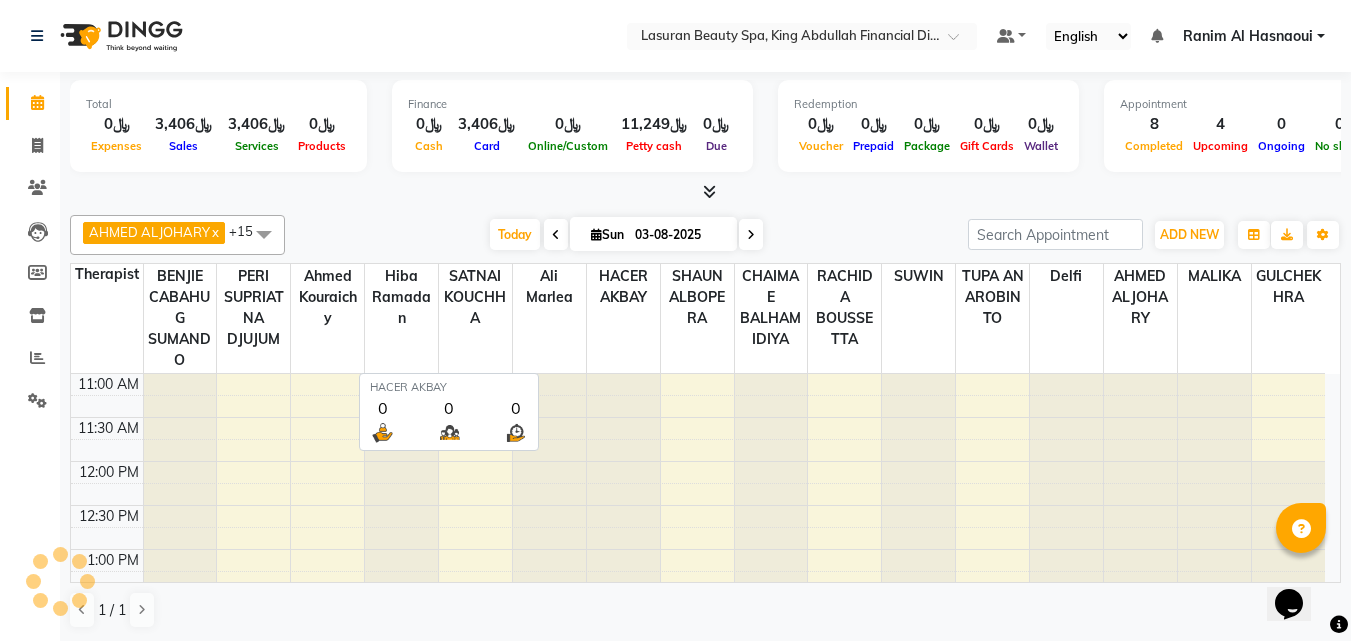 scroll, scrollTop: 529, scrollLeft: 0, axis: vertical 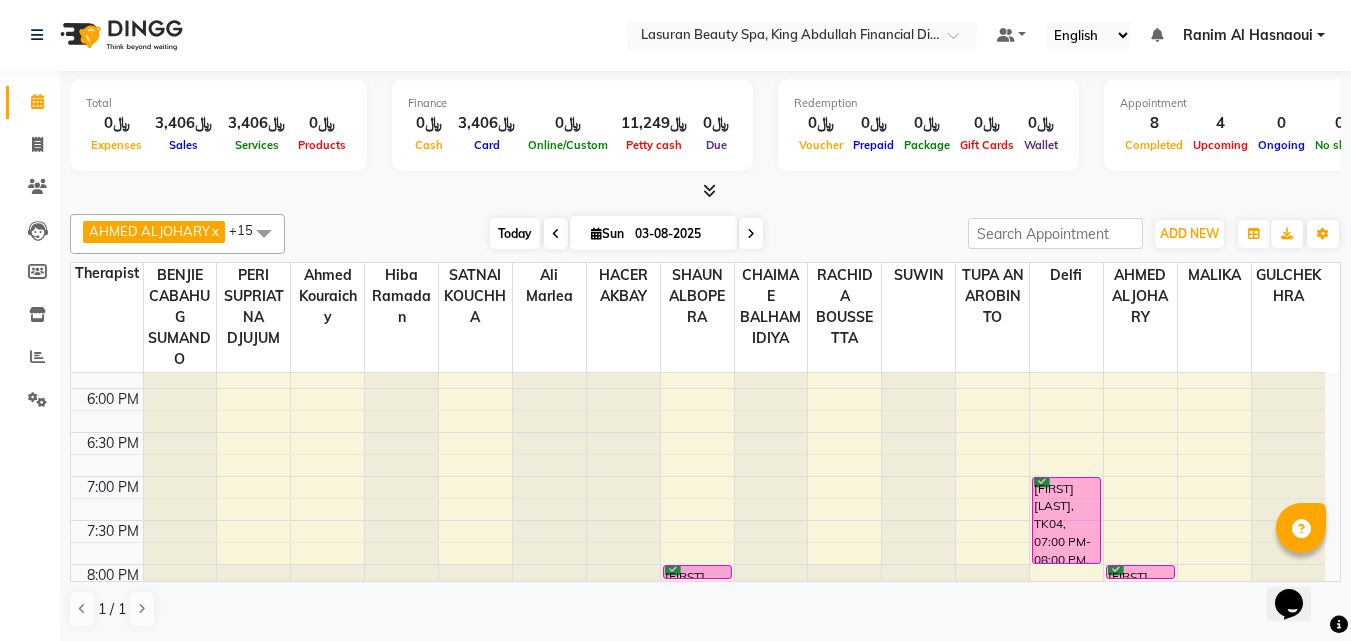 click on "Today" at bounding box center (515, 233) 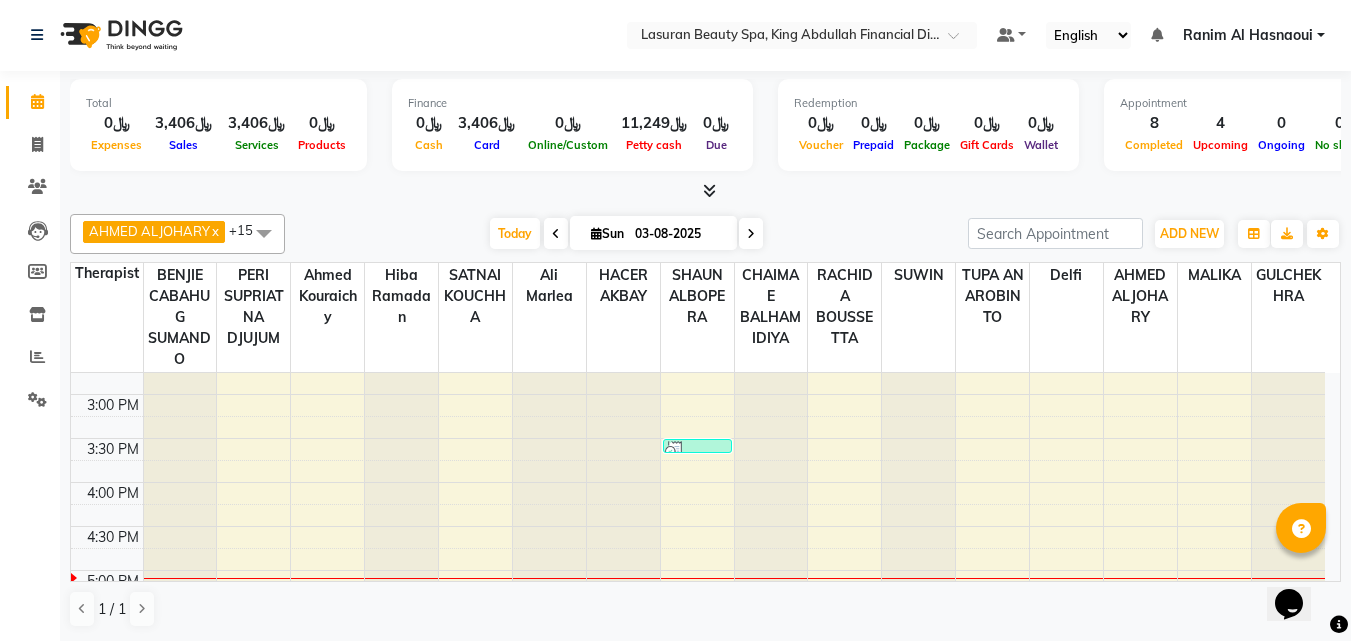 scroll, scrollTop: 429, scrollLeft: 0, axis: vertical 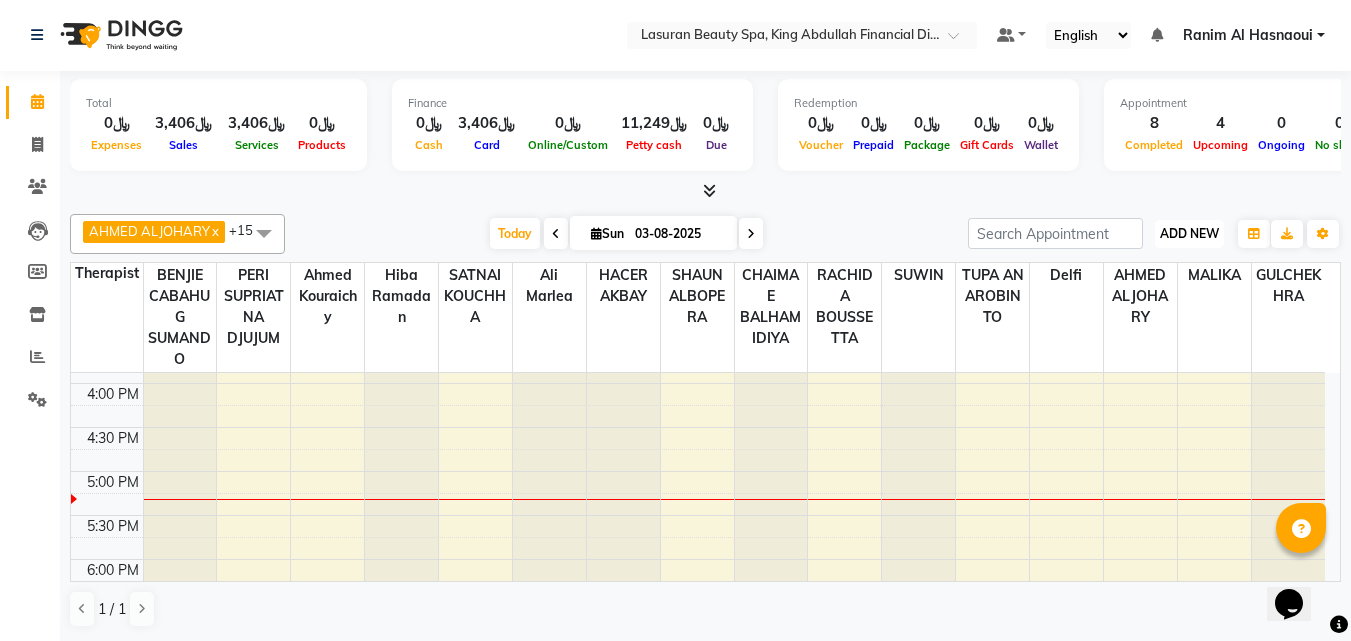 click on "ADD NEW" at bounding box center [1189, 233] 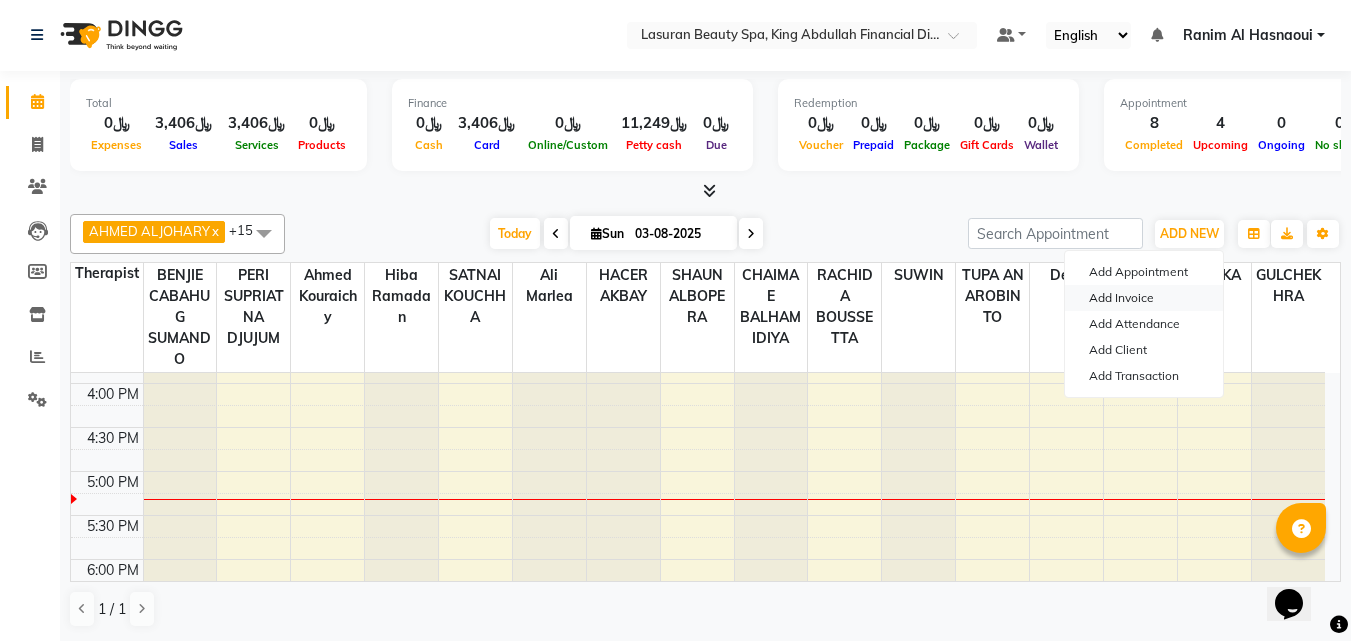 click on "Add Invoice" at bounding box center [1144, 298] 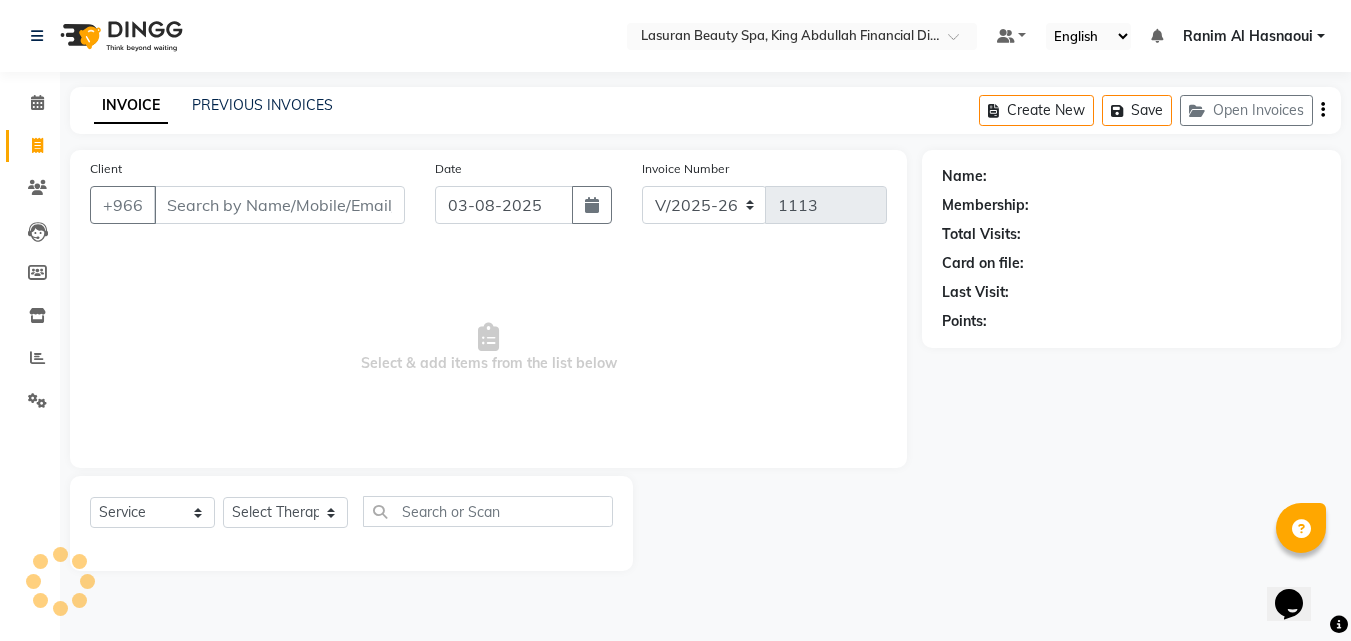 scroll, scrollTop: 0, scrollLeft: 0, axis: both 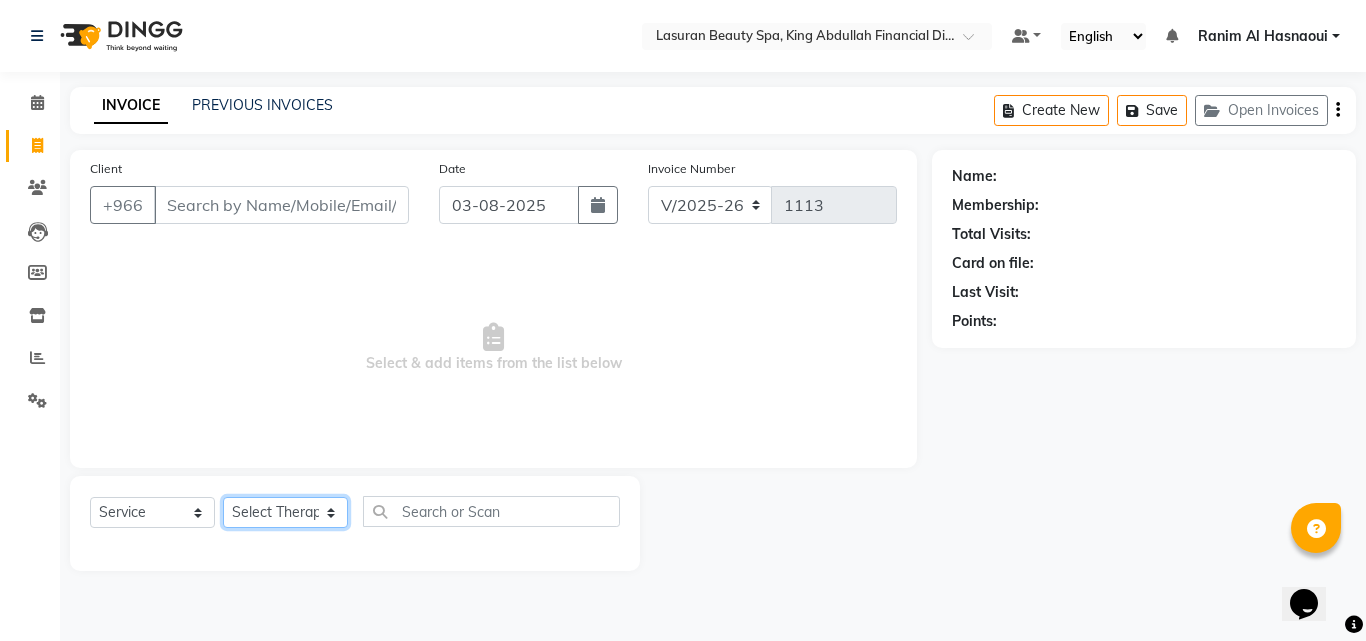 click on "Select Therapist" 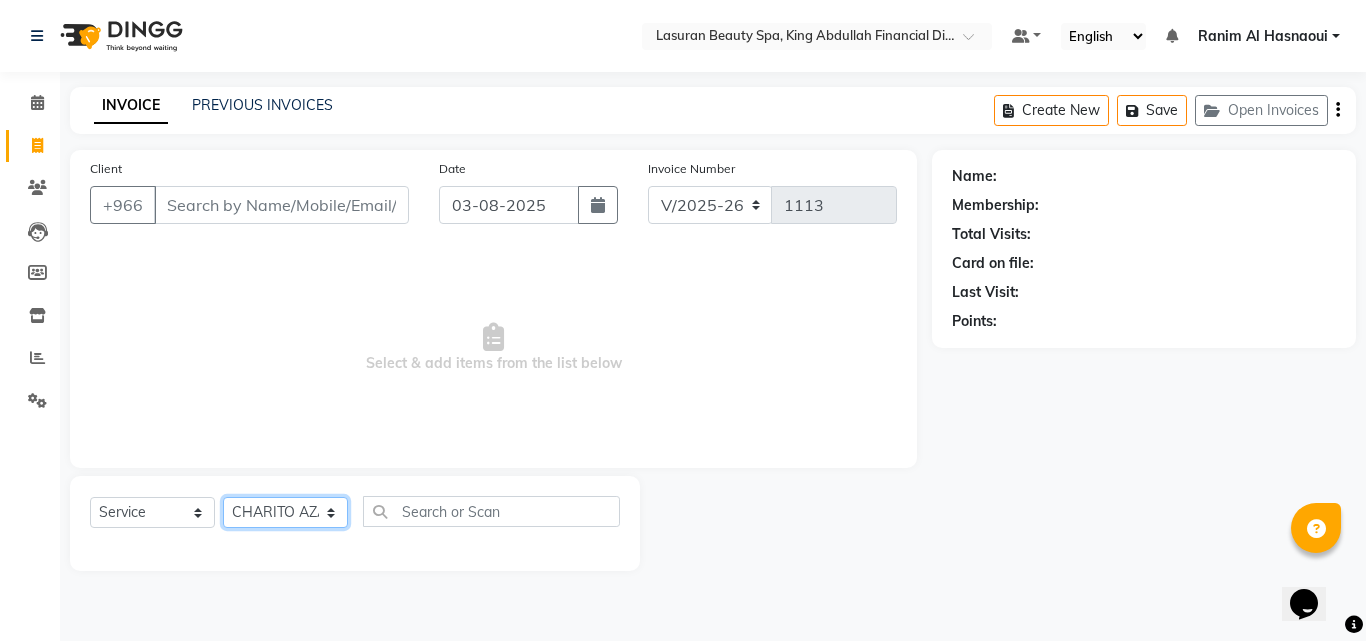 click on "Select Therapist Abdulellah AHMED ALJOHARY Ahmed Kouraichy Albara Alghanem Ali Marlea Angel ASHISH TAMANG BENJIE CABAHUG SUMANDO BIBEK TAMANG BISHAL THAPA BISHUN DEV MANDAL CHAIMAE BALHAMIDIYA CHARITO AZARCON CHARLYN AZARCON Dalia Delfi ELMA LAGRIMAS Fouad Nah Ghada Yaseen GULCHEKHRA HACER AKBAY Hiba Ramadan MABELL BORCELIS MALIKA Mariam Barakat MARIFE MASTE Mohamed ELfarargy MOHAMED JAMAL Mohsen Amaui NABI KADDUS PERI SUPRIATNA DJUJUM Rachelle RACHIDA BOUSSETTA Ranim Al Hasnaoui SATNAI KOUCHHA SHAUN ALBOPERA SUWIN Taha Hussien TUPA AN AROBINTO zainab عمرو" 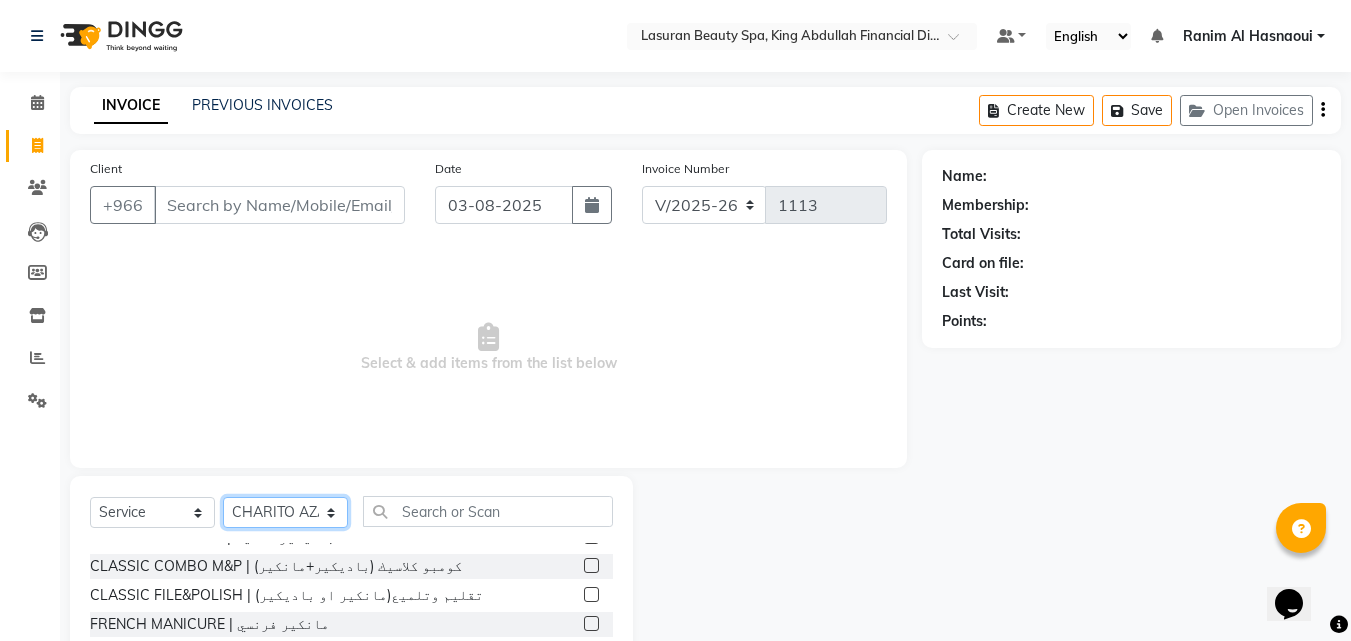 scroll, scrollTop: 0, scrollLeft: 0, axis: both 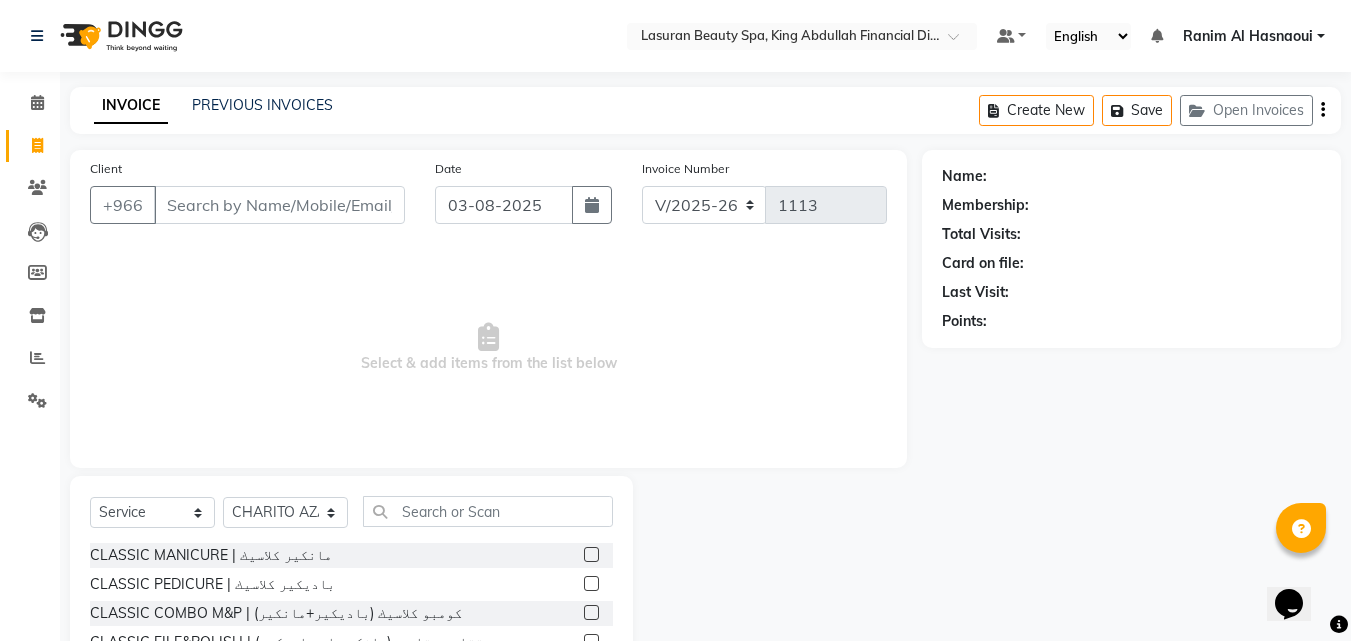 click 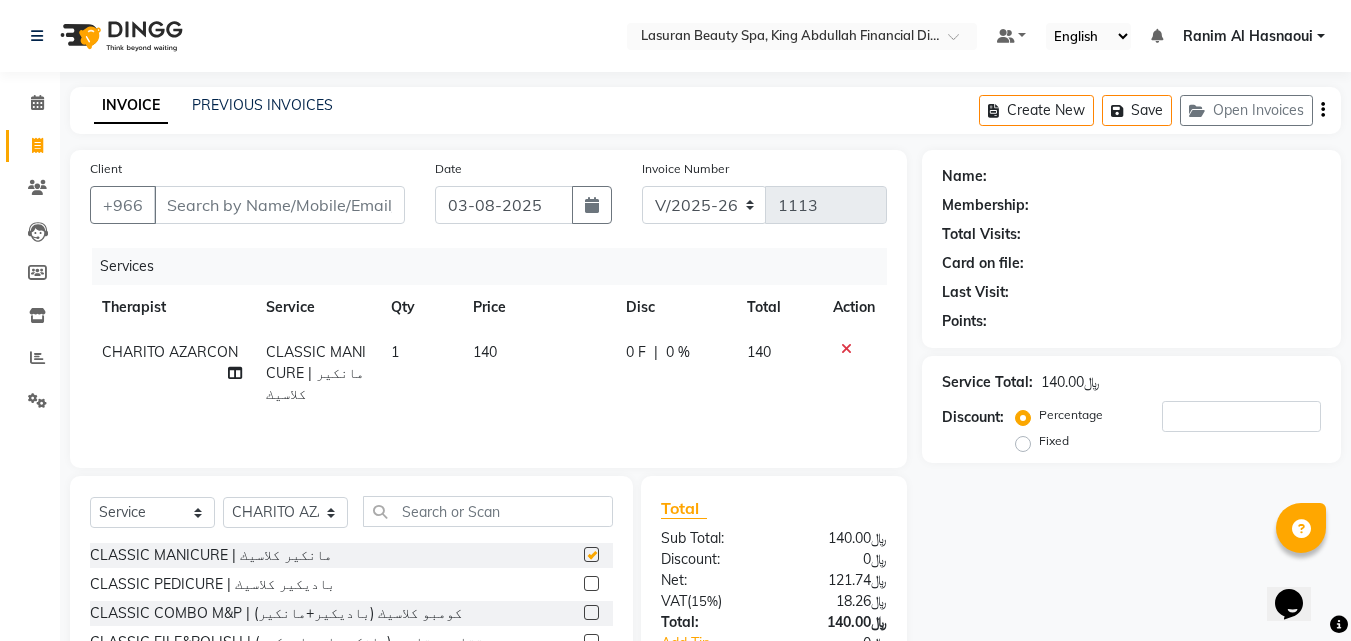 scroll, scrollTop: 160, scrollLeft: 0, axis: vertical 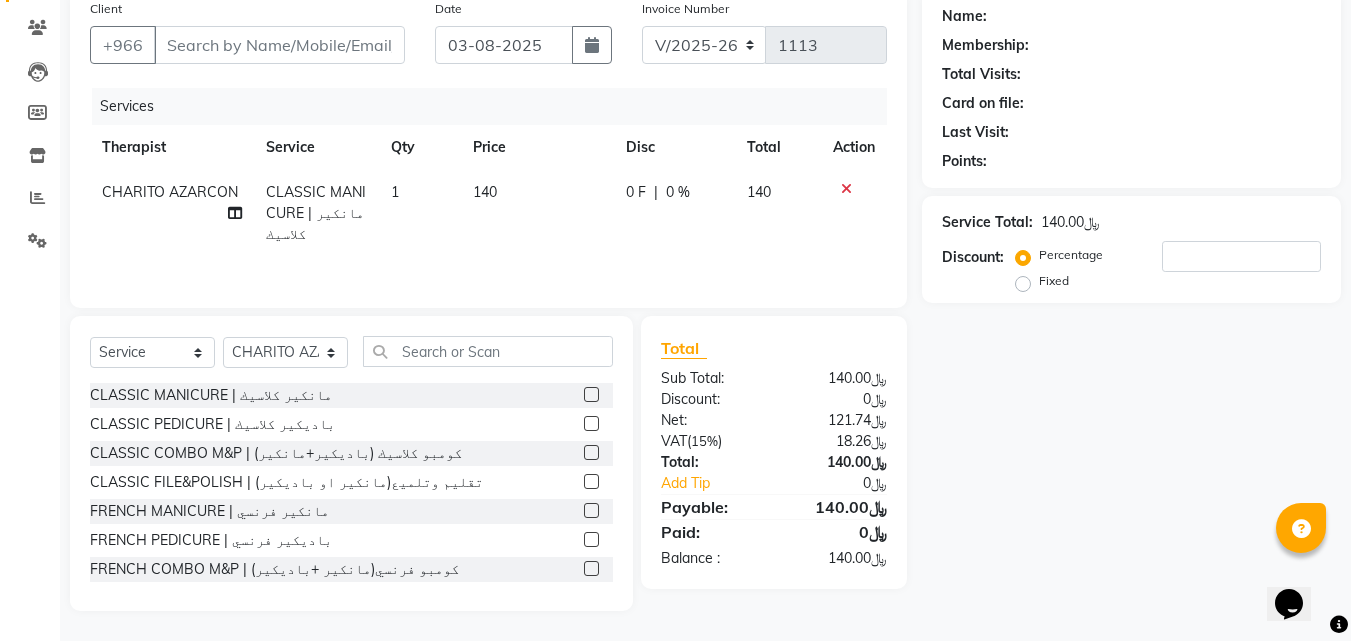 checkbox on "false" 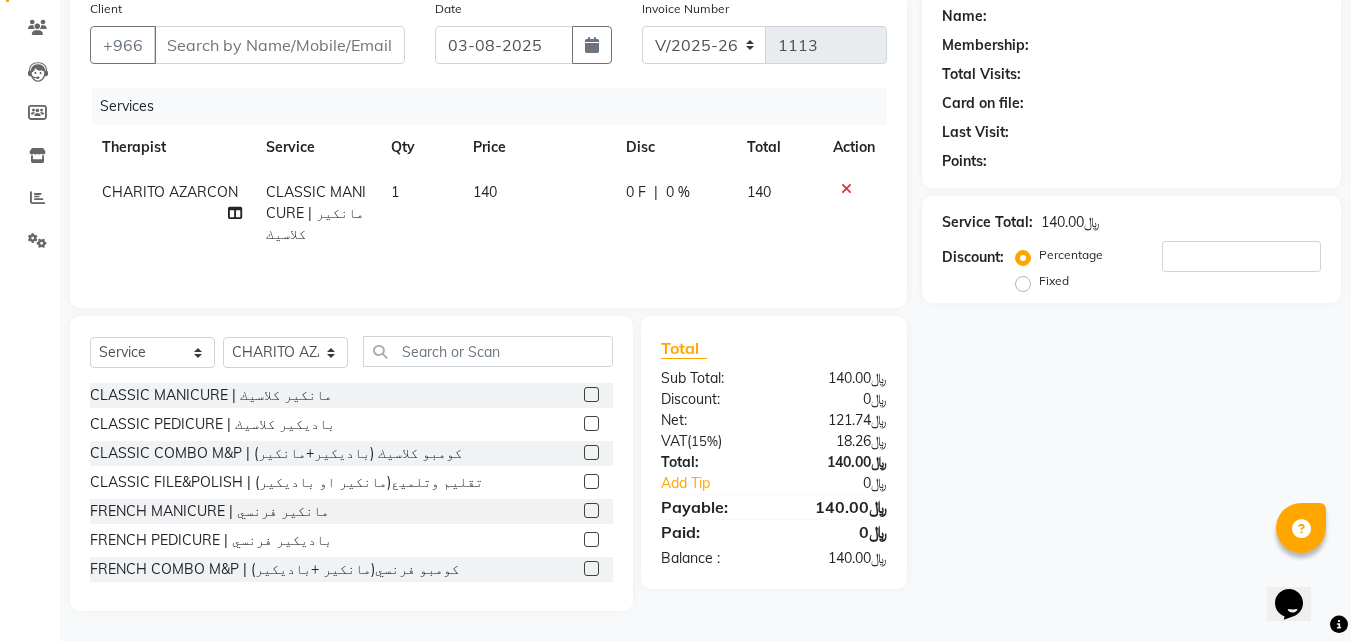 click 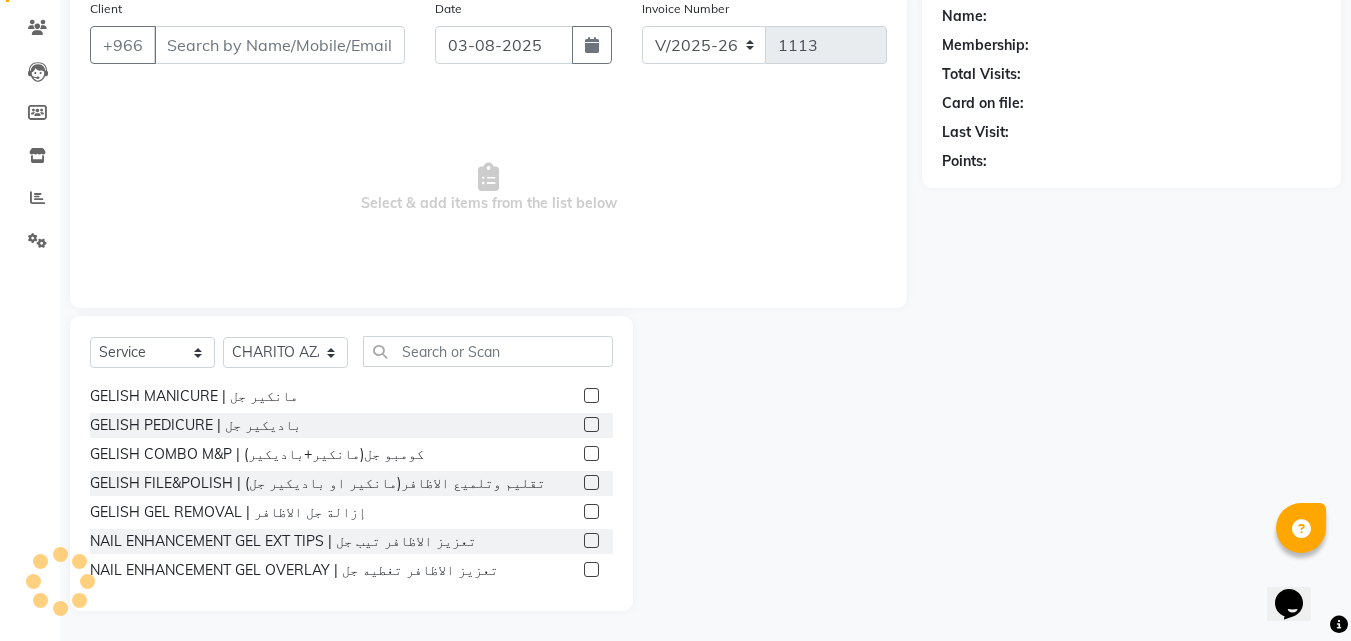 scroll, scrollTop: 400, scrollLeft: 0, axis: vertical 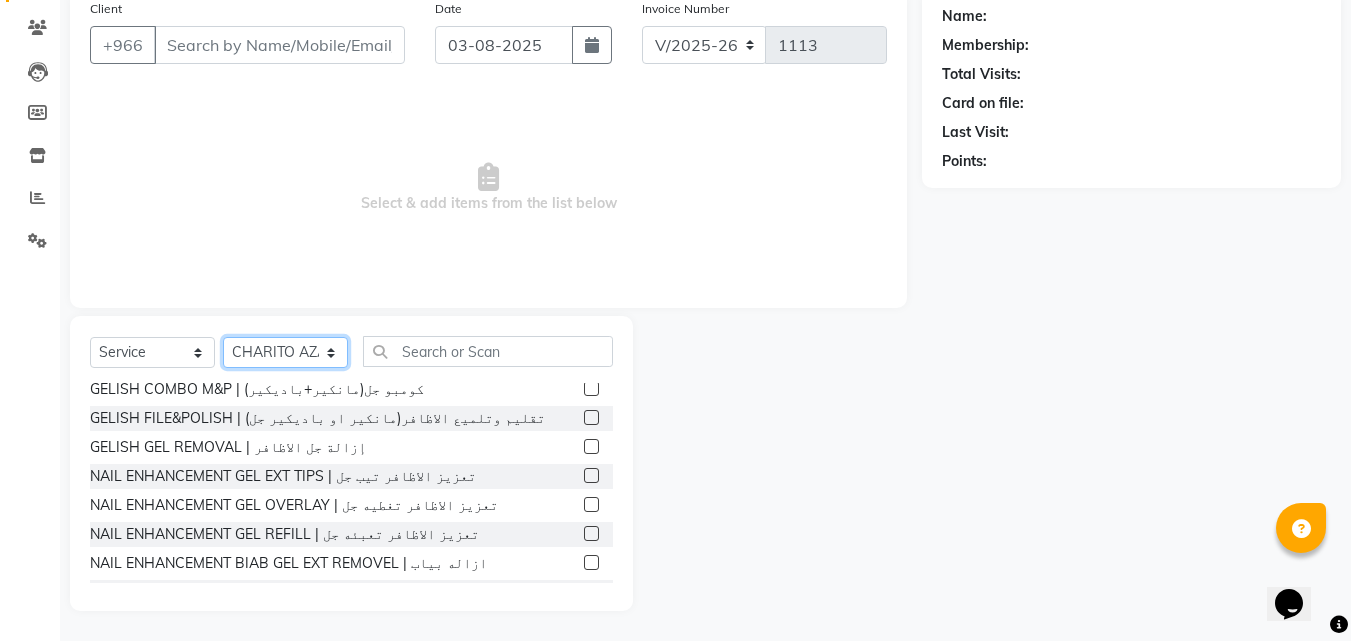click on "Select Therapist Abdulellah AHMED ALJOHARY Ahmed Kouraichy Albara Alghanem Ali Marlea Angel ASHISH TAMANG BENJIE CABAHUG SUMANDO BIBEK TAMANG BISHAL THAPA BISHUN DEV MANDAL CHAIMAE BALHAMIDIYA CHARITO AZARCON CHARLYN AZARCON Dalia Delfi ELMA LAGRIMAS Fouad Nah Ghada Yaseen GULCHEKHRA HACER AKBAY Hiba Ramadan MABELL BORCELIS MALIKA Mariam Barakat MARIFE MASTE Mohamed ELfarargy MOHAMED JAMAL Mohsen Amaui NABI KADDUS PERI SUPRIATNA DJUJUM Rachelle RACHIDA BOUSSETTA Ranim Al Hasnaoui SATNAI KOUCHHA SHAUN ALBOPERA SUWIN Taha Hussien TUPA AN AROBINTO zainab عمرو" 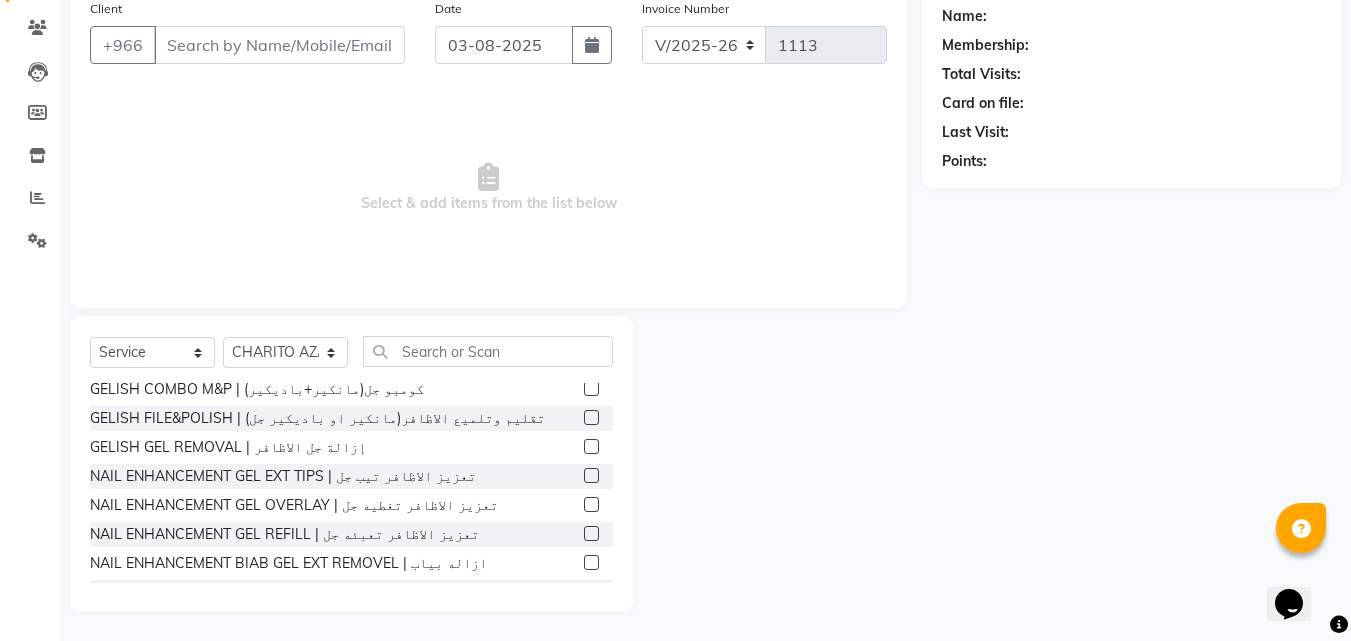 click on "Reports" 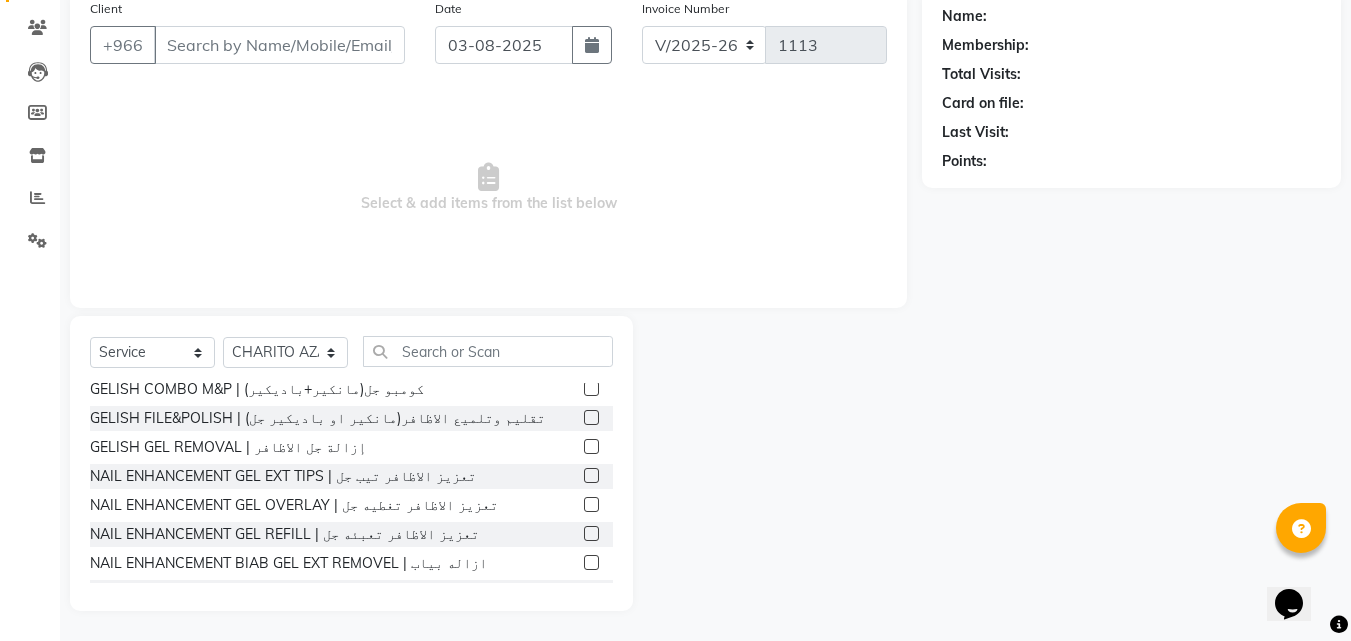 click on "Calendar  Invoice  Clients  Leads   Members  Inventory  Reports  Settings Completed InProgress Upcoming Dropped Tentative Check-In Confirm Bookings Generate Report Segments Page Builder" 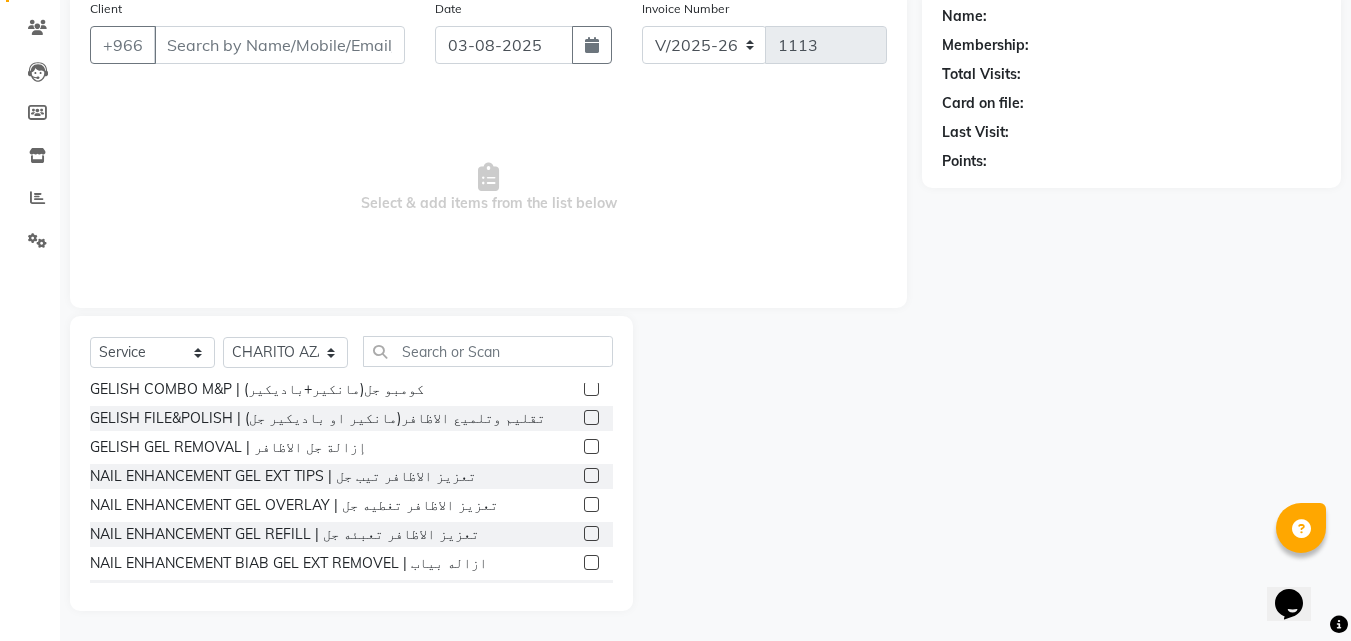 click 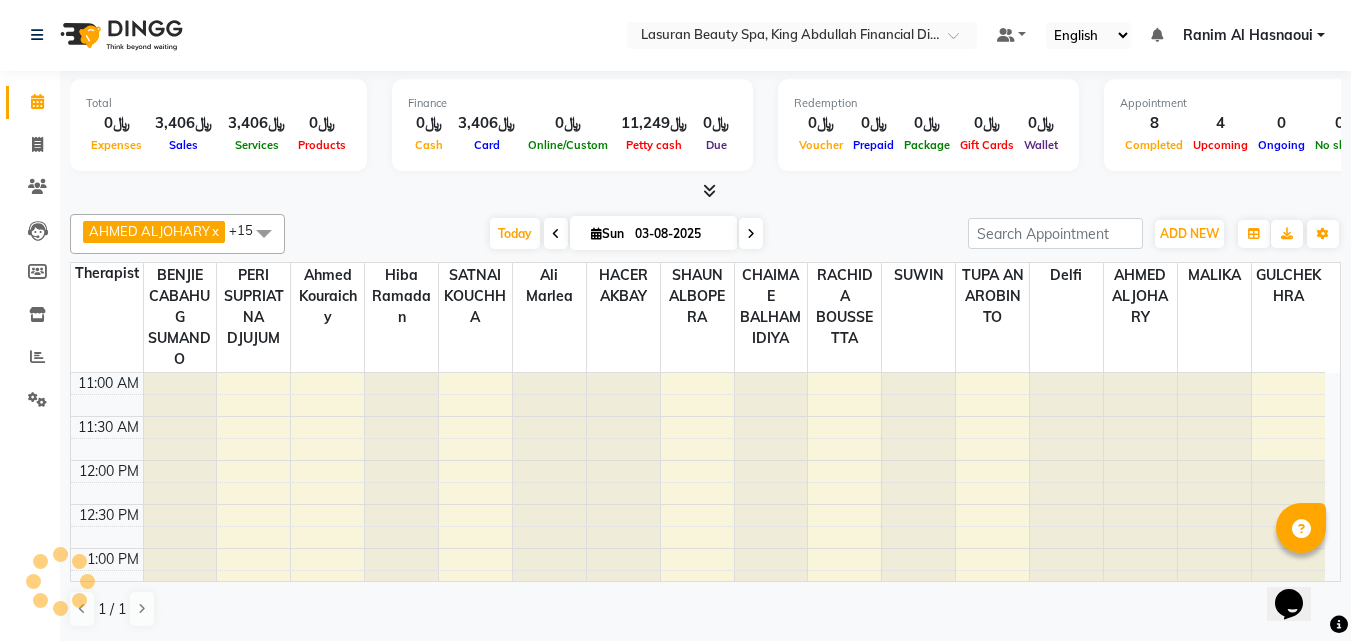 scroll, scrollTop: 0, scrollLeft: 0, axis: both 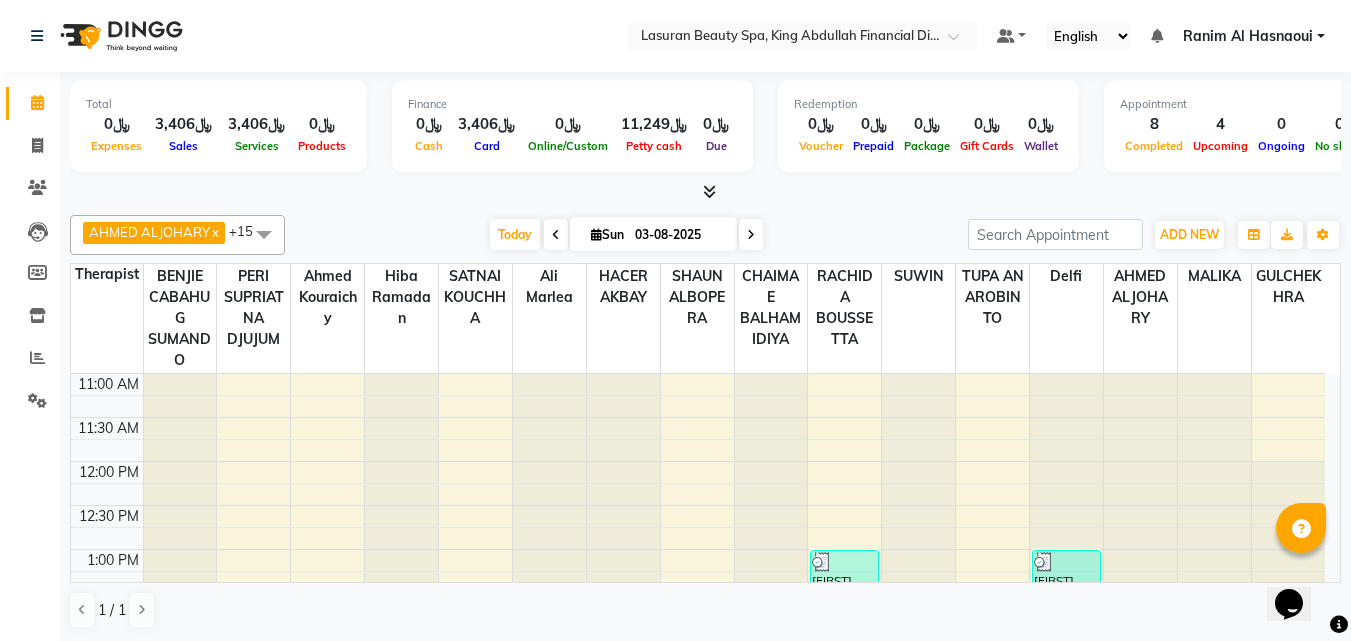 click at bounding box center (751, 234) 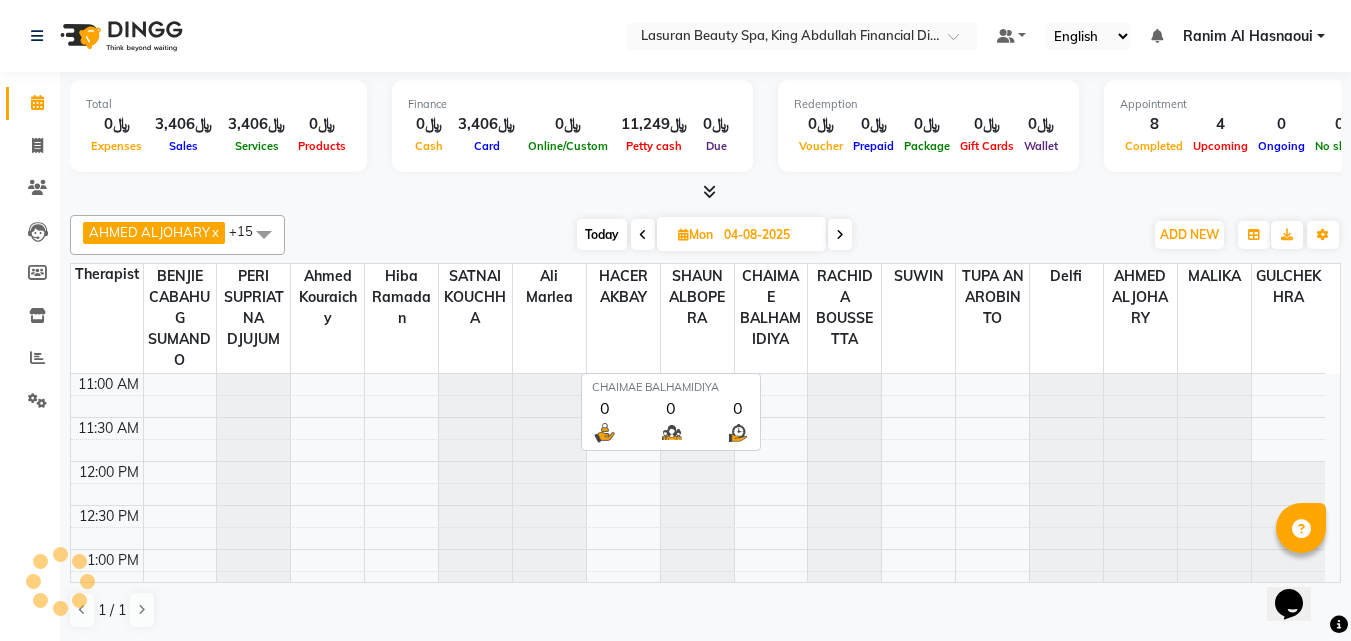 scroll, scrollTop: 529, scrollLeft: 0, axis: vertical 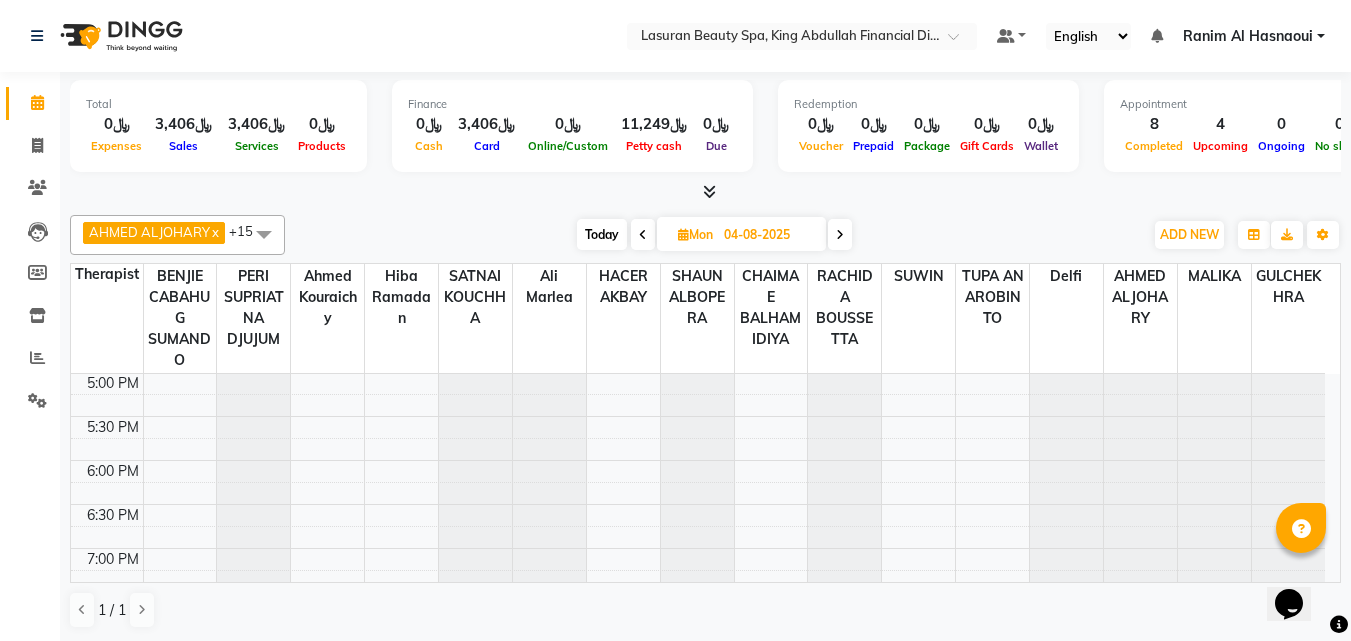 click on "Today" at bounding box center [602, 234] 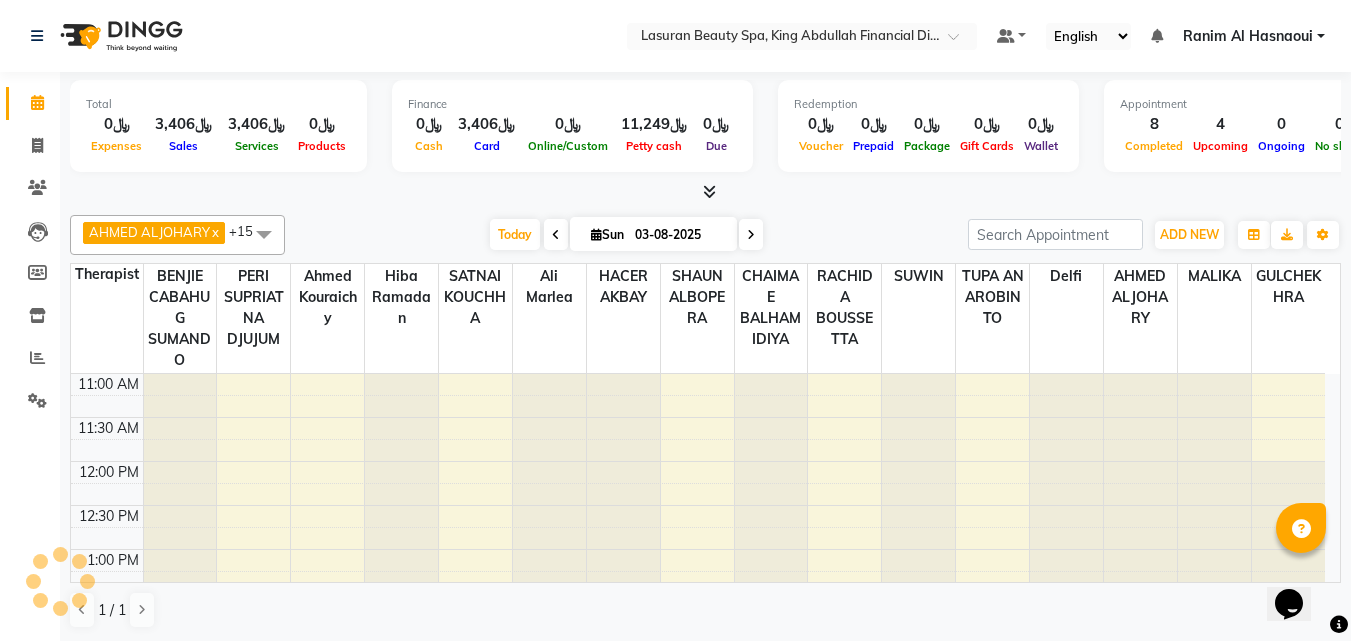scroll, scrollTop: 529, scrollLeft: 0, axis: vertical 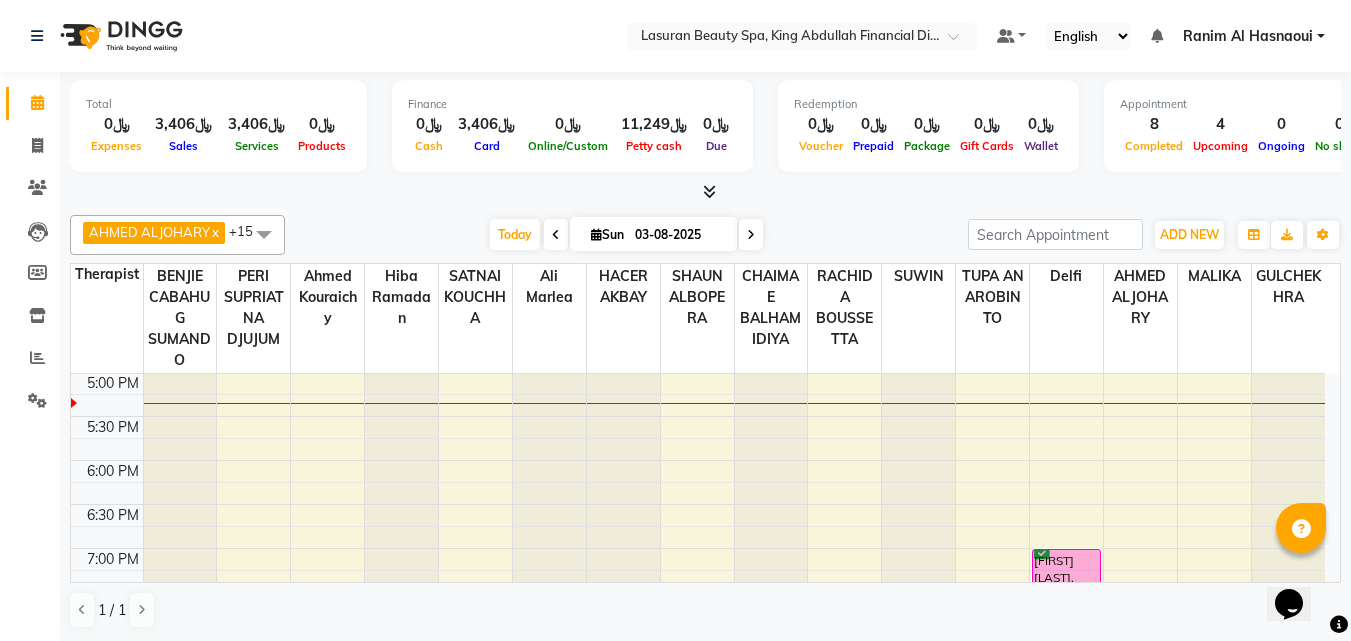 click at bounding box center [556, 235] 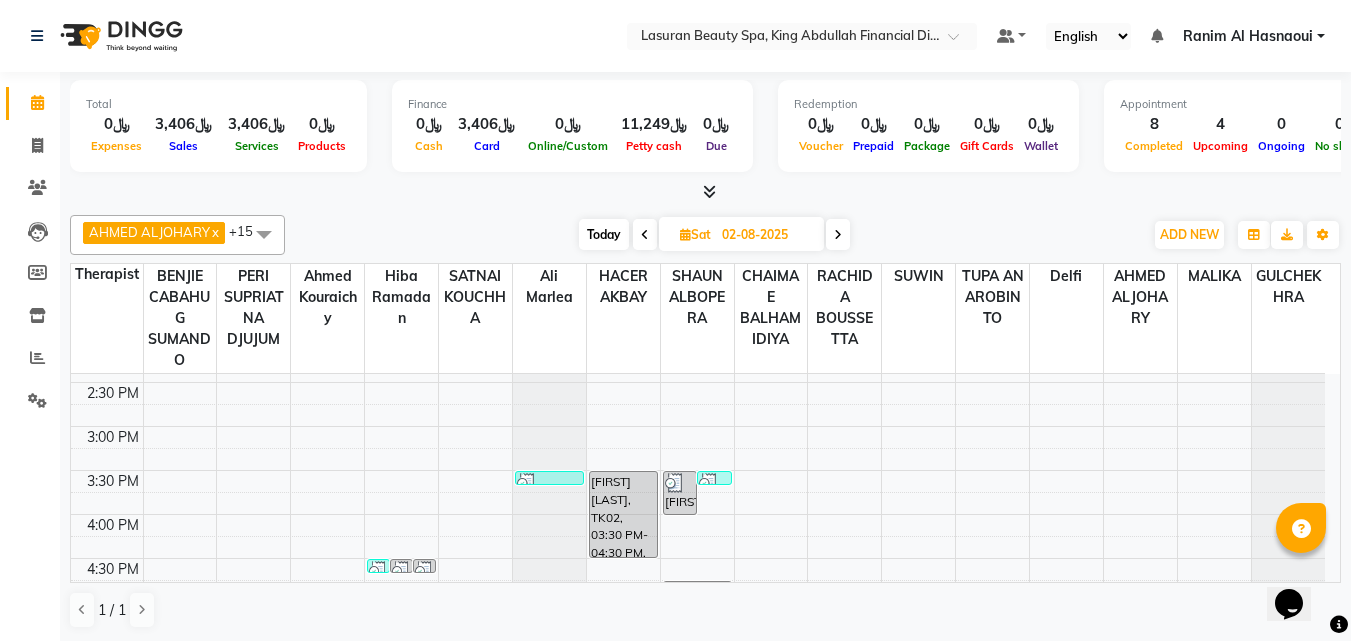 scroll, scrollTop: 300, scrollLeft: 0, axis: vertical 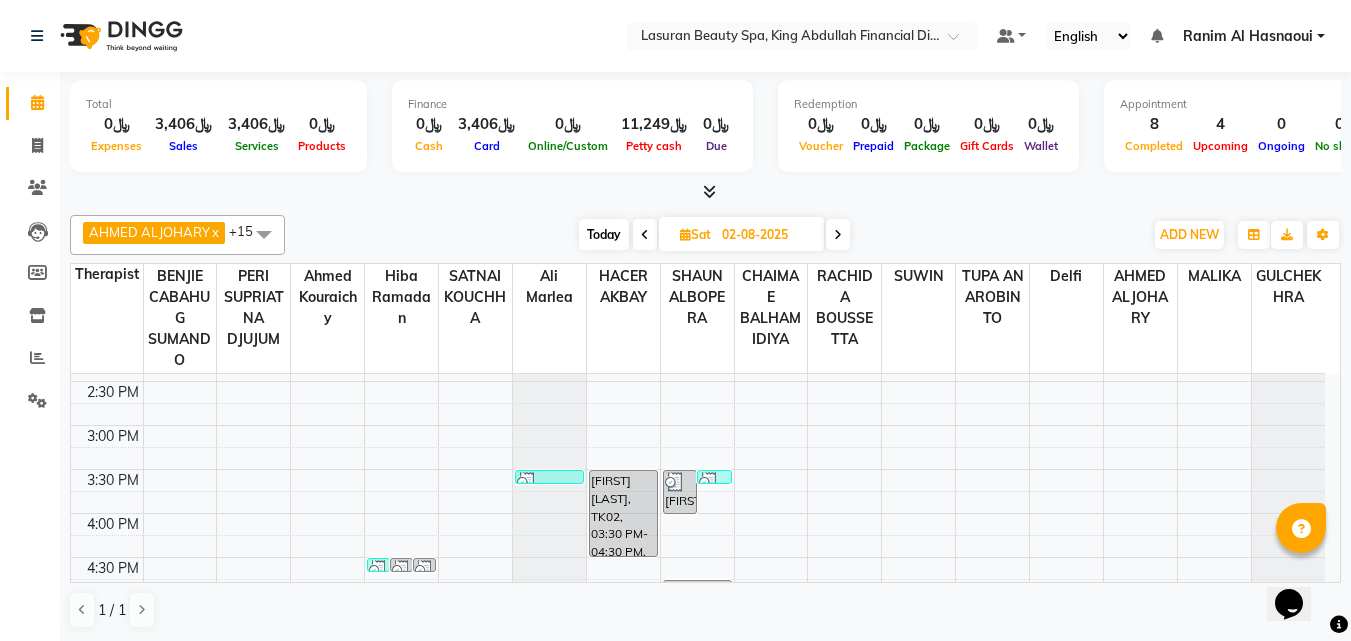 click at bounding box center (709, 482) 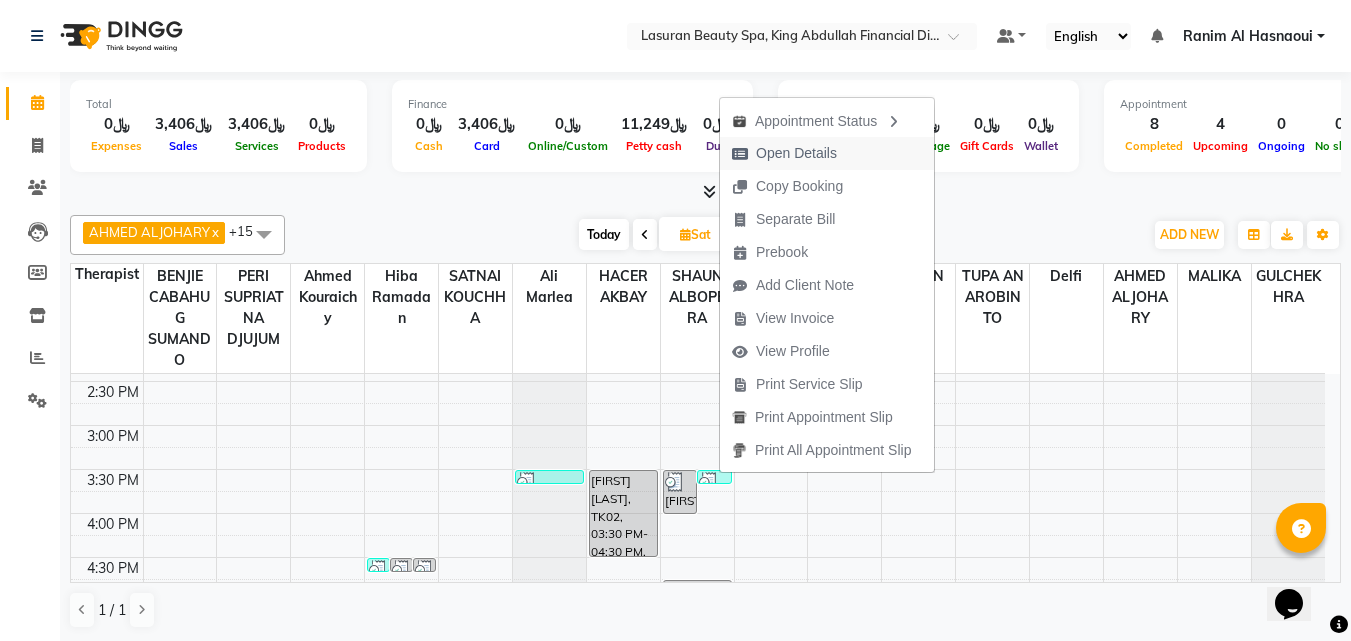 click on "Open Details" at bounding box center (796, 153) 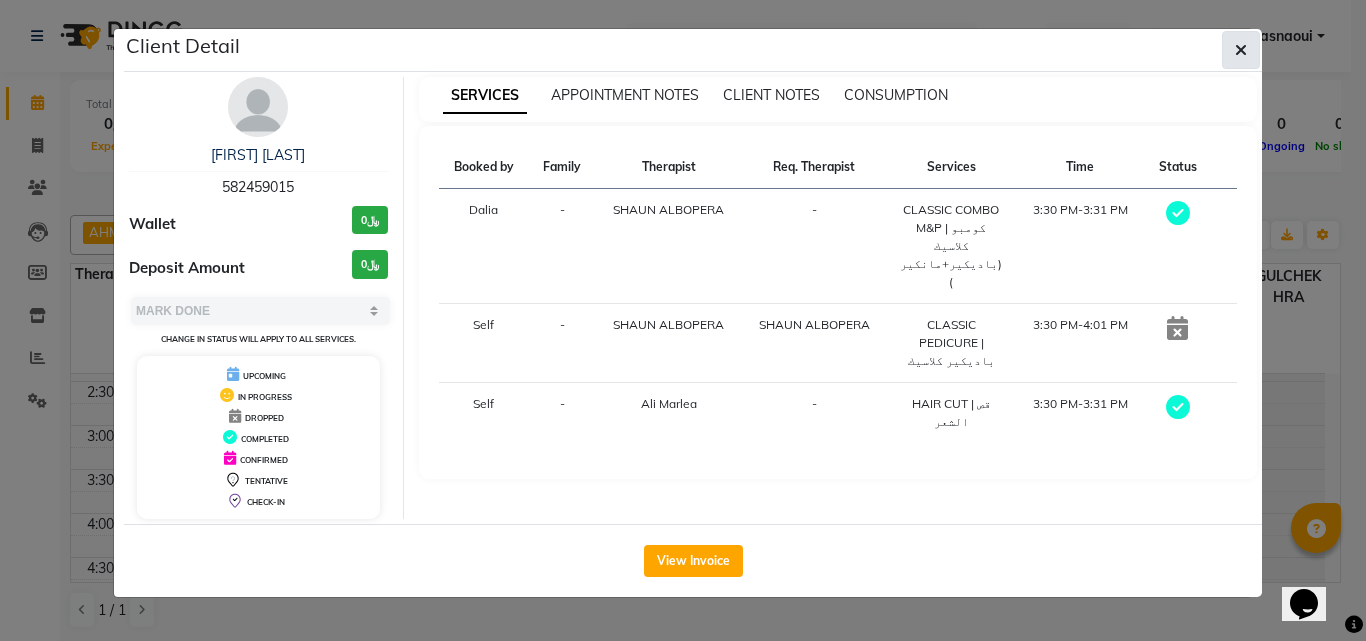 click 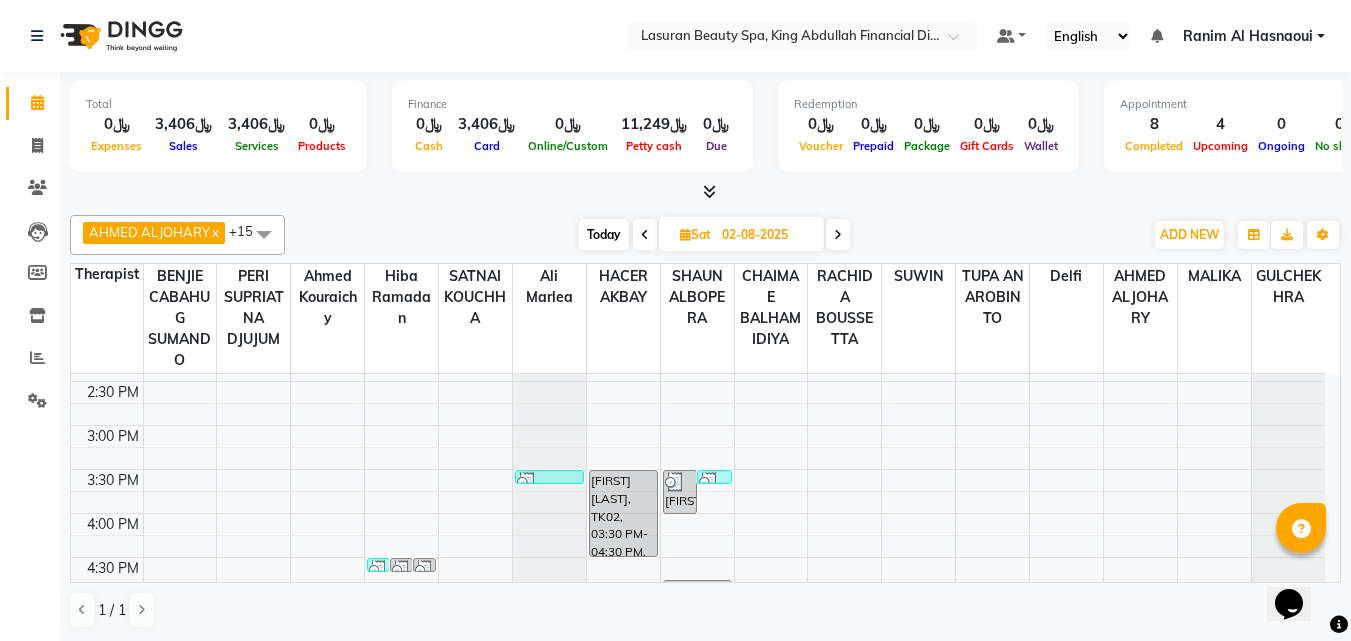 scroll, scrollTop: 400, scrollLeft: 0, axis: vertical 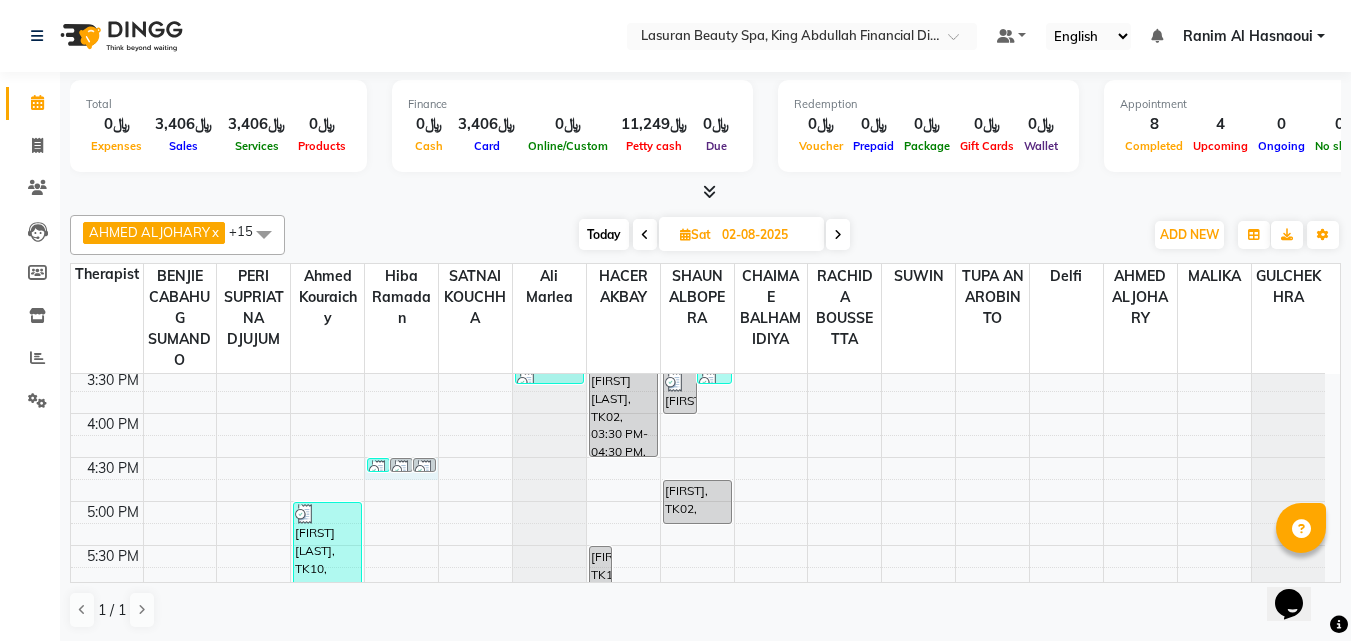 click on "[FIRST] [LAST], TK07, 04:30 PM-04:35 PM, HAIR COLOR FULL COLOR ROOT | صبغة الشعر بالكامل للشعر الجذور,HAIR TRIM | قص أطراف الشعر" at bounding box center [378, 465] 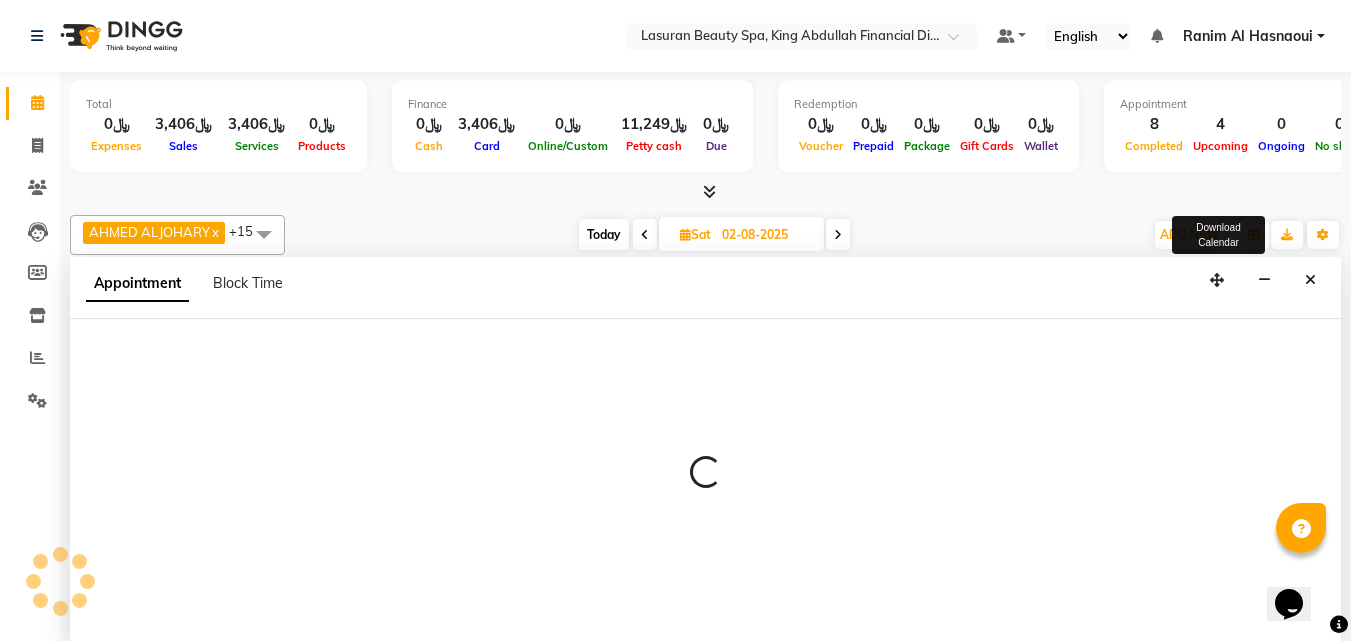 scroll, scrollTop: 1, scrollLeft: 0, axis: vertical 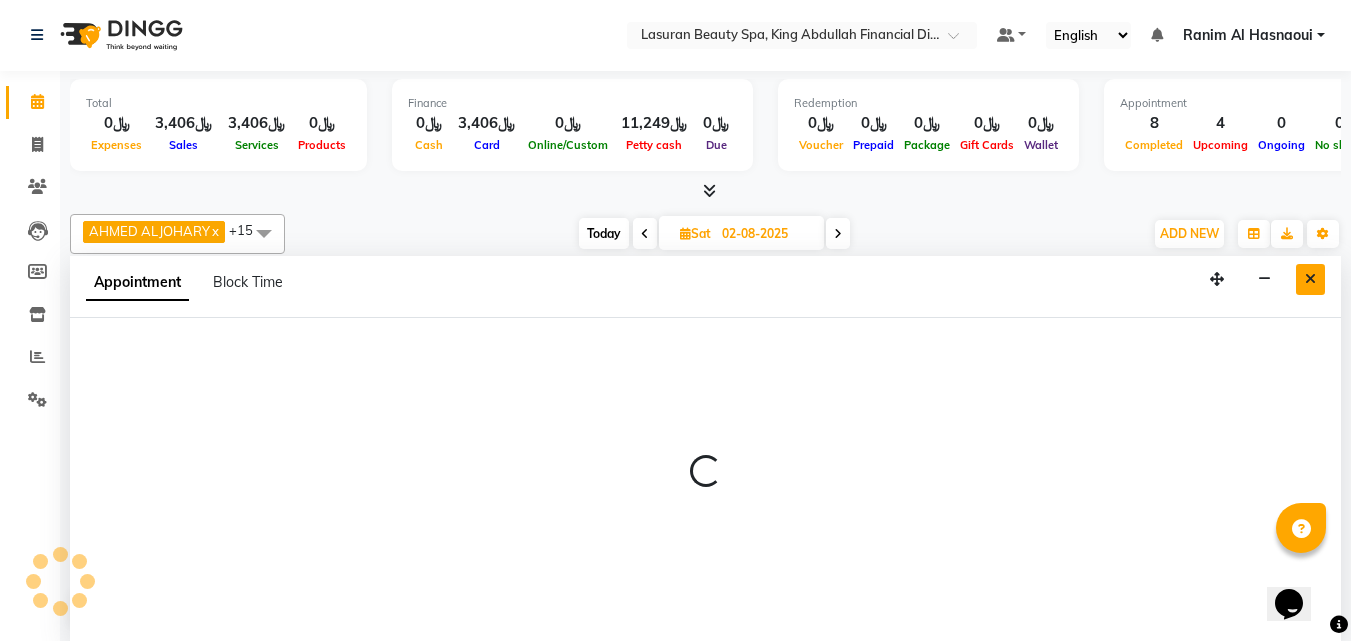 click at bounding box center (1310, 279) 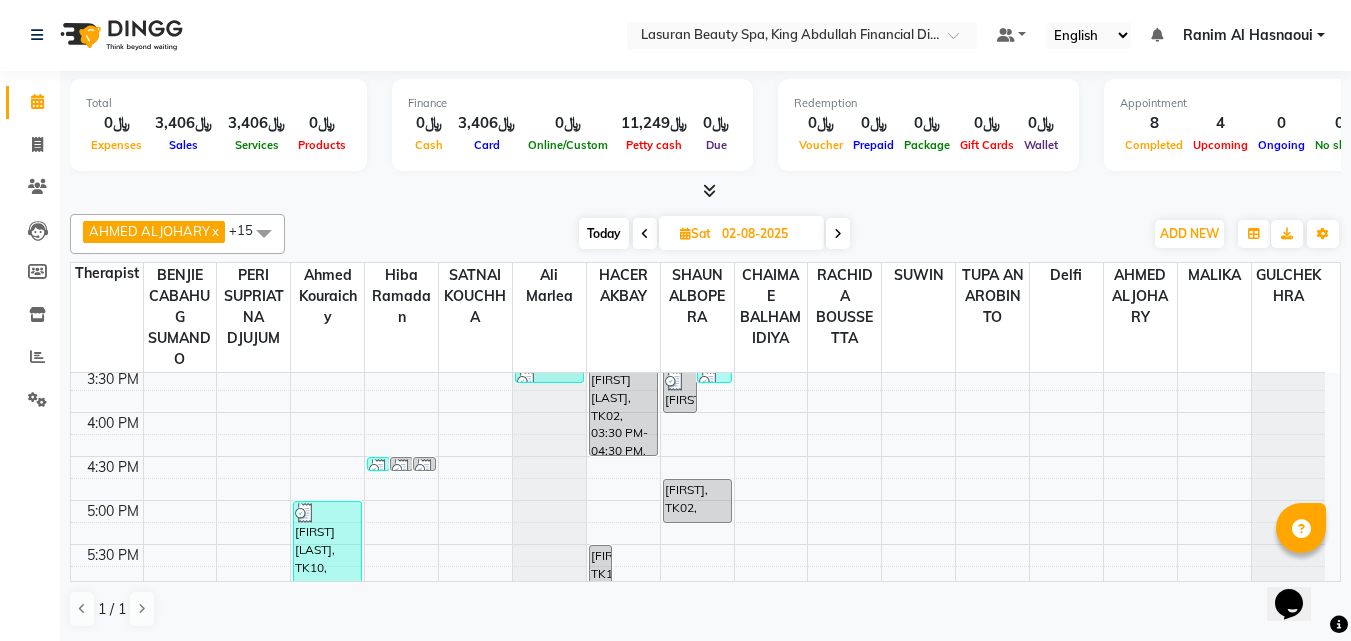 click on "Today" at bounding box center (604, 233) 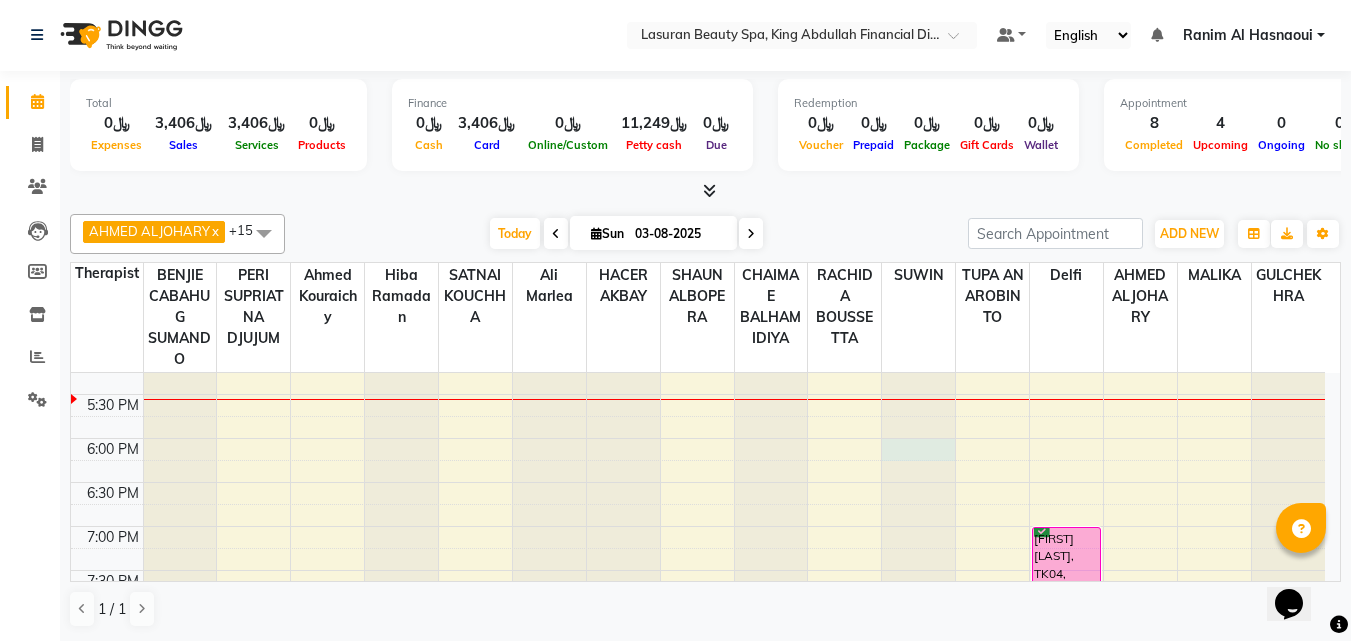 scroll, scrollTop: 546, scrollLeft: 0, axis: vertical 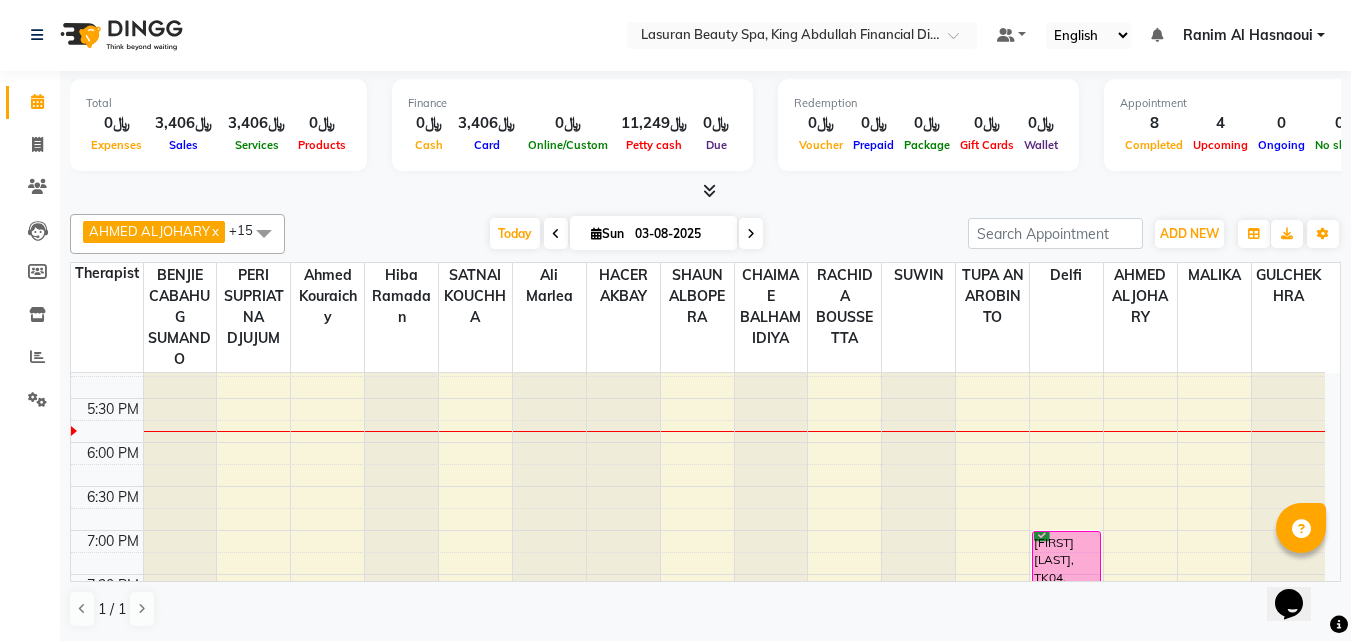 click at bounding box center (751, 234) 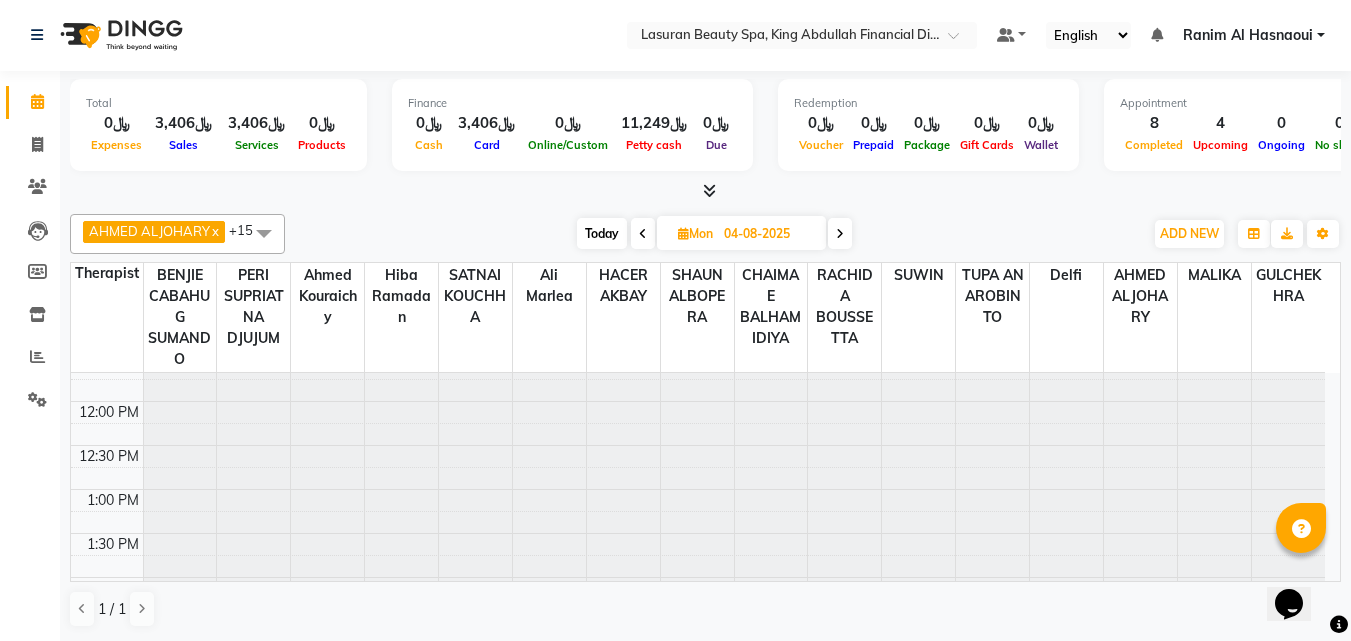 scroll, scrollTop: 0, scrollLeft: 0, axis: both 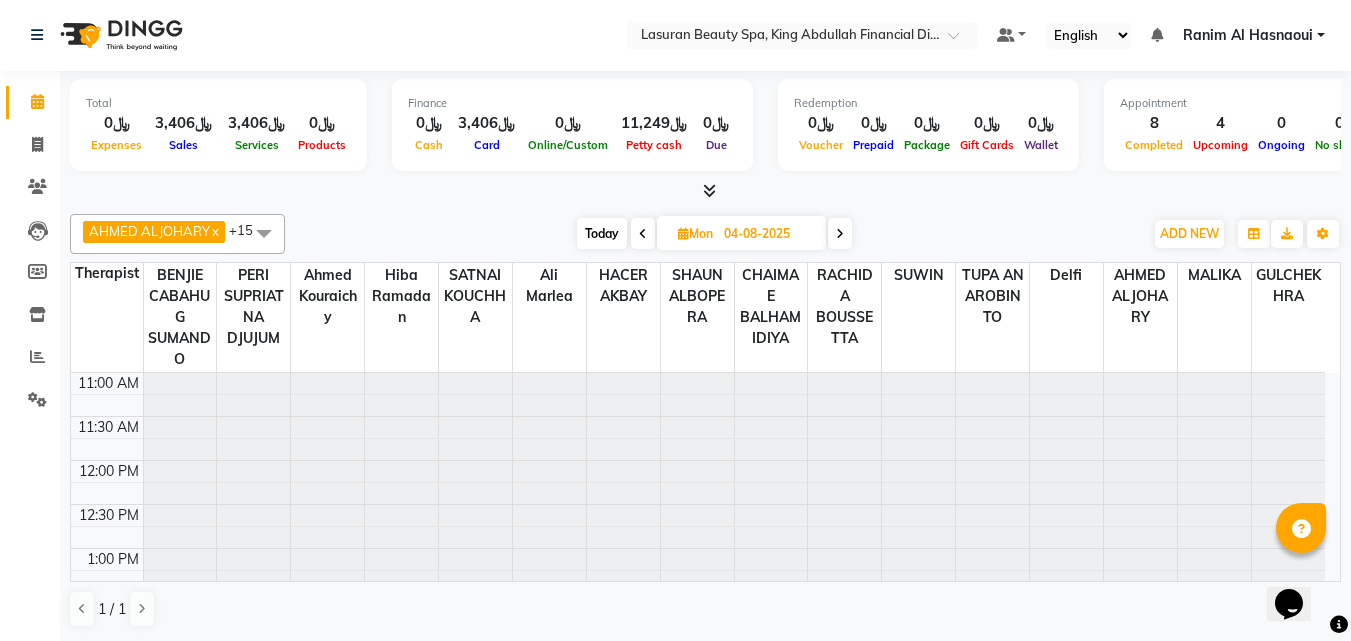 click on "Today" at bounding box center (602, 233) 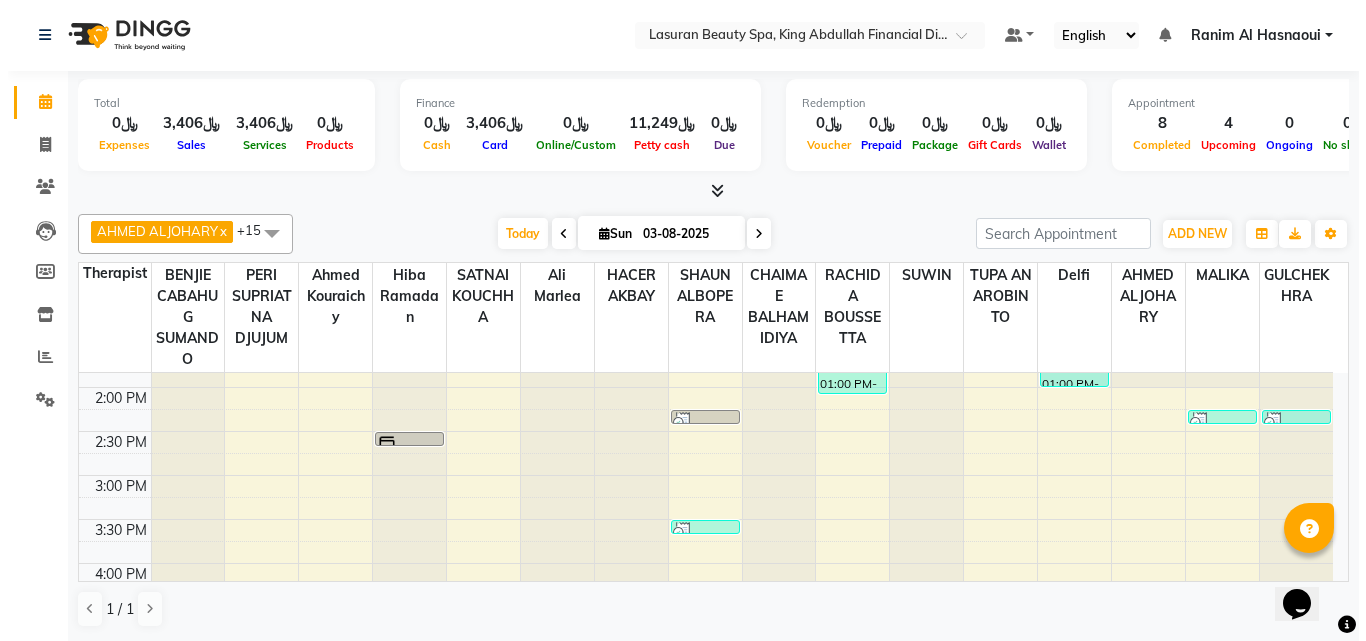 scroll, scrollTop: 200, scrollLeft: 0, axis: vertical 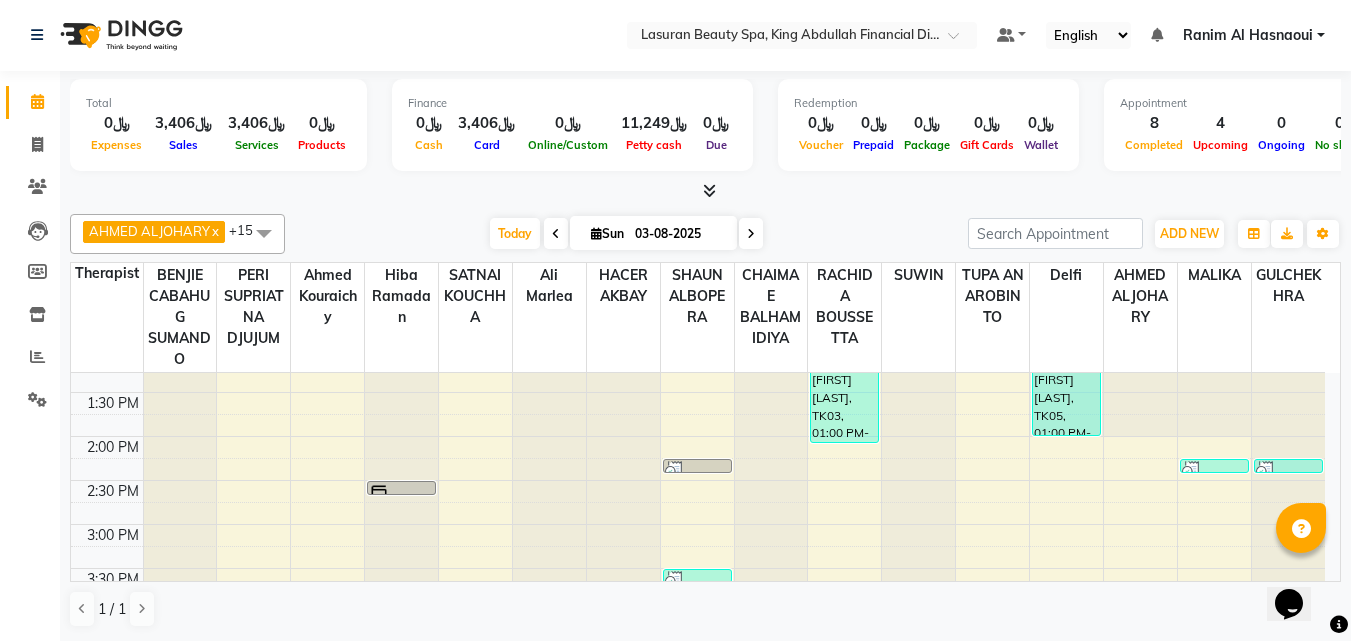 click on "[FIRST] [LAST], TK03, 01:00 PM-02:05 PM, RITUAL BRIGHT BLUE ROCK | حمام الأحجار الزرقاء" at bounding box center (844, 396) 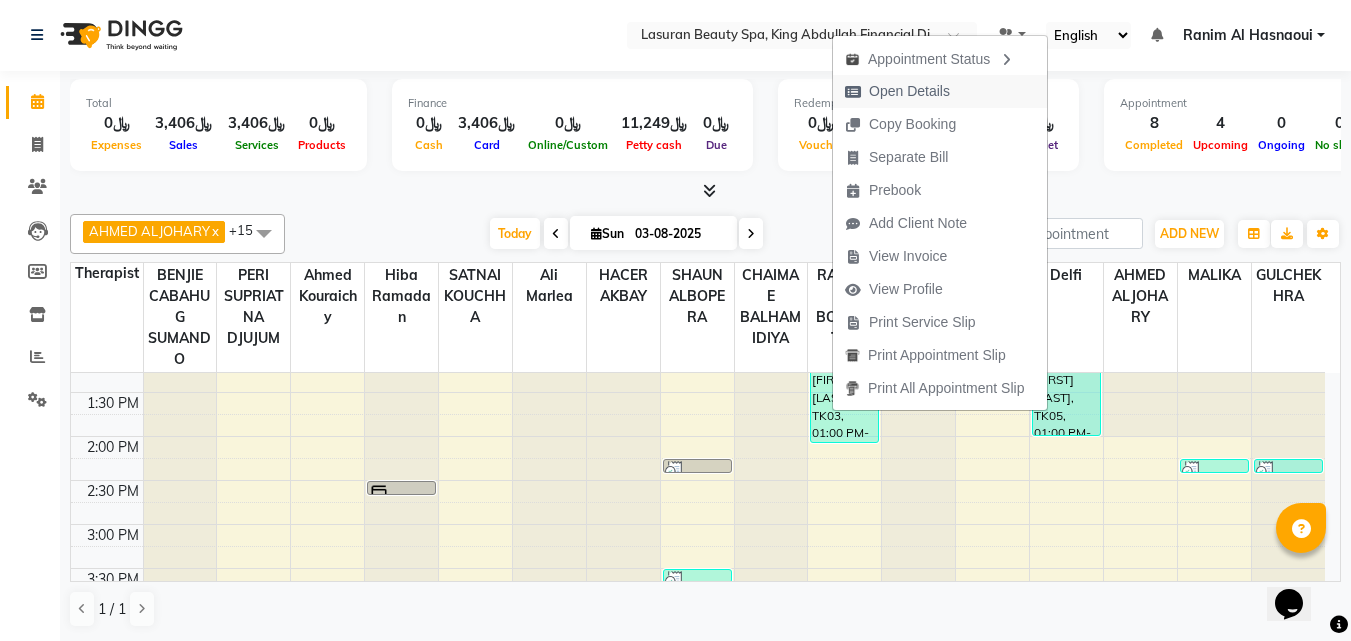 click on "Open Details" at bounding box center (909, 91) 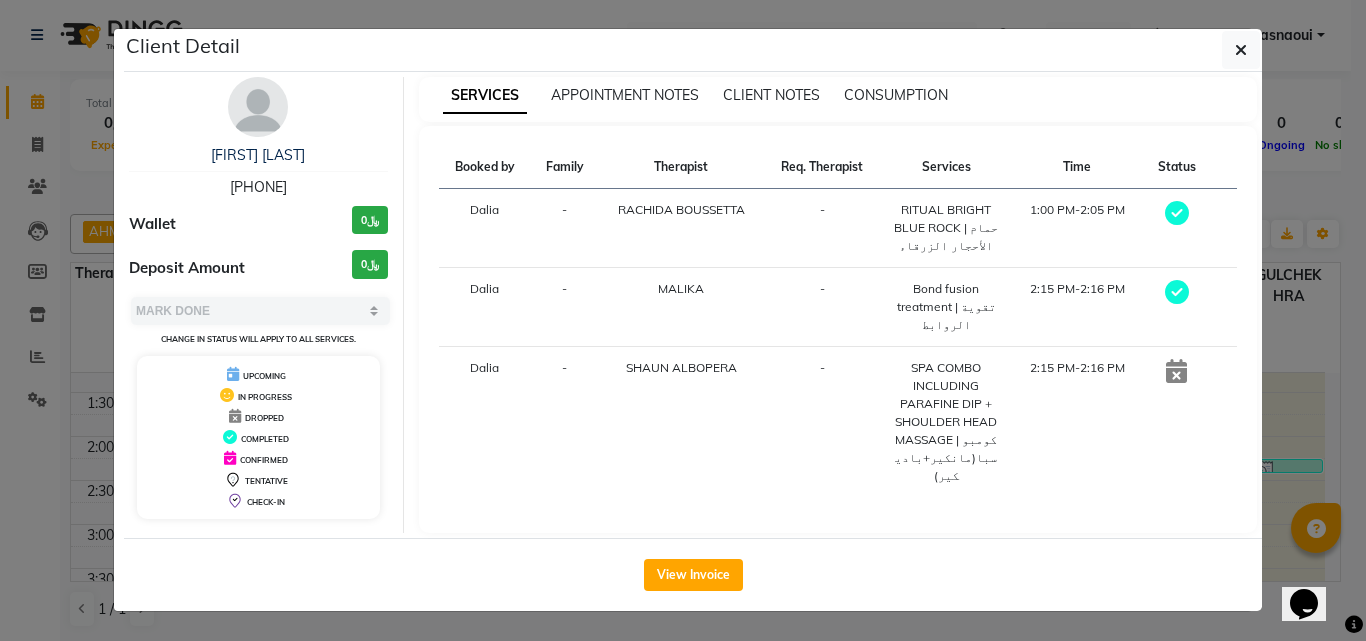 click on "SPA COMBO INCLUDING PARAFINE DIP + SHOULDER HEAD MASSAGE | كومبو سبا(مانكير+باديكير)" at bounding box center (946, 422) 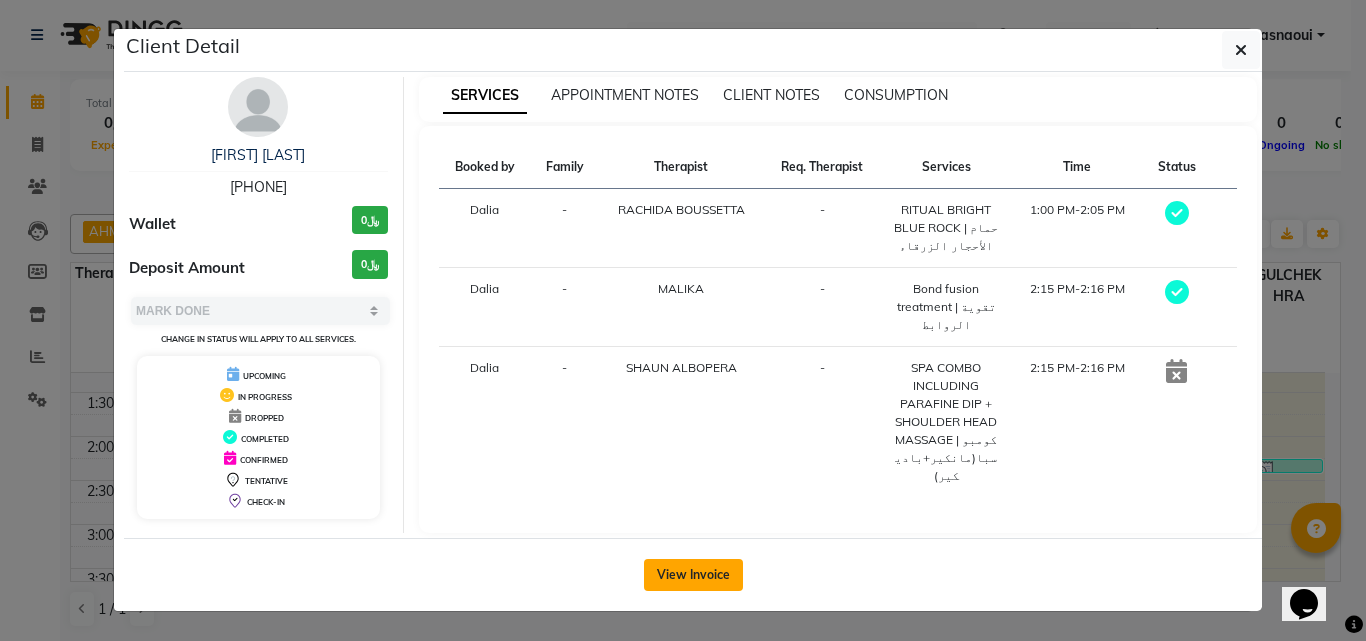 click on "View Invoice" 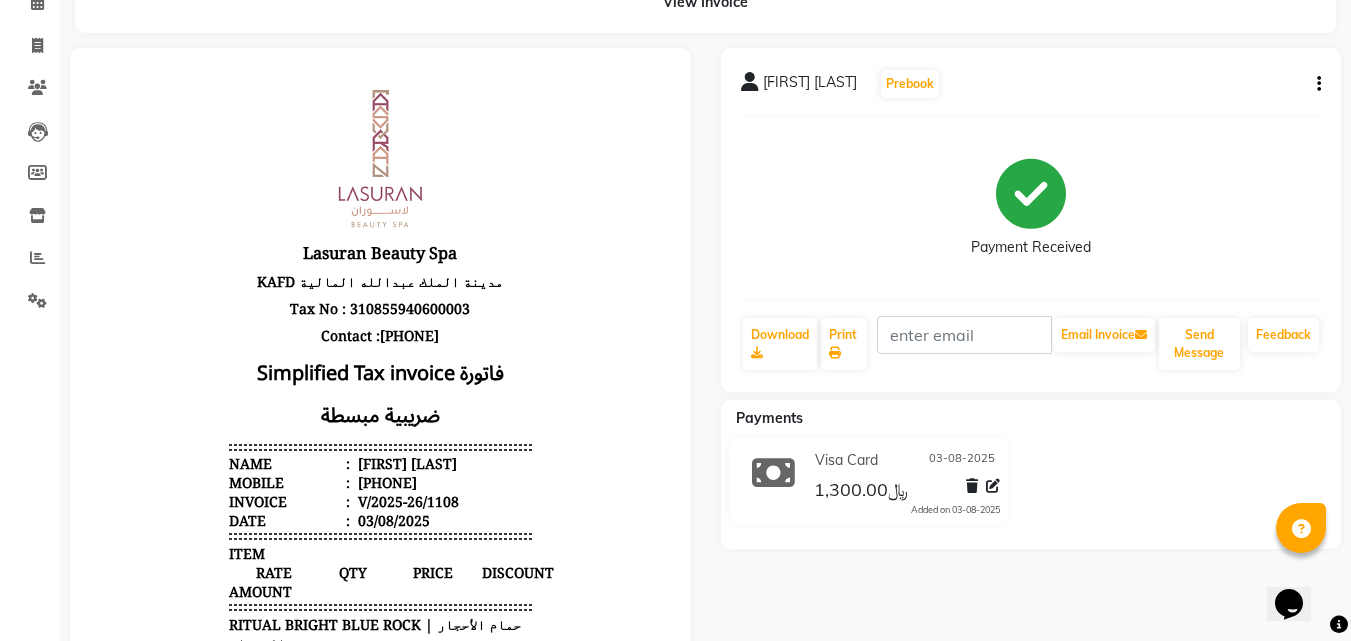 scroll, scrollTop: 0, scrollLeft: 0, axis: both 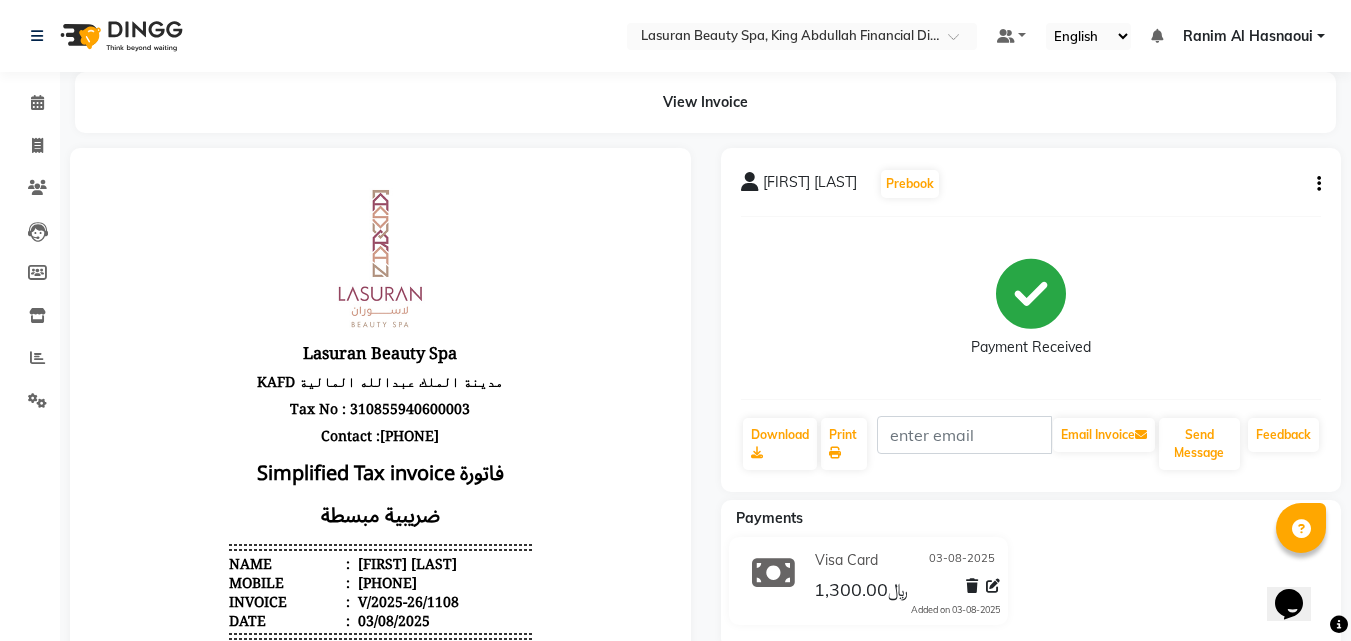 click 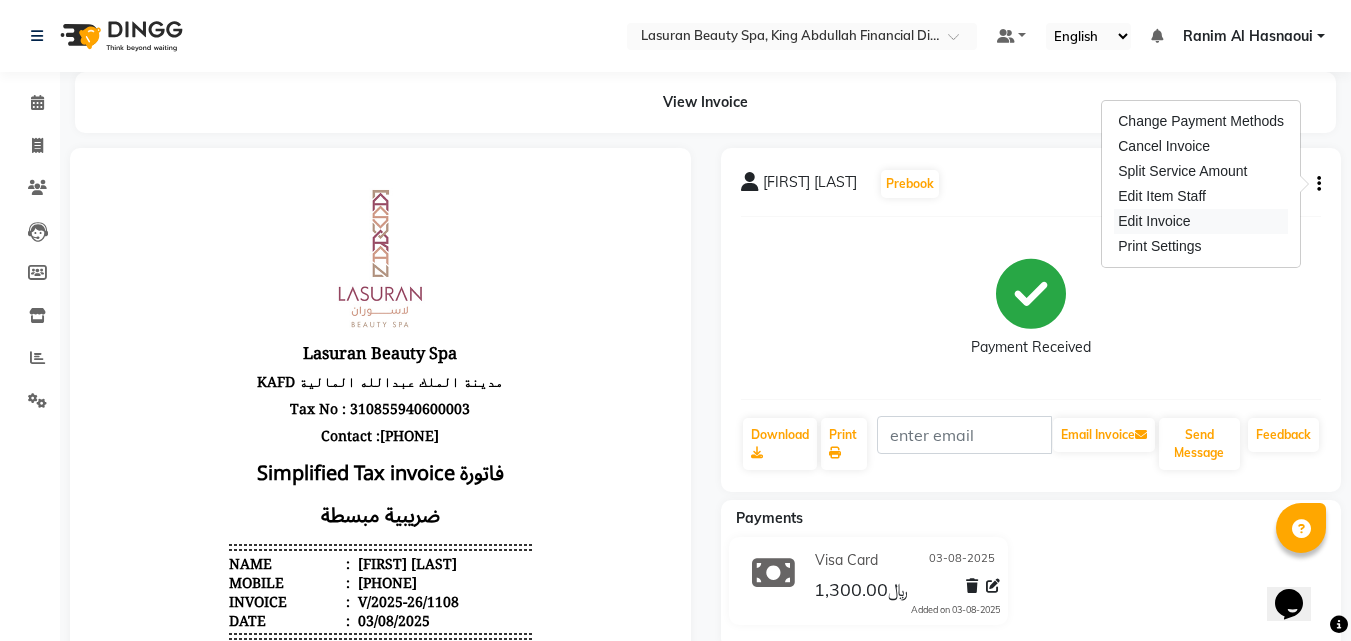 click on "Edit Invoice" at bounding box center [1201, 221] 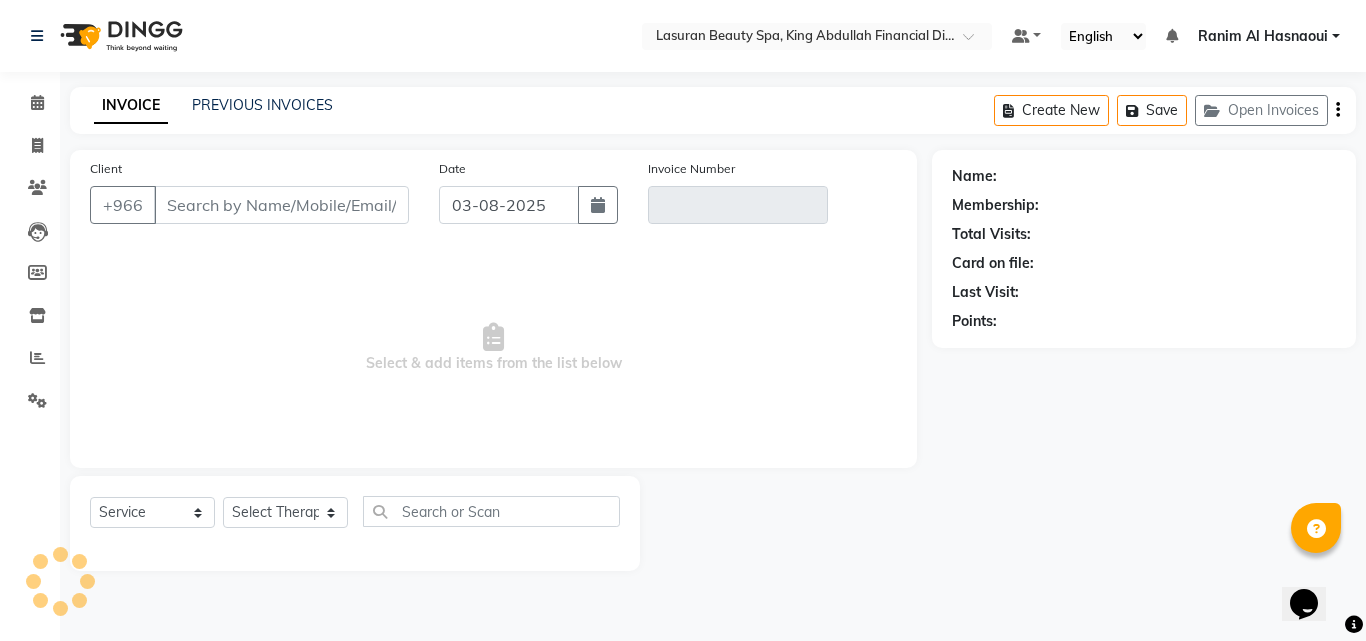 type on "[PHONE]" 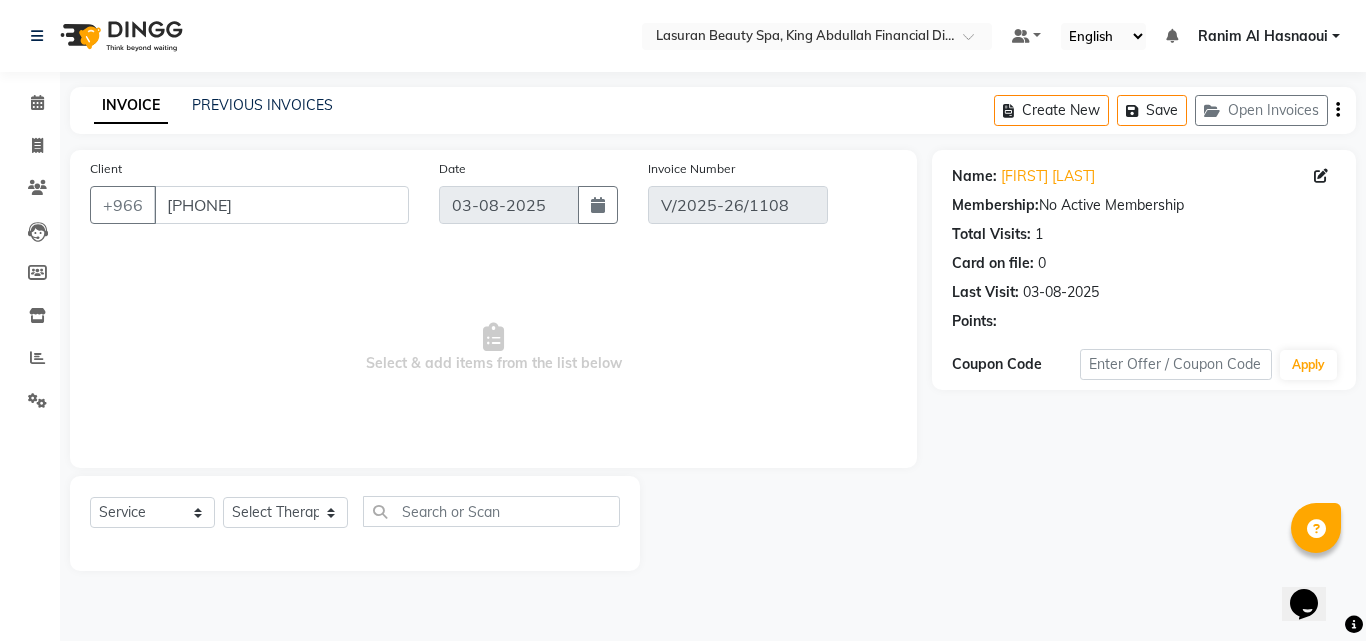 select on "select" 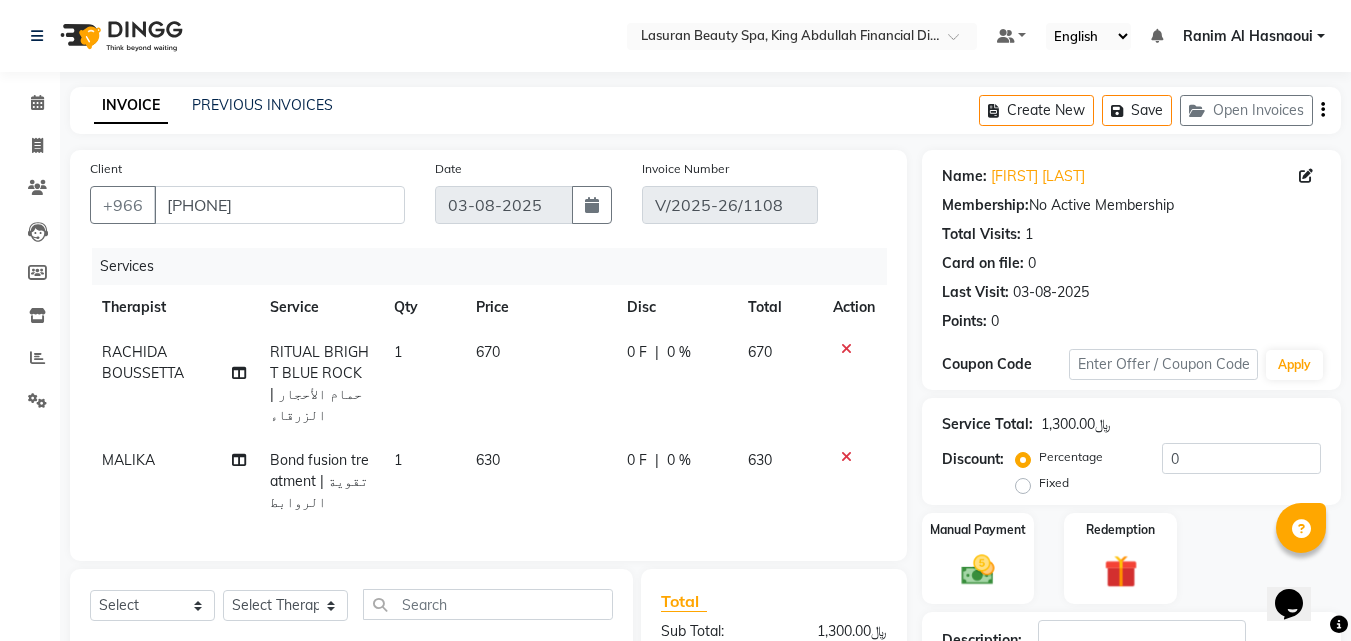 click on "RITUAL BRIGHT BLUE ROCK | حمام الأحجار الزرقاء" 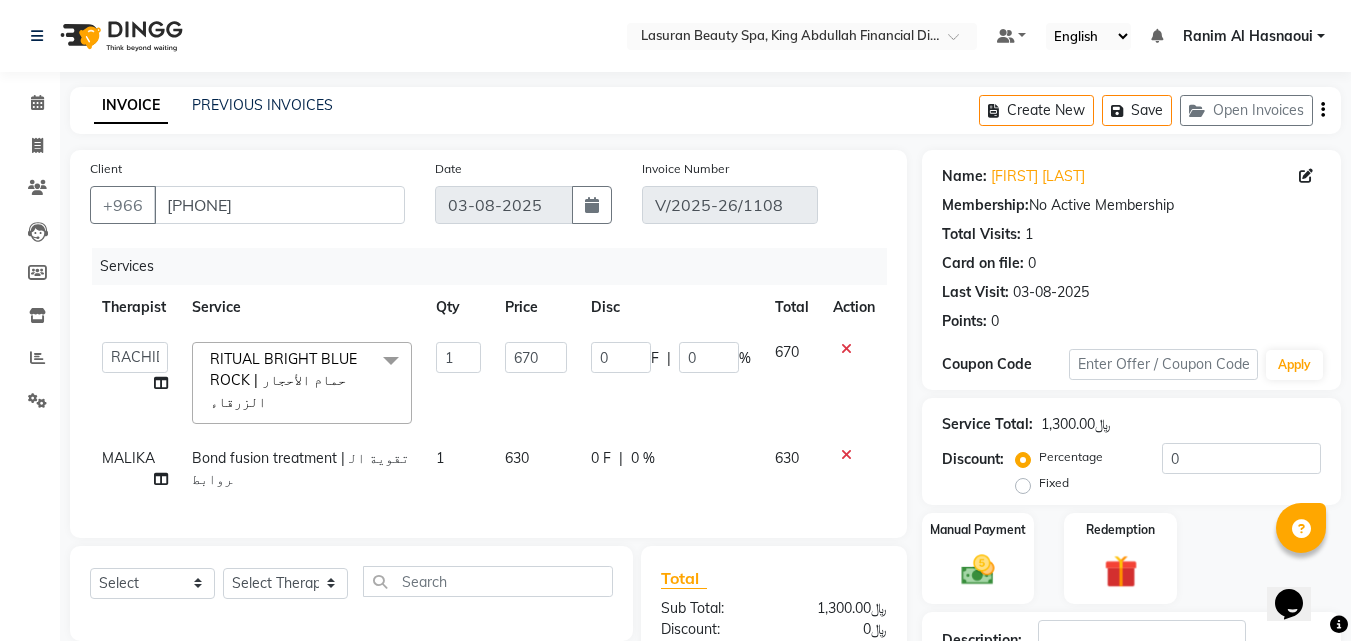 scroll, scrollTop: 200, scrollLeft: 0, axis: vertical 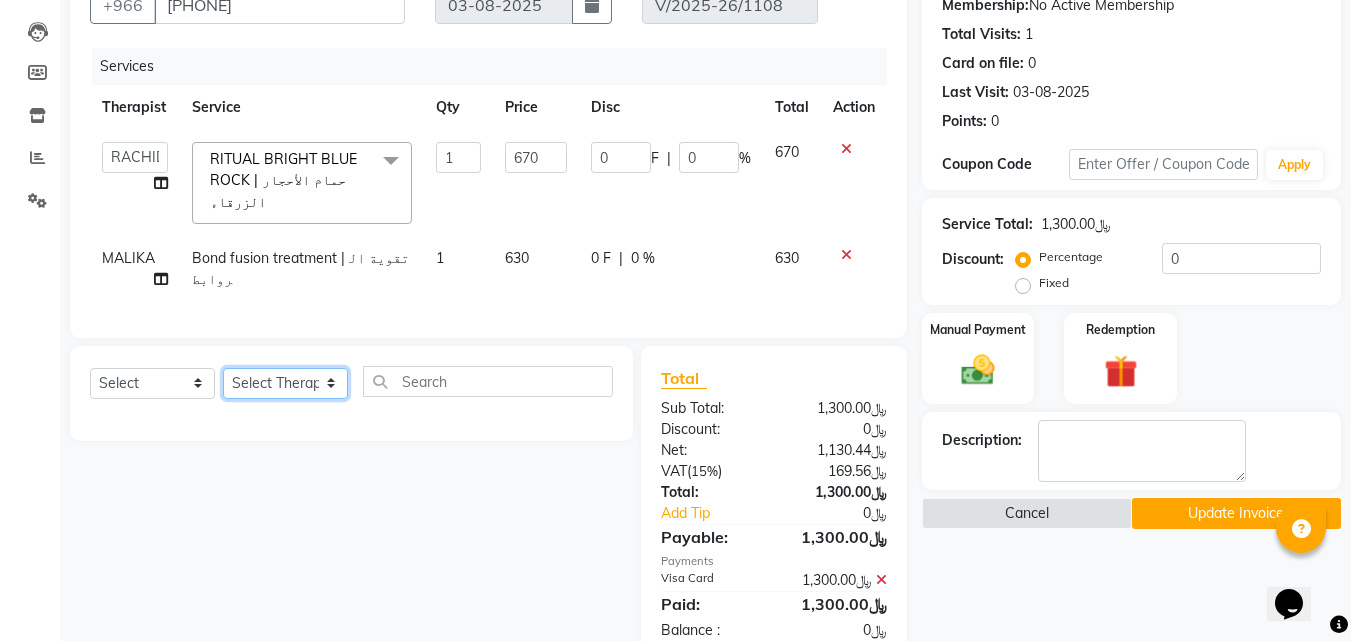 click on "Select Therapist Abdulellah AHMED ALJOHARY Ahmed Kouraichy Albara Alghanem Ali Marlea Angel ASHISH TAMANG BENJIE CABAHUG SUMANDO BIBEK TAMANG BISHAL THAPA BISHUN DEV MANDAL CHAIMAE BALHAMIDIYA CHARITO AZARCON CHARLYN AZARCON Dalia Delfi ELMA LAGRIMAS Fouad Nah Ghada Yaseen GULCHEKHRA HACER AKBAY Hiba Ramadan MABELL BORCELIS MALIKA Mariam Barakat MARIFE MASTE Mohamed ELfarargy MOHAMED JAMAL Mohsen Amaui NABI KADDUS PERI SUPRIATNA DJUJUM Rachelle RACHIDA BOUSSETTA Ranim Al Hasnaoui SATNAI KOUCHHA SHAUN ALBOPERA SUWIN Taha Hussien TUPA AN AROBINTO zainab عمرو" 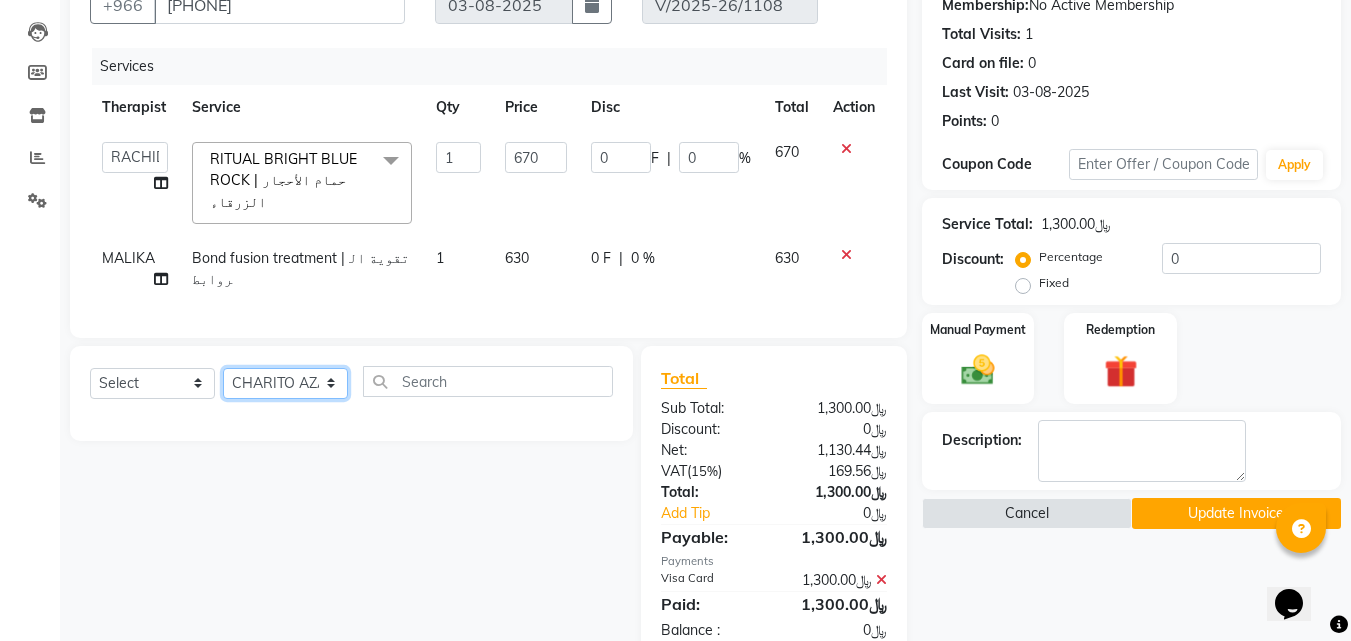 click on "Select Therapist Abdulellah AHMED ALJOHARY Ahmed Kouraichy Albara Alghanem Ali Marlea Angel ASHISH TAMANG BENJIE CABAHUG SUMANDO BIBEK TAMANG BISHAL THAPA BISHUN DEV MANDAL CHAIMAE BALHAMIDIYA CHARITO AZARCON CHARLYN AZARCON Dalia Delfi ELMA LAGRIMAS Fouad Nah Ghada Yaseen GULCHEKHRA HACER AKBAY Hiba Ramadan MABELL BORCELIS MALIKA Mariam Barakat MARIFE MASTE Mohamed ELfarargy MOHAMED JAMAL Mohsen Amaui NABI KADDUS PERI SUPRIATNA DJUJUM Rachelle RACHIDA BOUSSETTA Ranim Al Hasnaoui SATNAI KOUCHHA SHAUN ALBOPERA SUWIN Taha Hussien TUPA AN AROBINTO zainab عمرو" 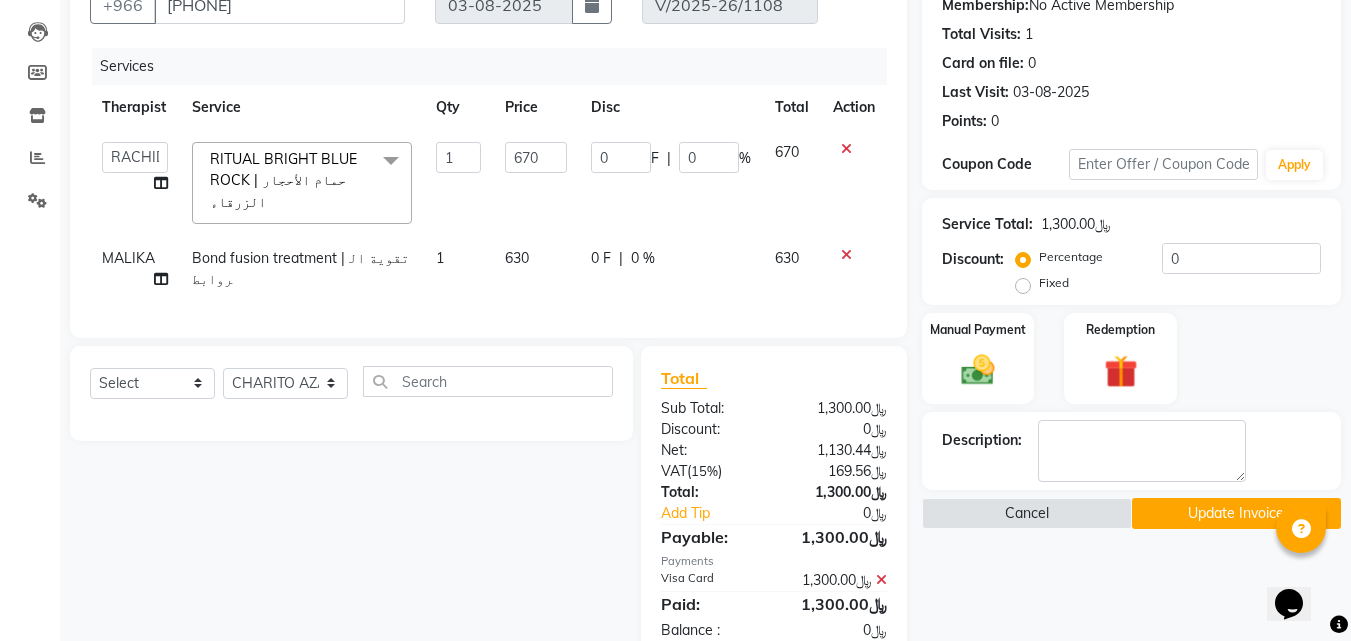 drag, startPoint x: 204, startPoint y: 355, endPoint x: 199, endPoint y: 365, distance: 11.18034 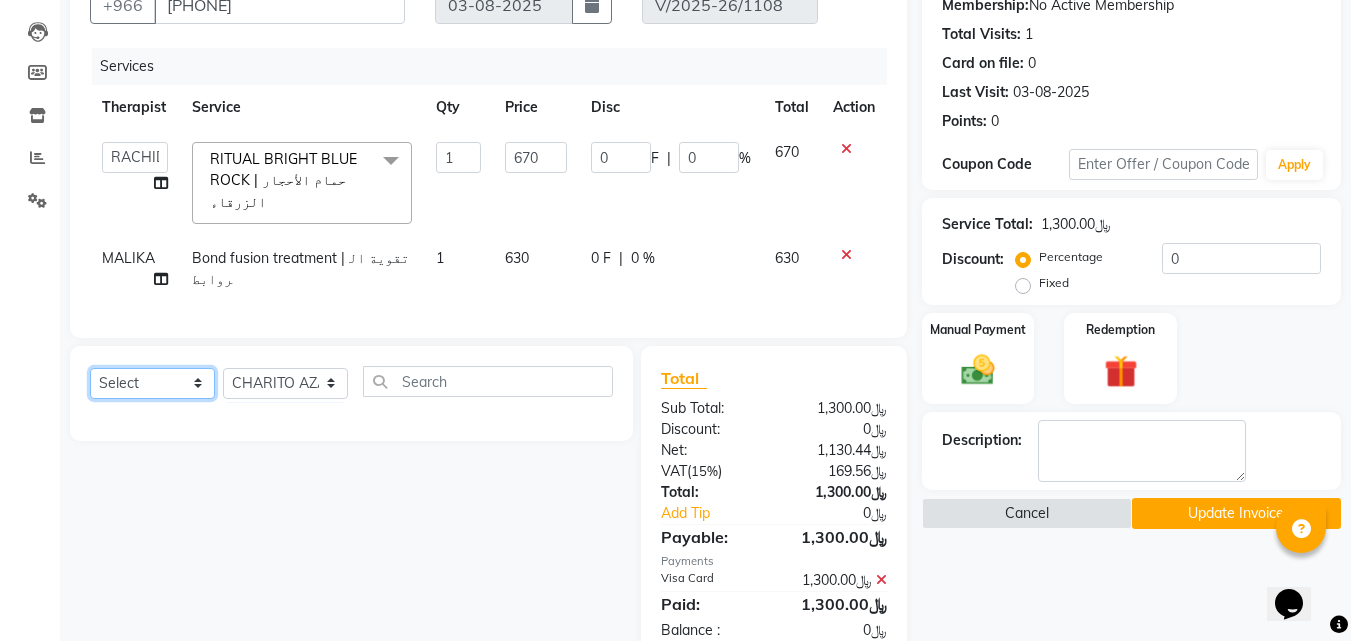 click on "Select  Service  Product  Membership  Package Voucher Prepaid Gift Card" 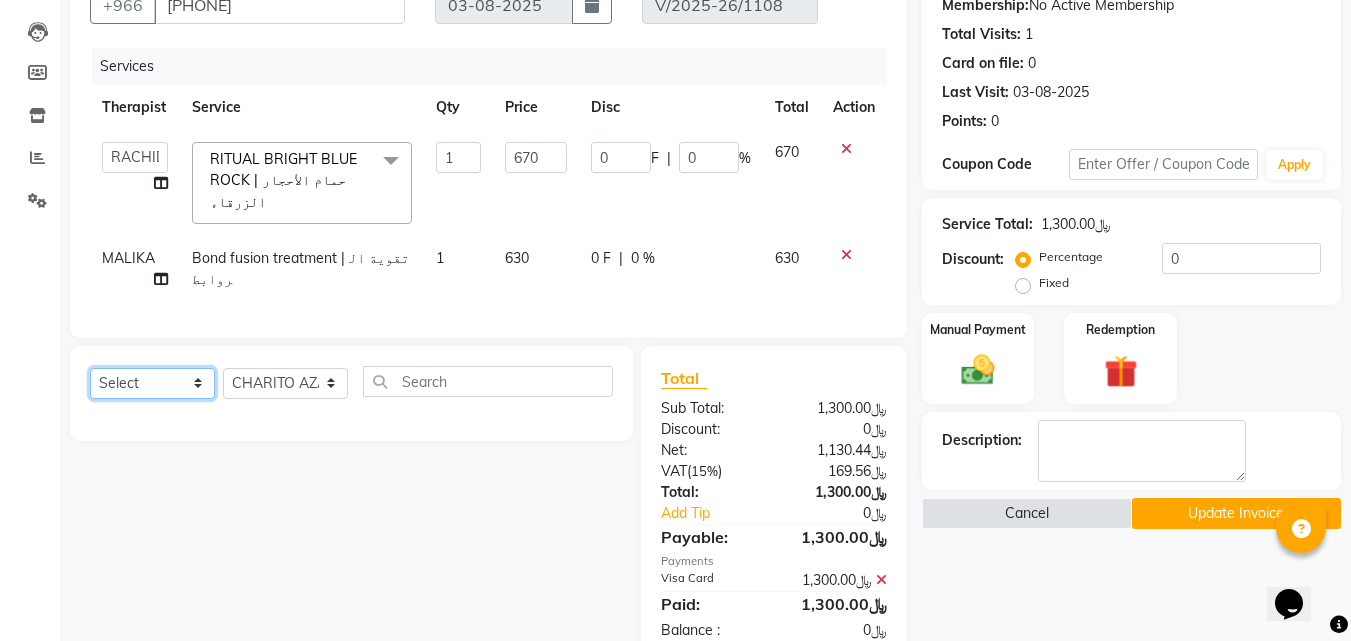 select on "service" 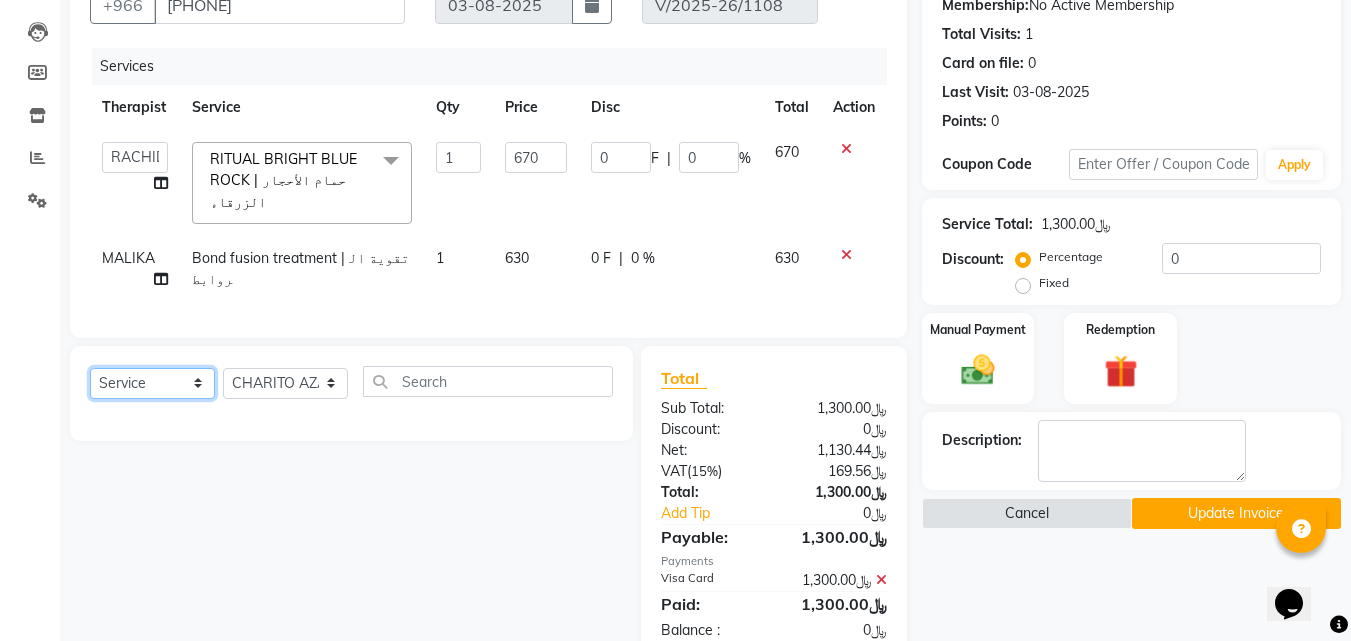 click on "Select  Service  Product  Membership  Package Voucher Prepaid Gift Card" 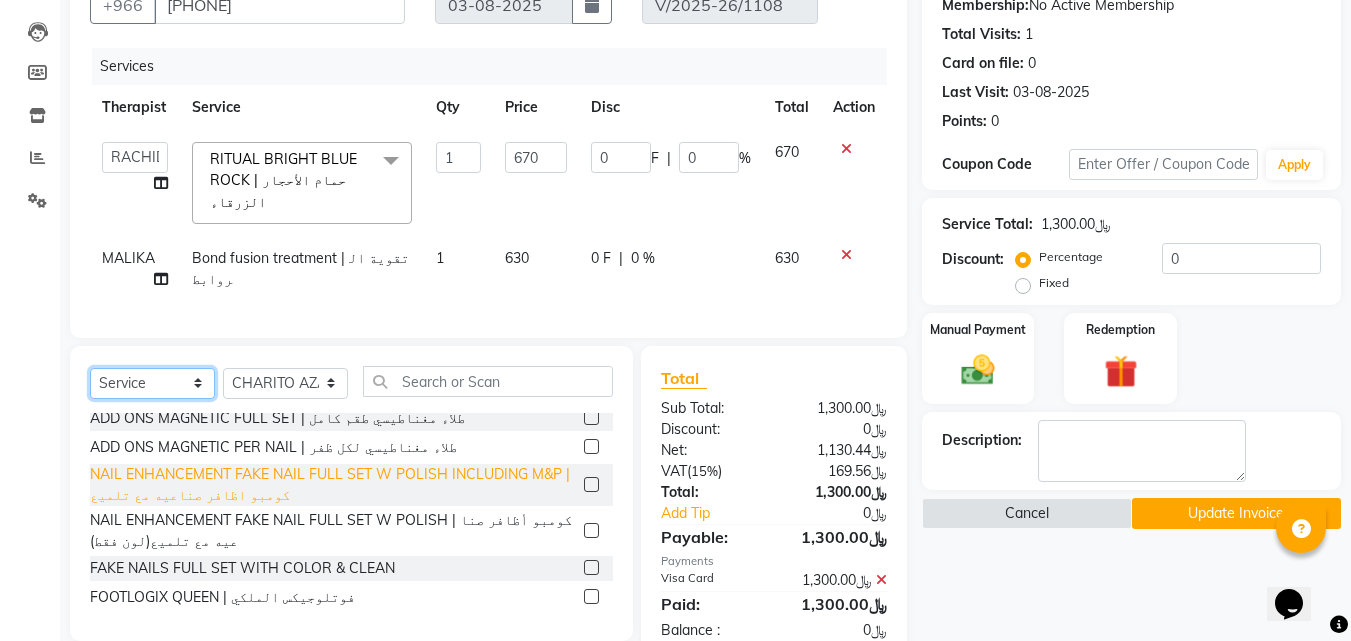 scroll, scrollTop: 1301, scrollLeft: 0, axis: vertical 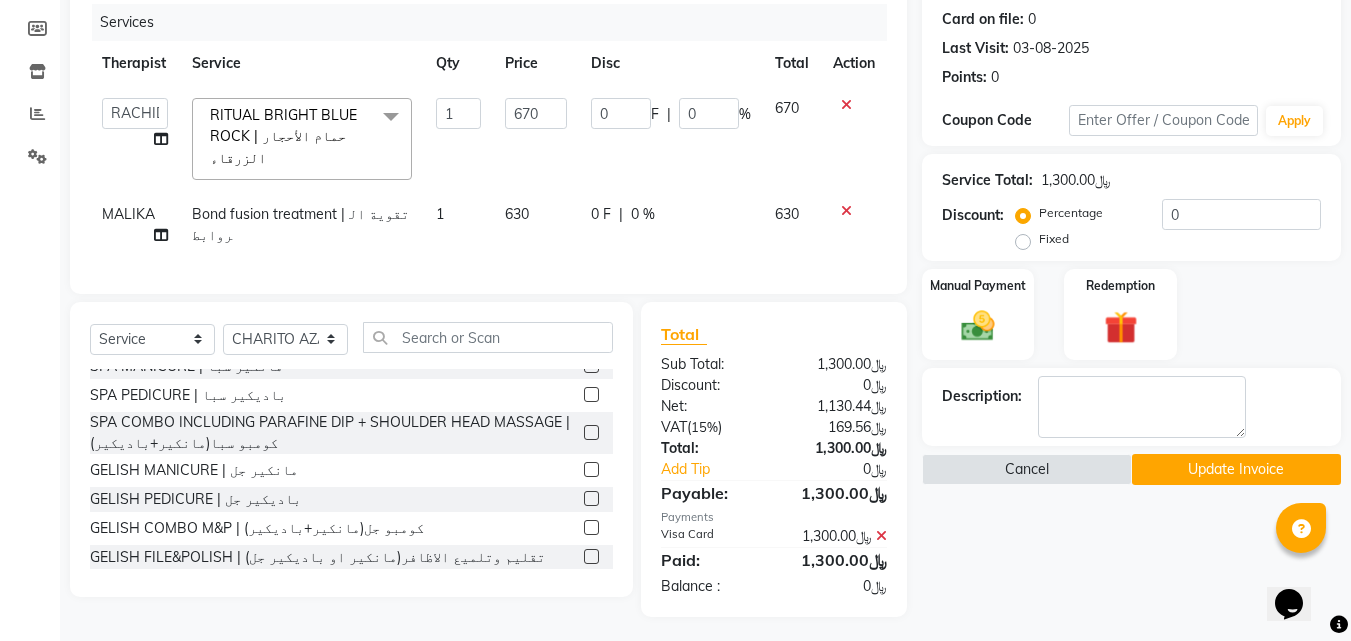 click 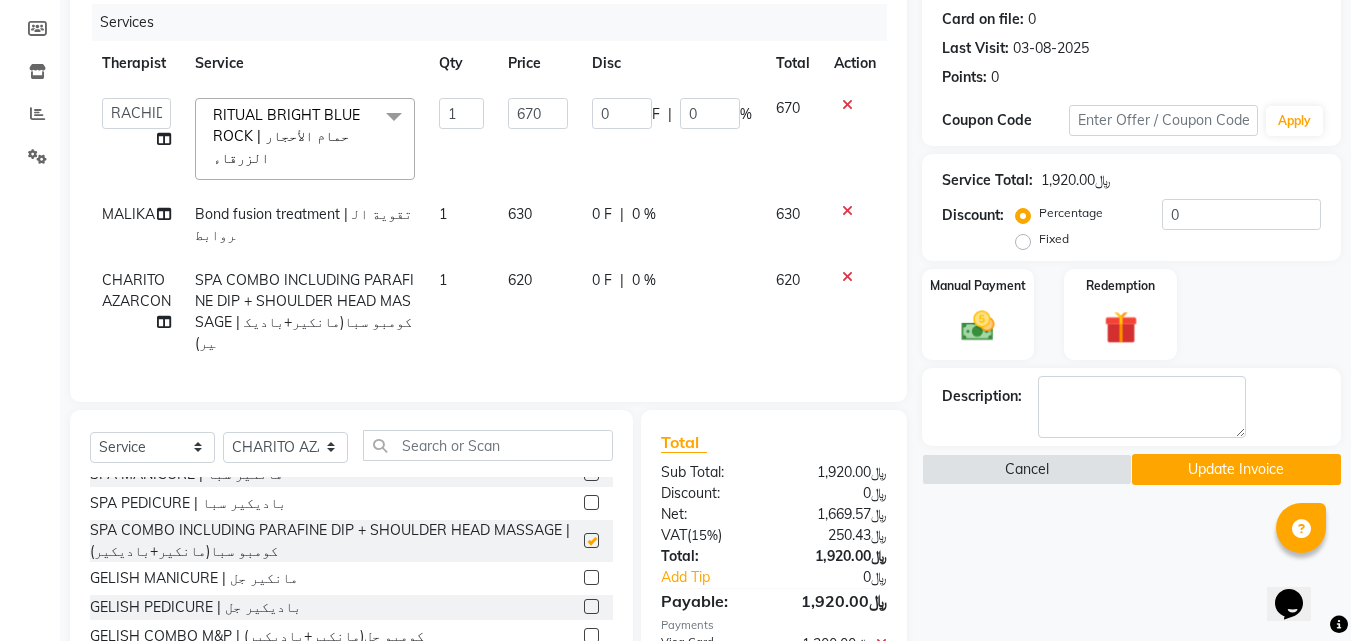 checkbox on "false" 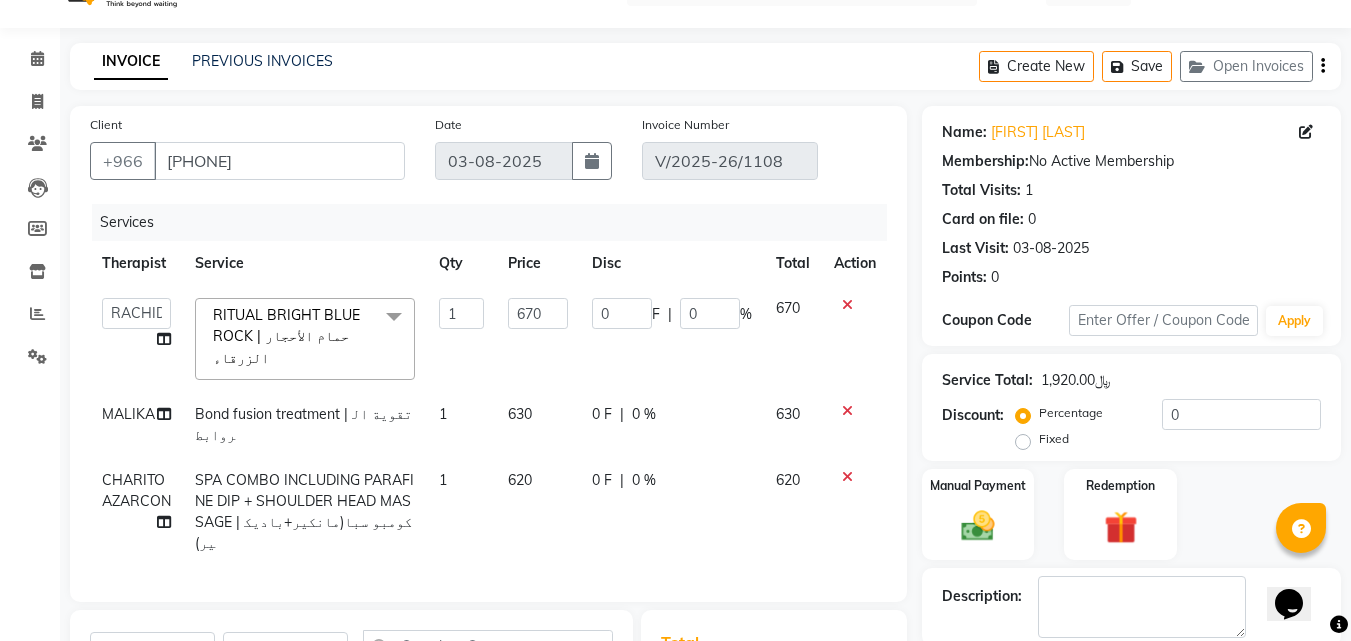 scroll, scrollTop: 144, scrollLeft: 0, axis: vertical 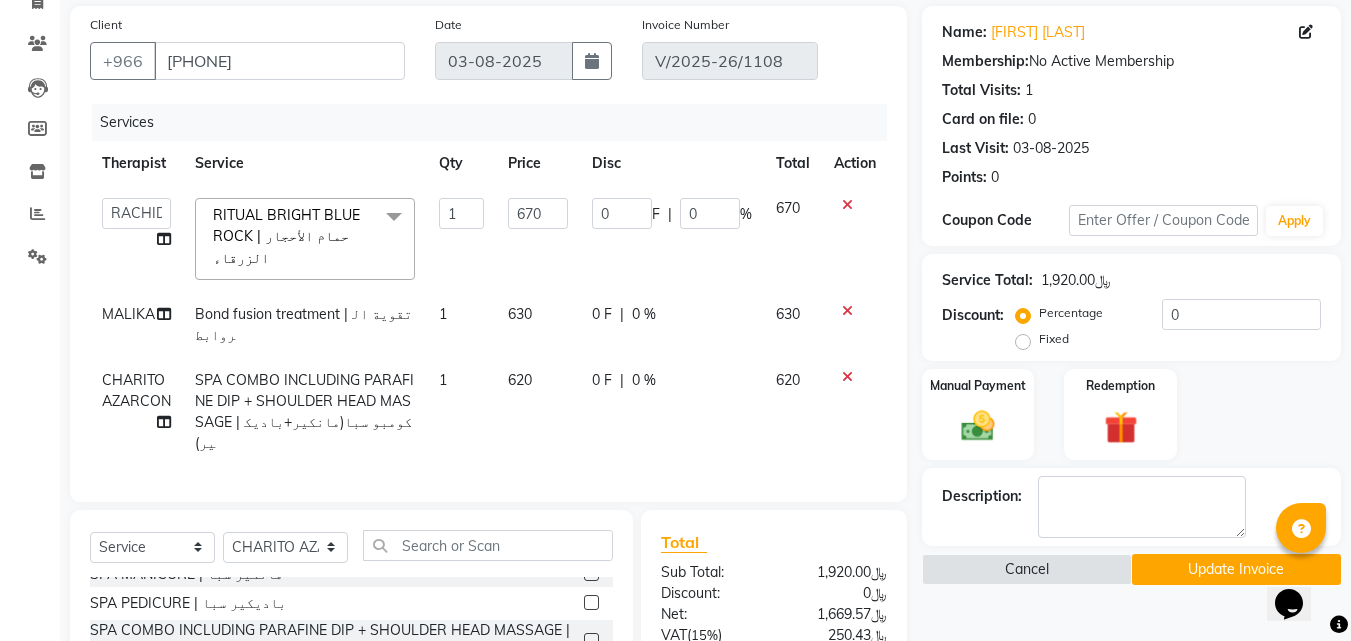 click on "Update Invoice" 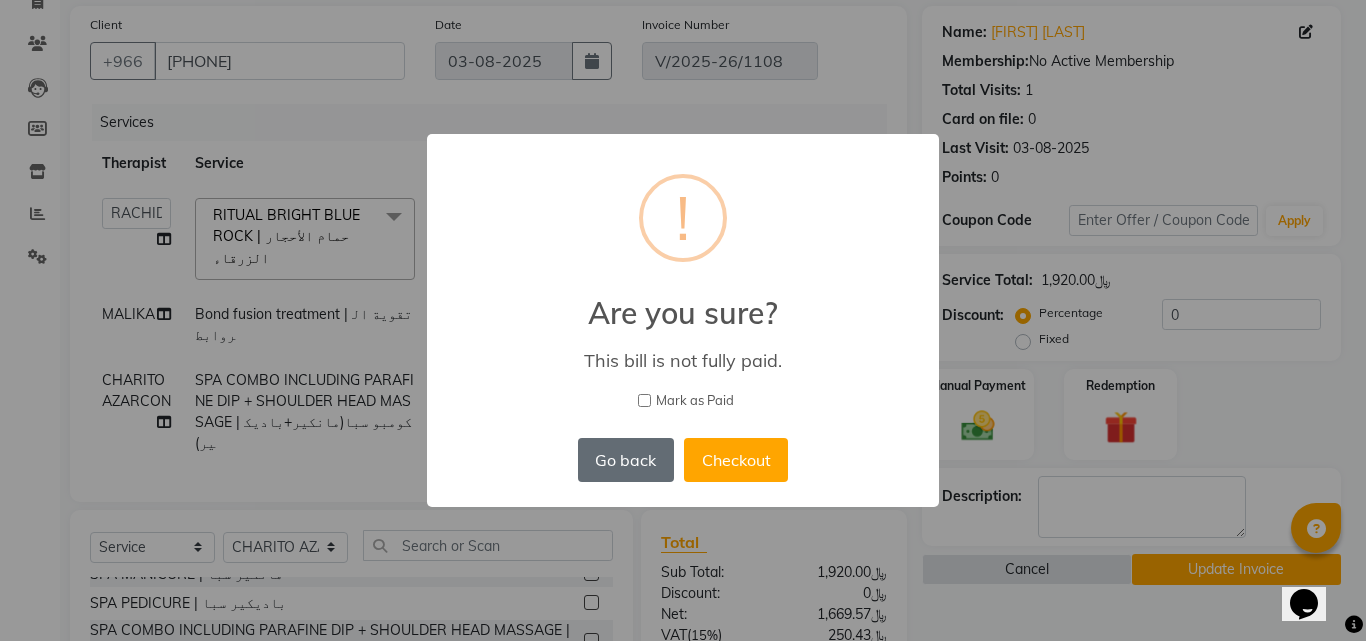 click on "Go back" at bounding box center (626, 460) 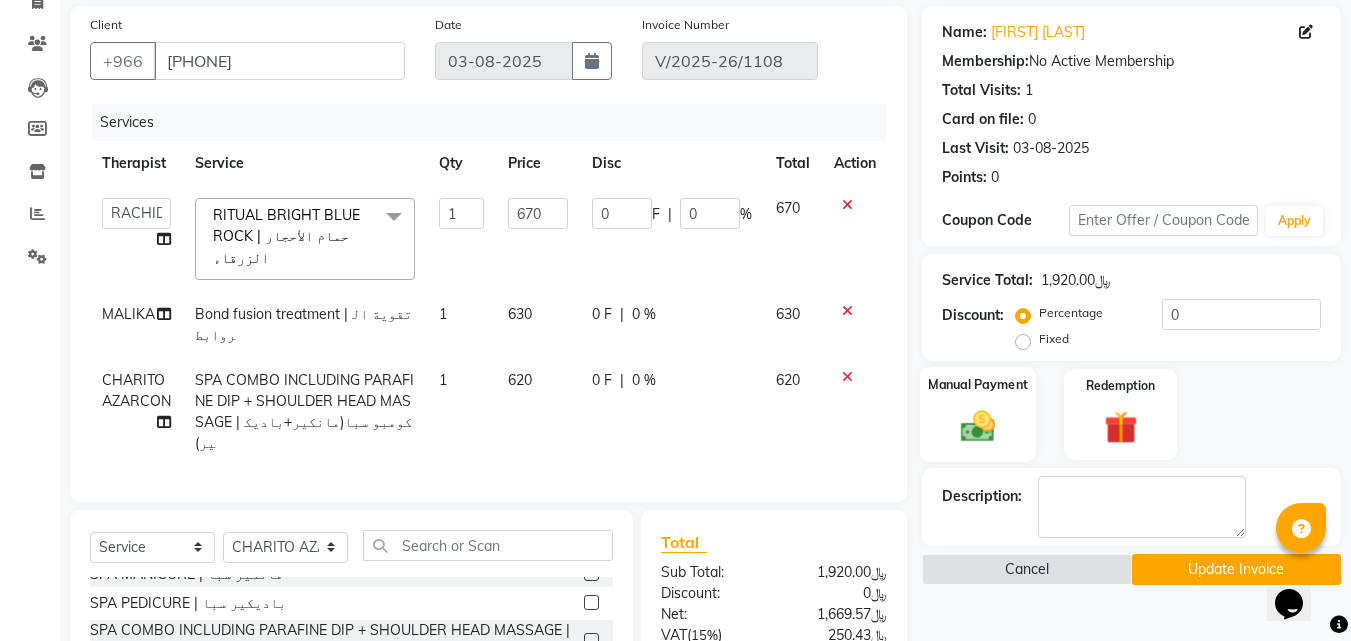 click on "Manual Payment" 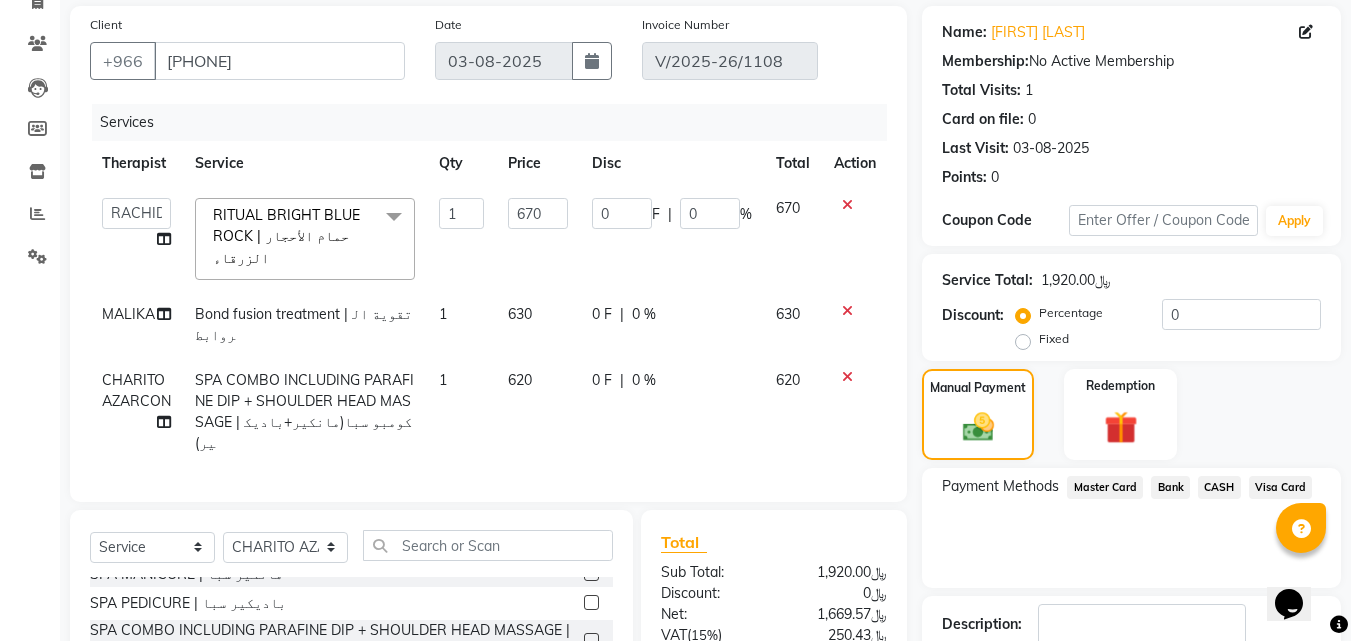 click on "Visa Card" 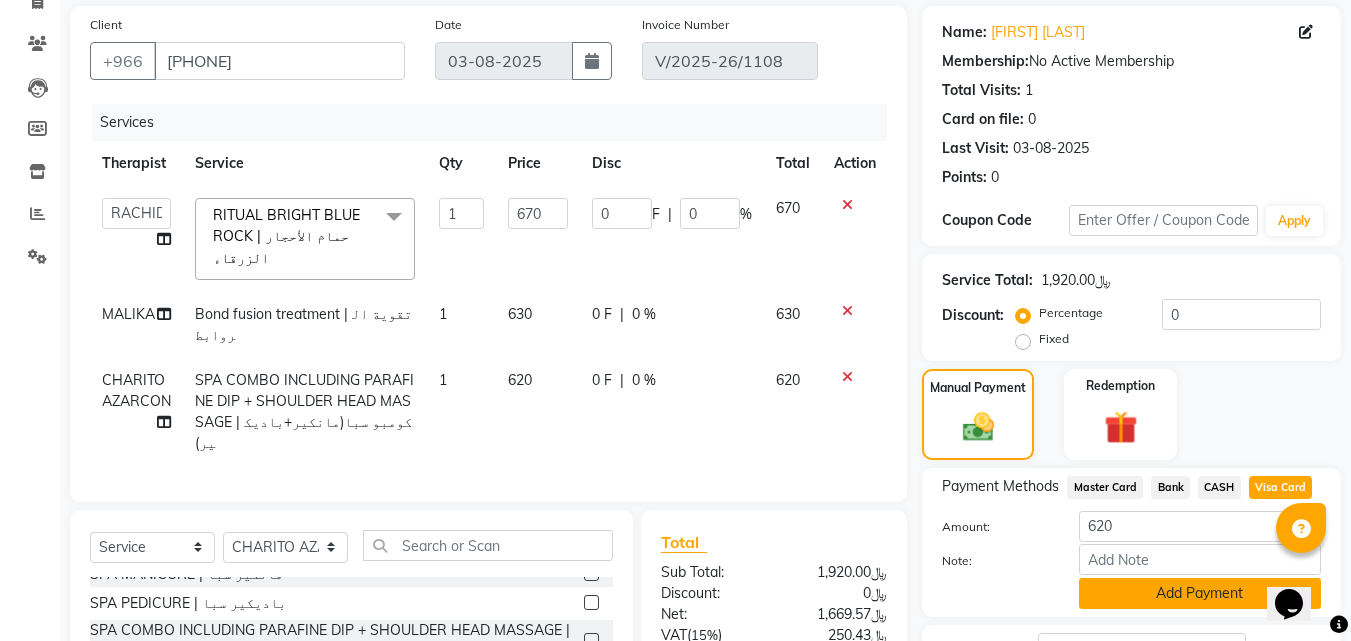 click on "Add Payment" 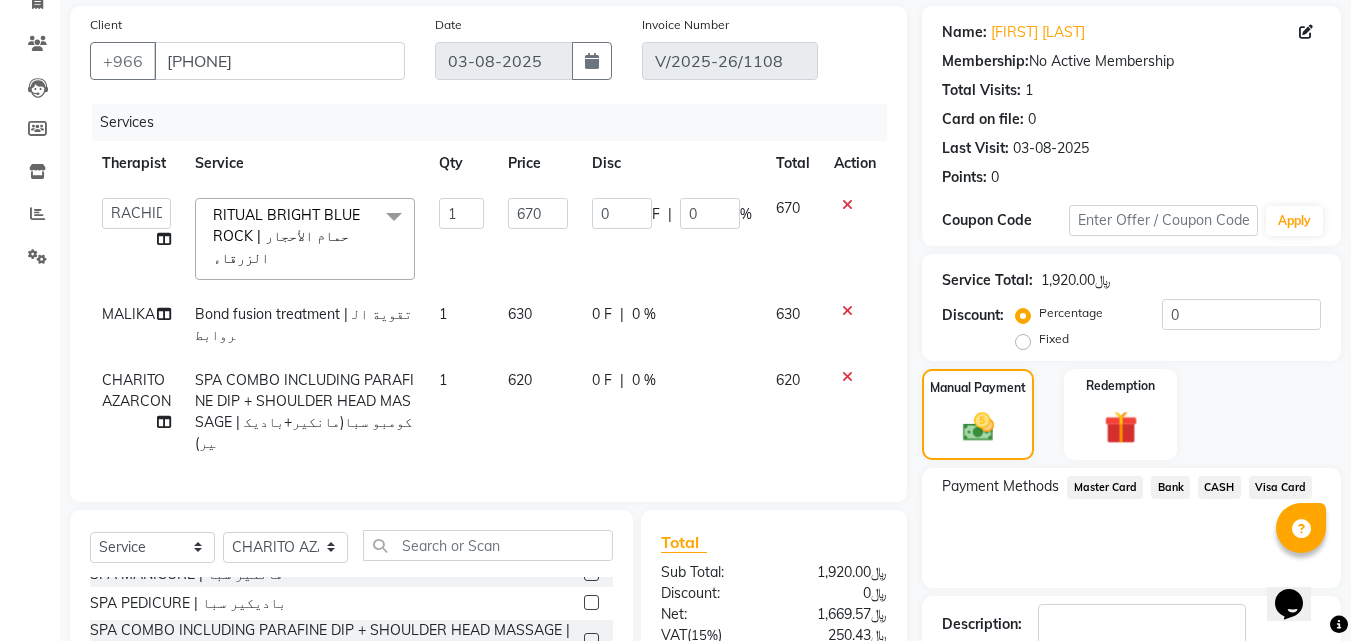 click on "Update Invoice" 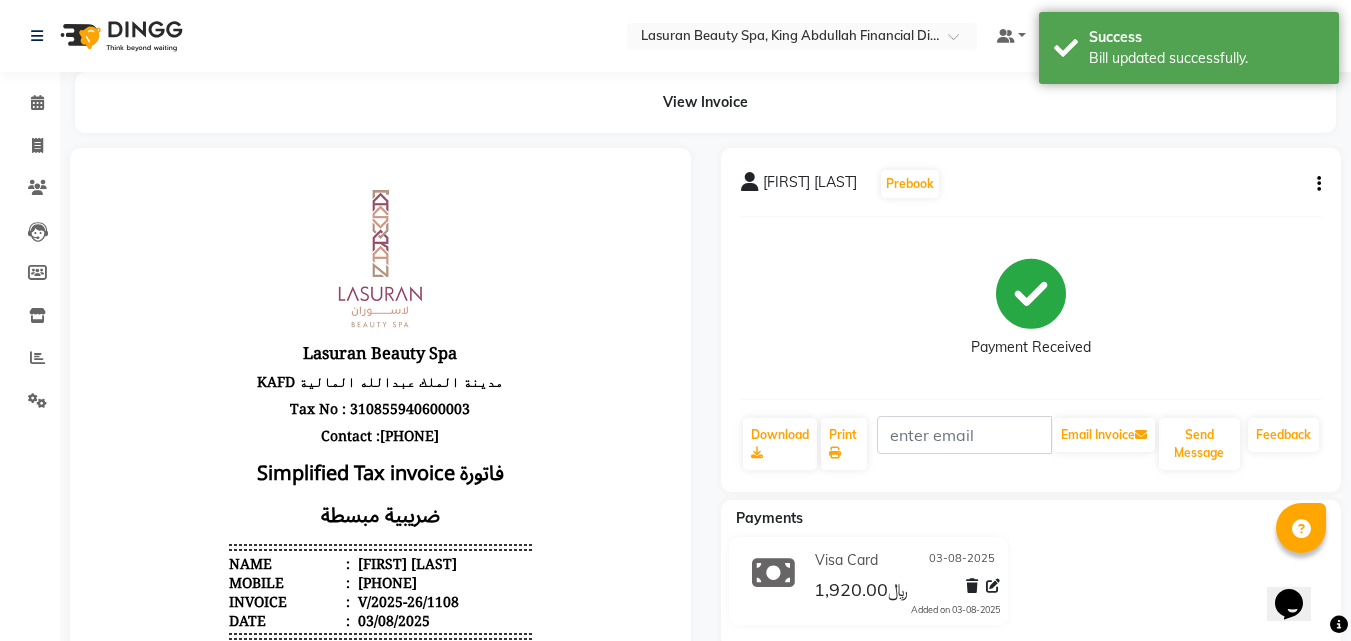 scroll, scrollTop: 0, scrollLeft: 0, axis: both 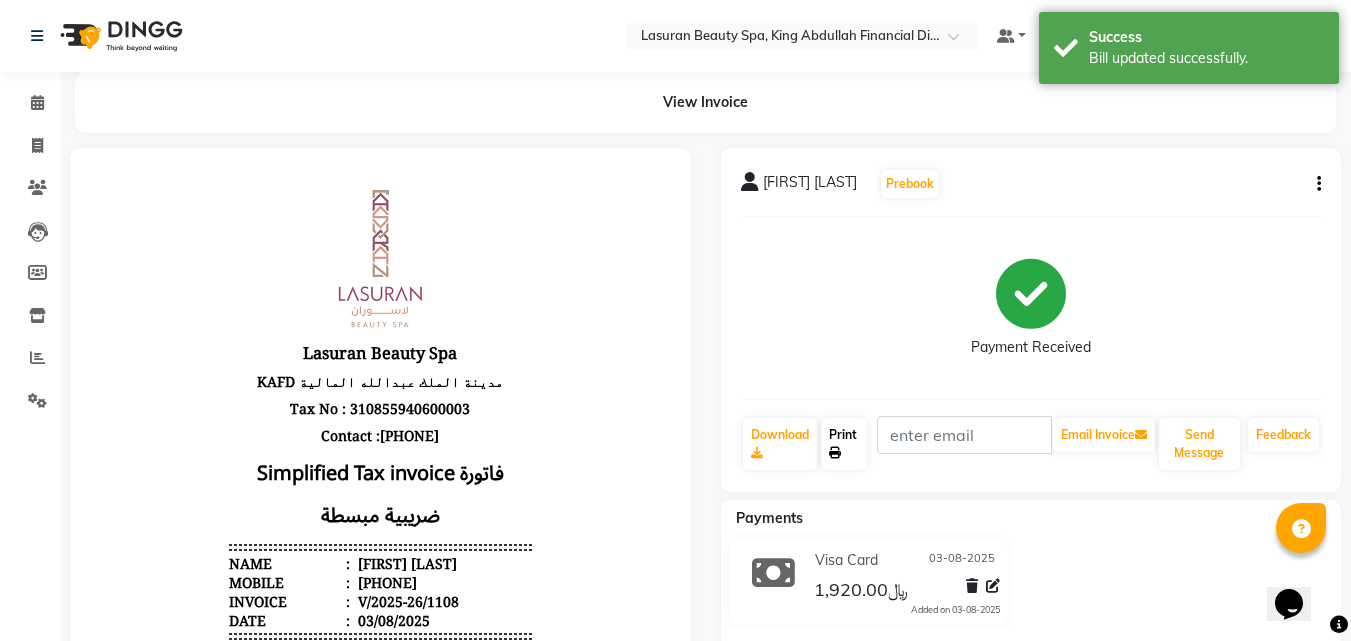 click 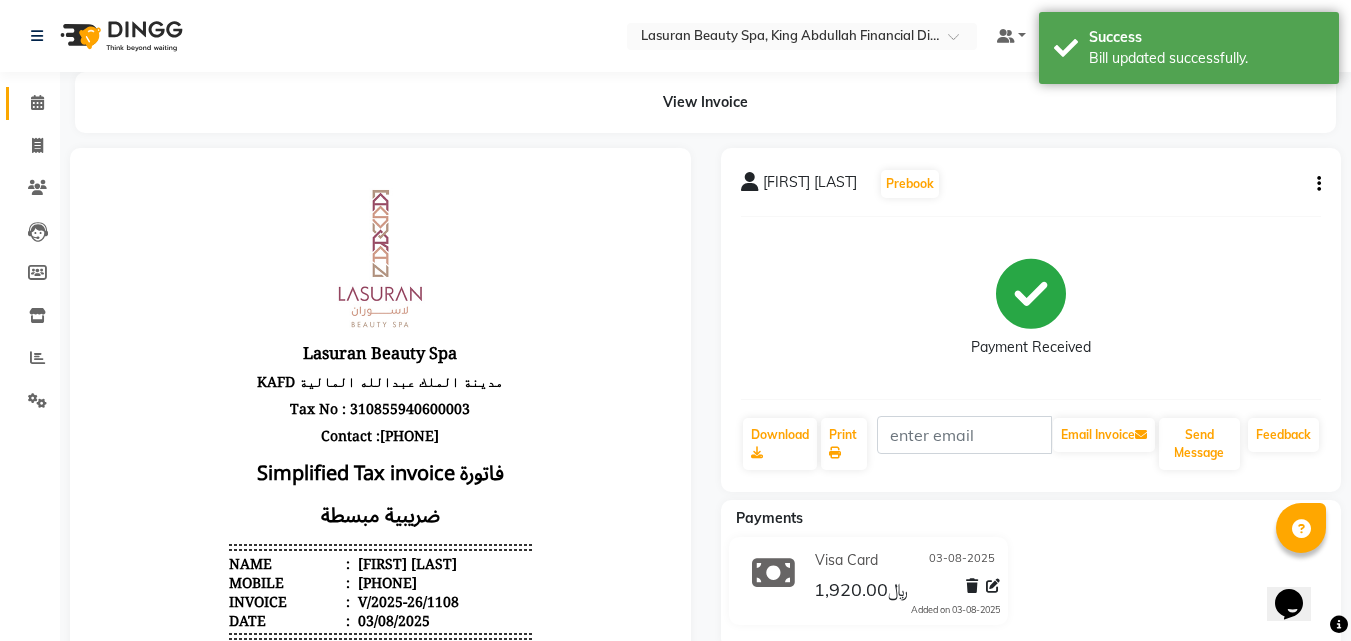 click 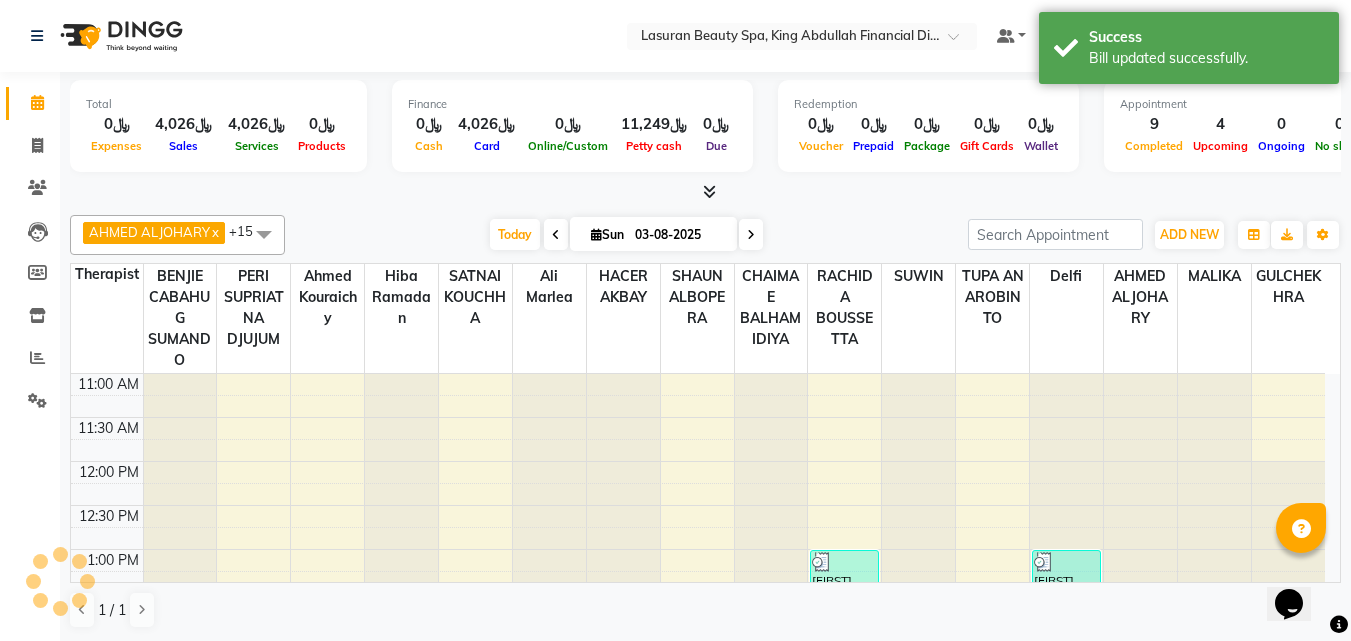 scroll, scrollTop: 0, scrollLeft: 0, axis: both 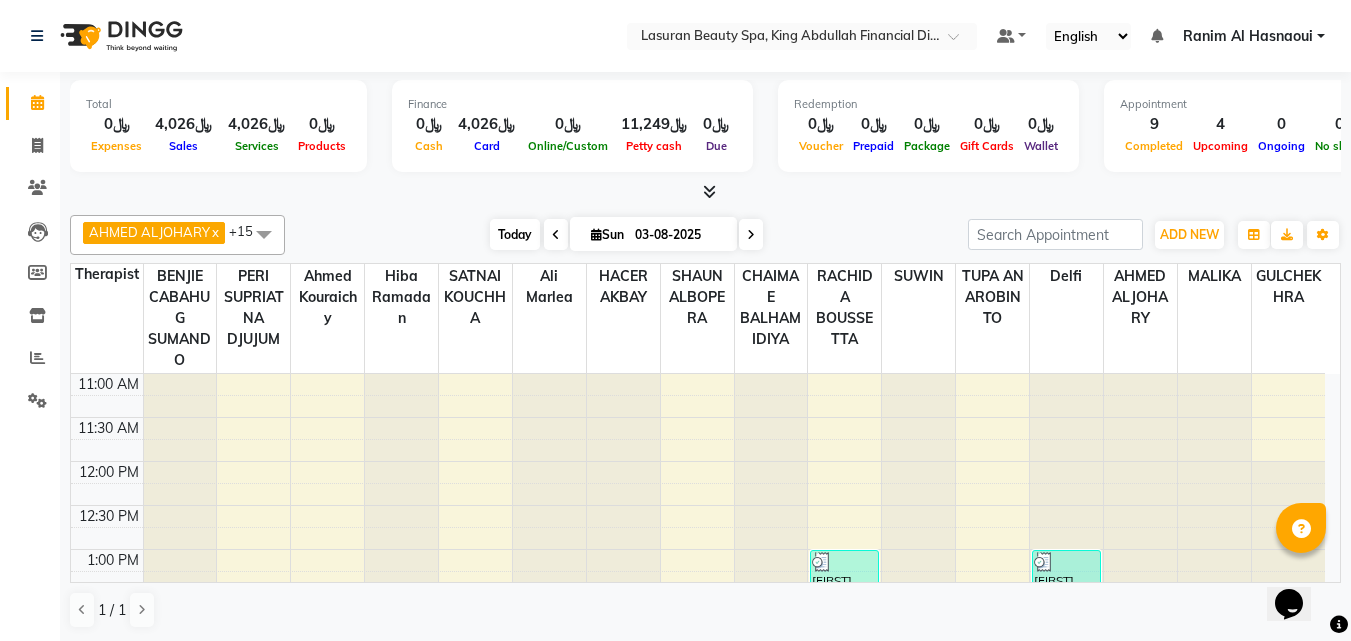 click on "Today" at bounding box center (515, 234) 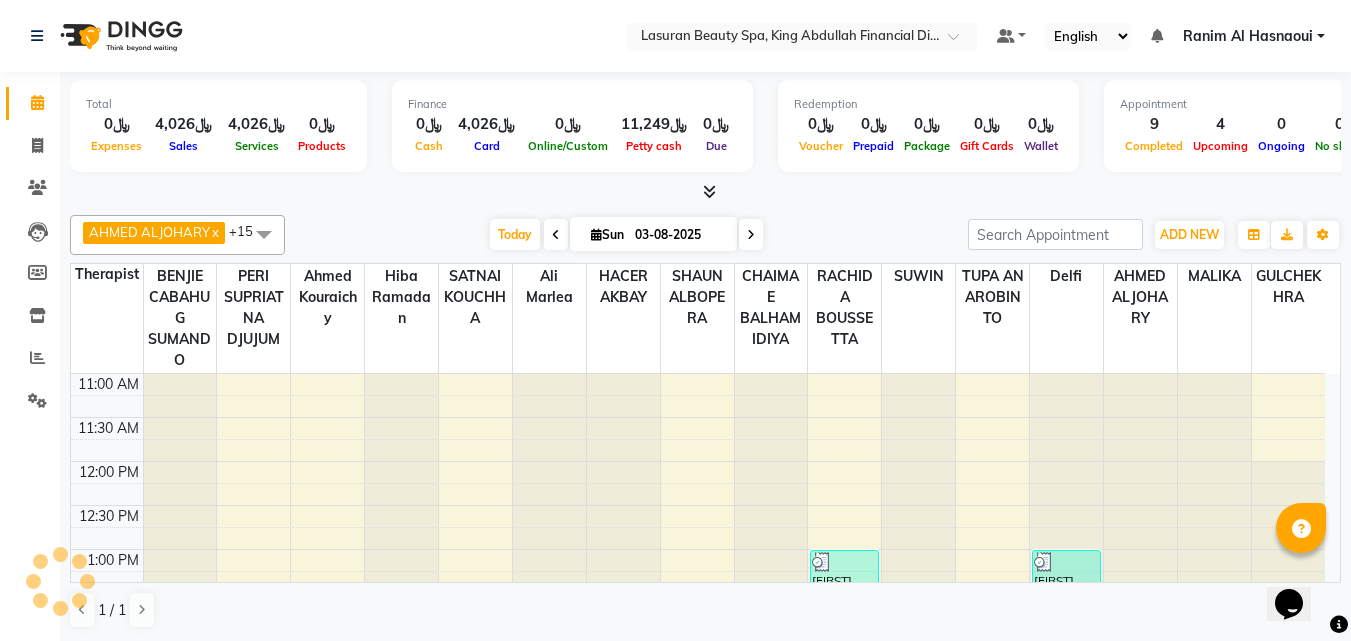 scroll, scrollTop: 617, scrollLeft: 0, axis: vertical 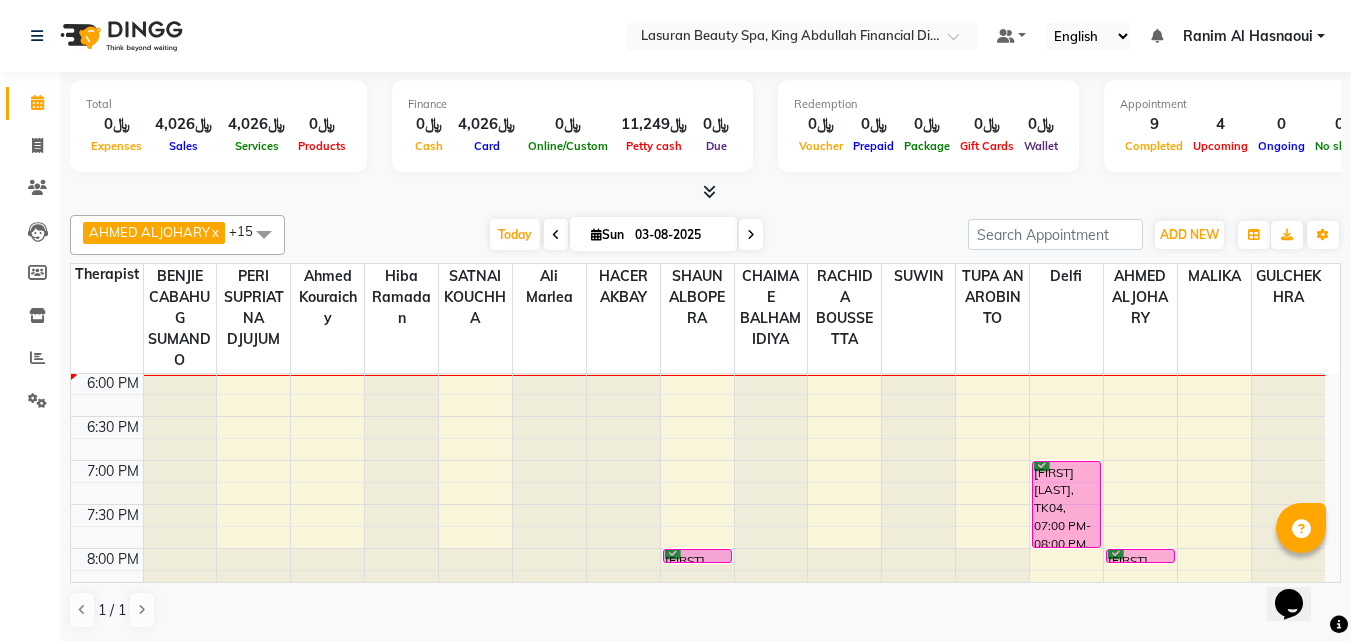 click at bounding box center (751, 234) 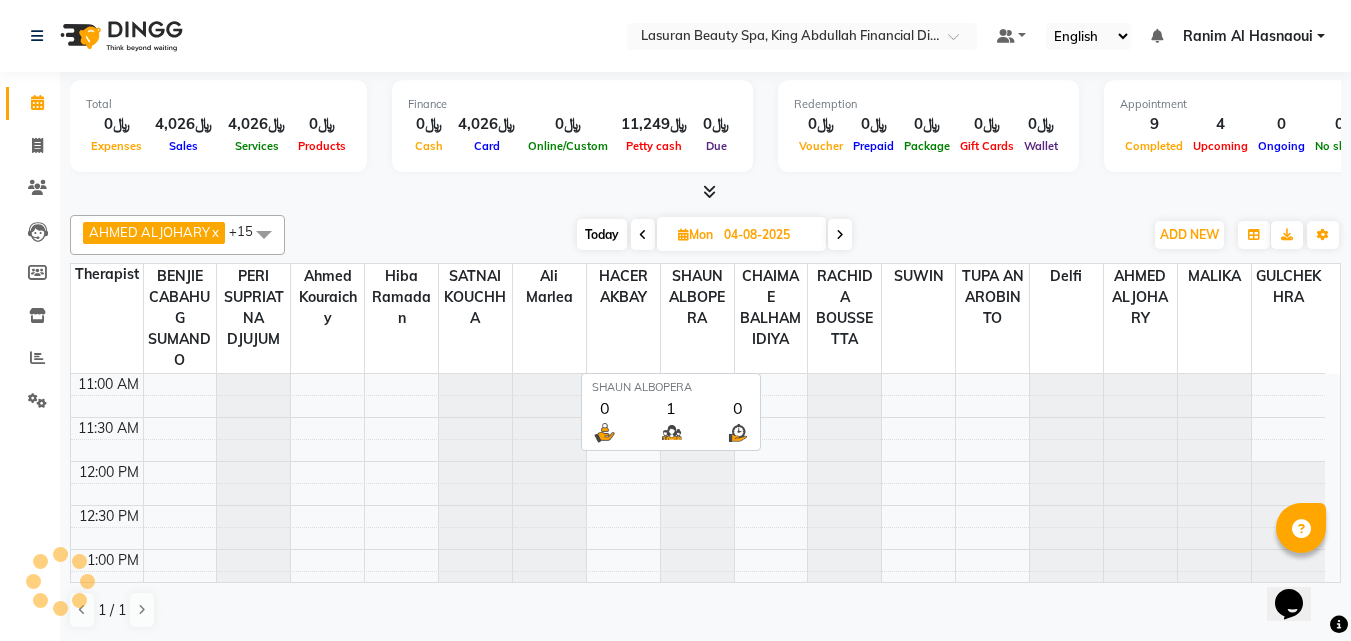 scroll, scrollTop: 617, scrollLeft: 0, axis: vertical 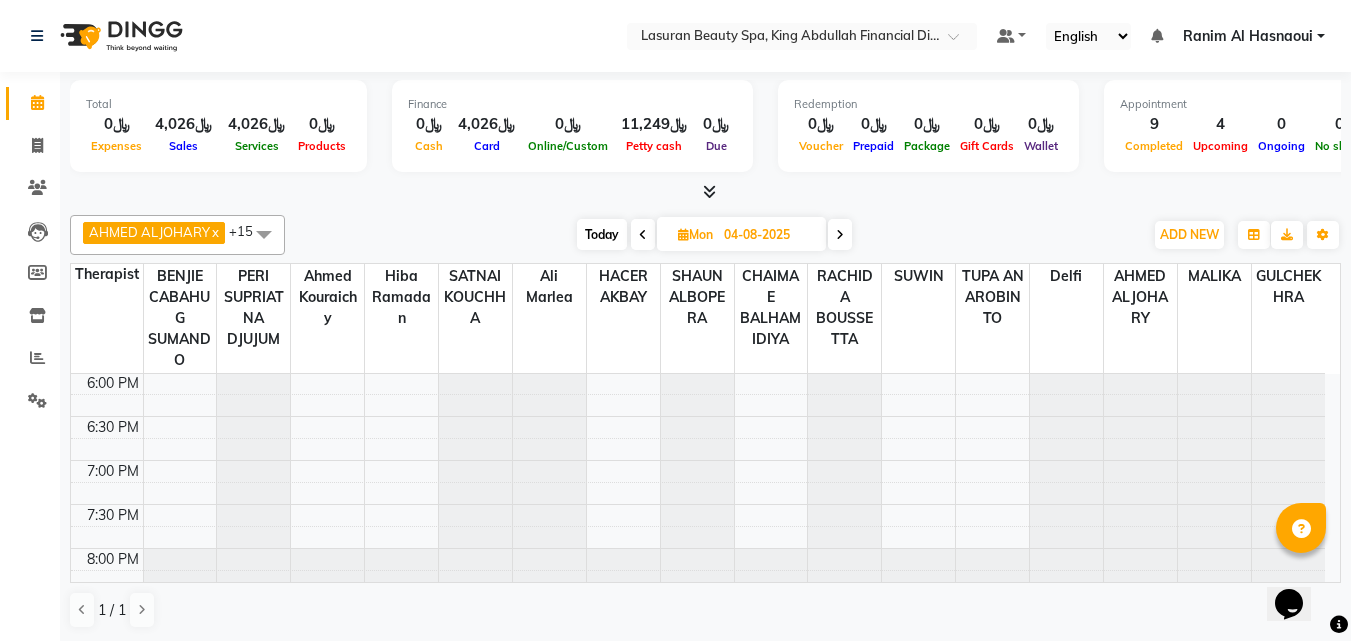 click at bounding box center [840, 235] 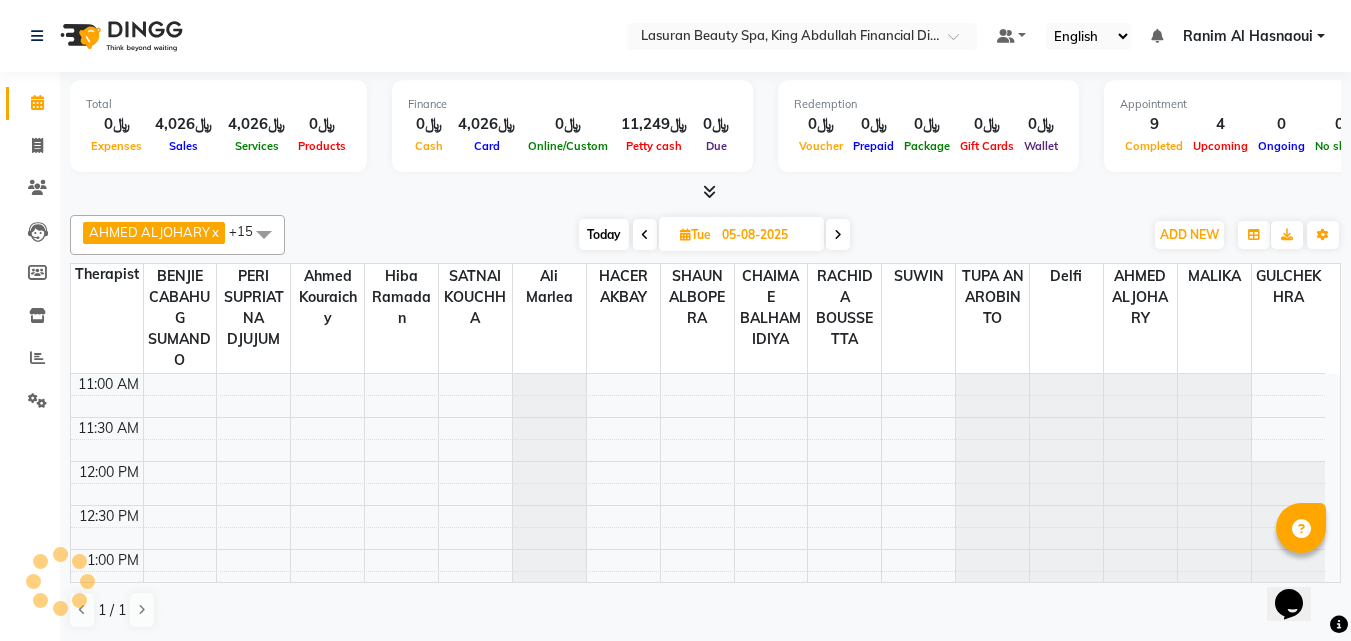 scroll, scrollTop: 617, scrollLeft: 0, axis: vertical 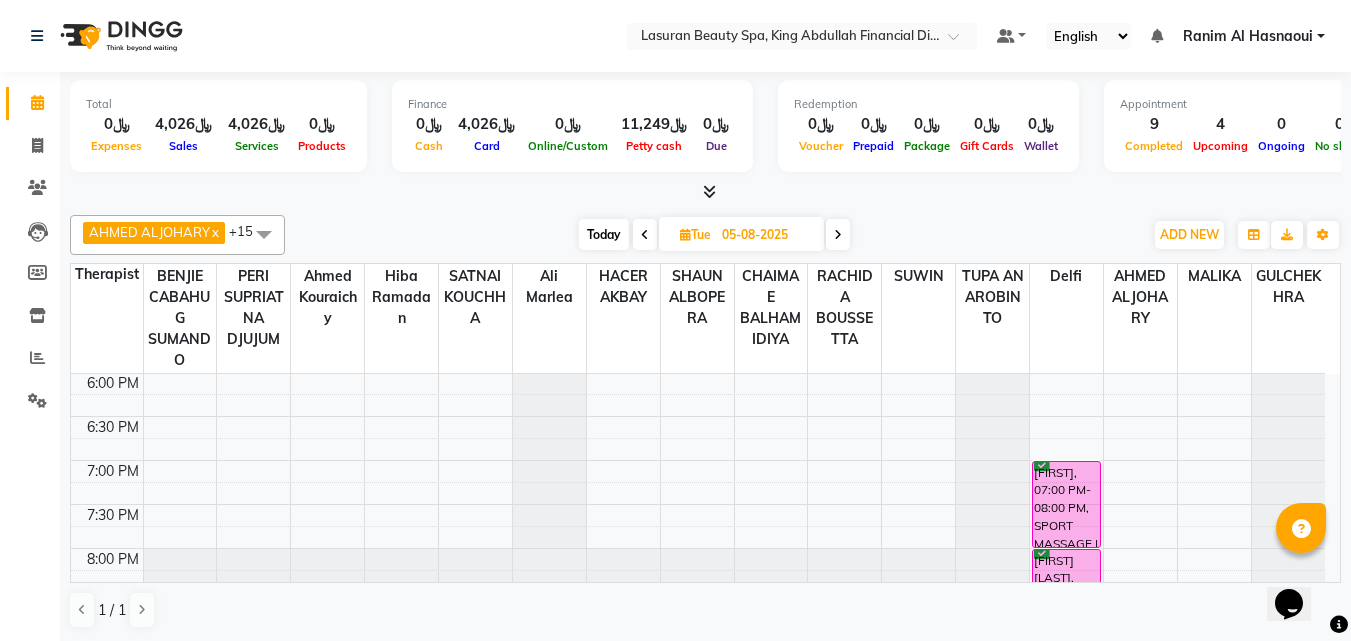 click at bounding box center (645, 234) 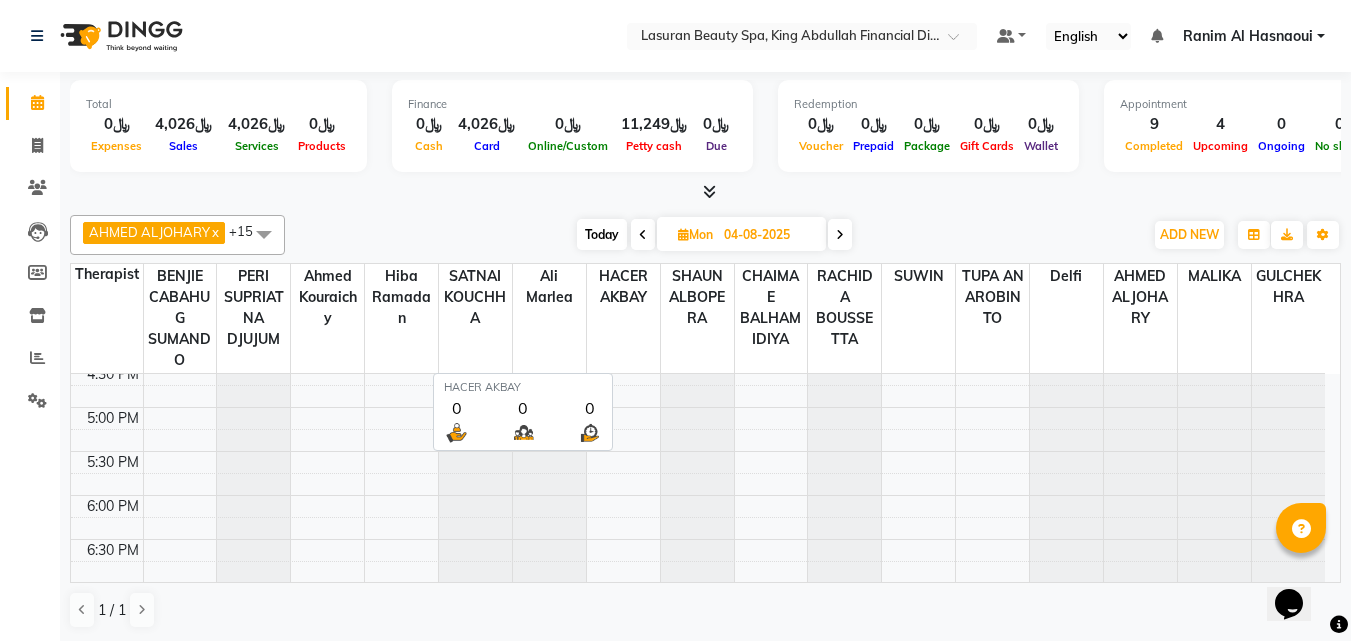 scroll, scrollTop: 459, scrollLeft: 0, axis: vertical 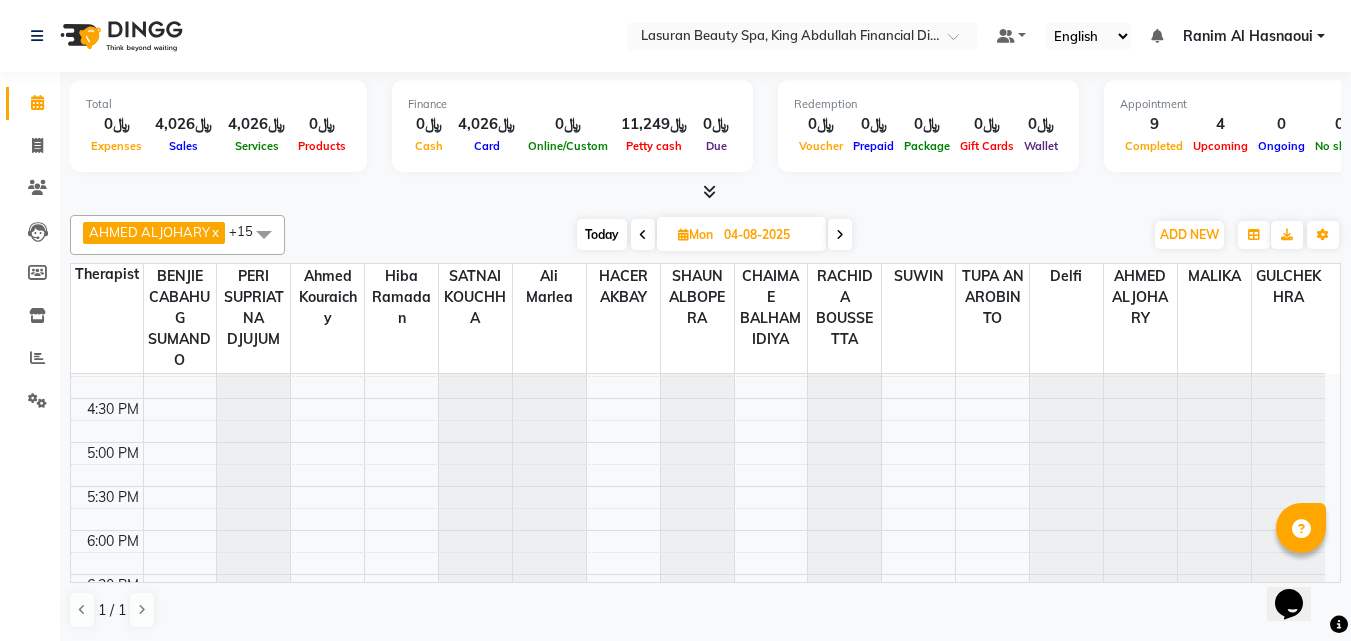 click on "Today" at bounding box center [602, 234] 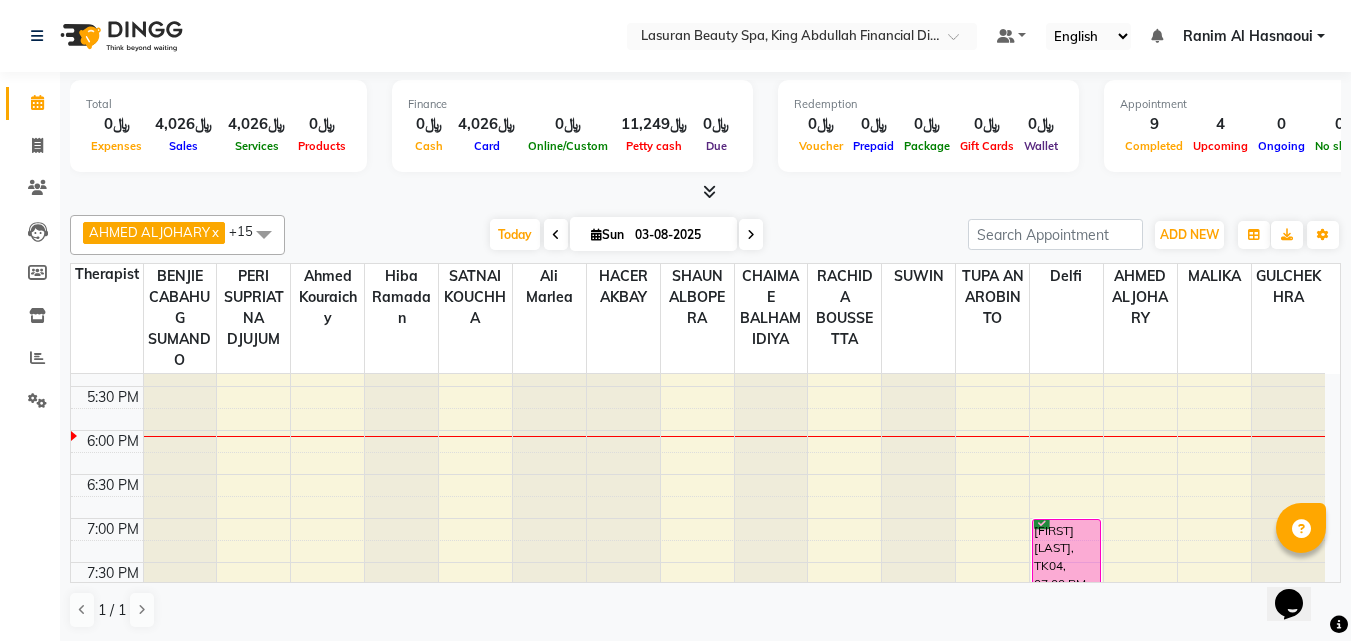 scroll, scrollTop: 759, scrollLeft: 0, axis: vertical 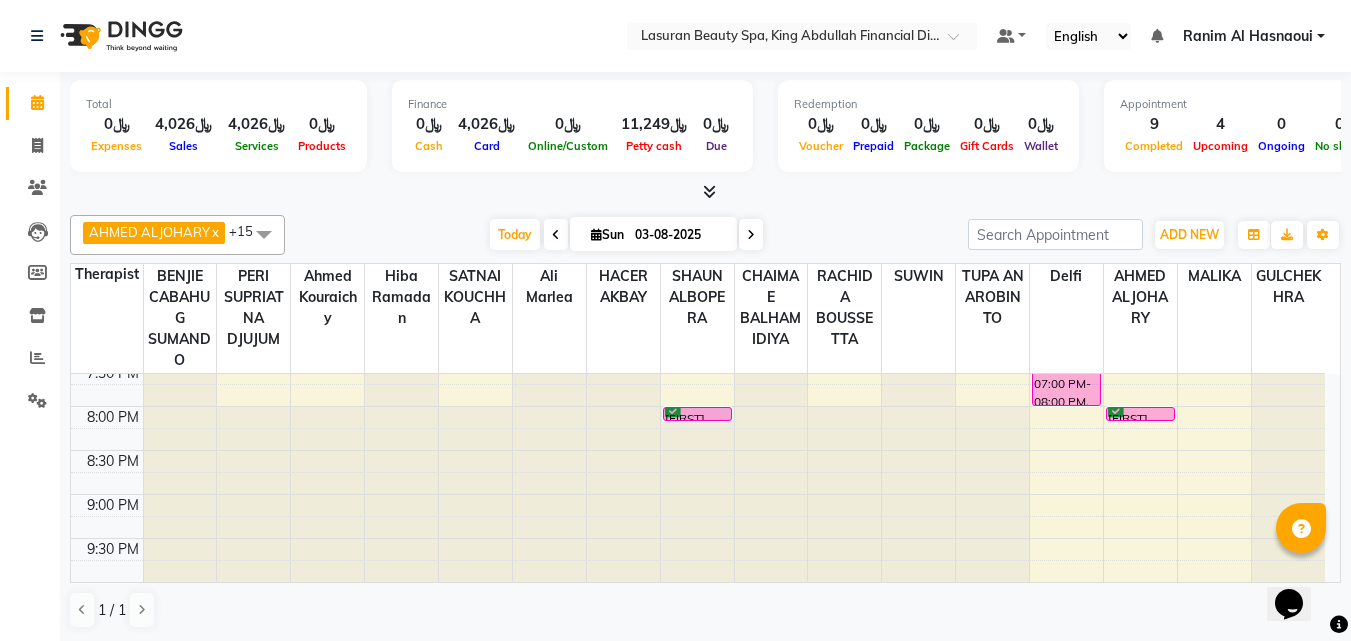 click at bounding box center (751, 234) 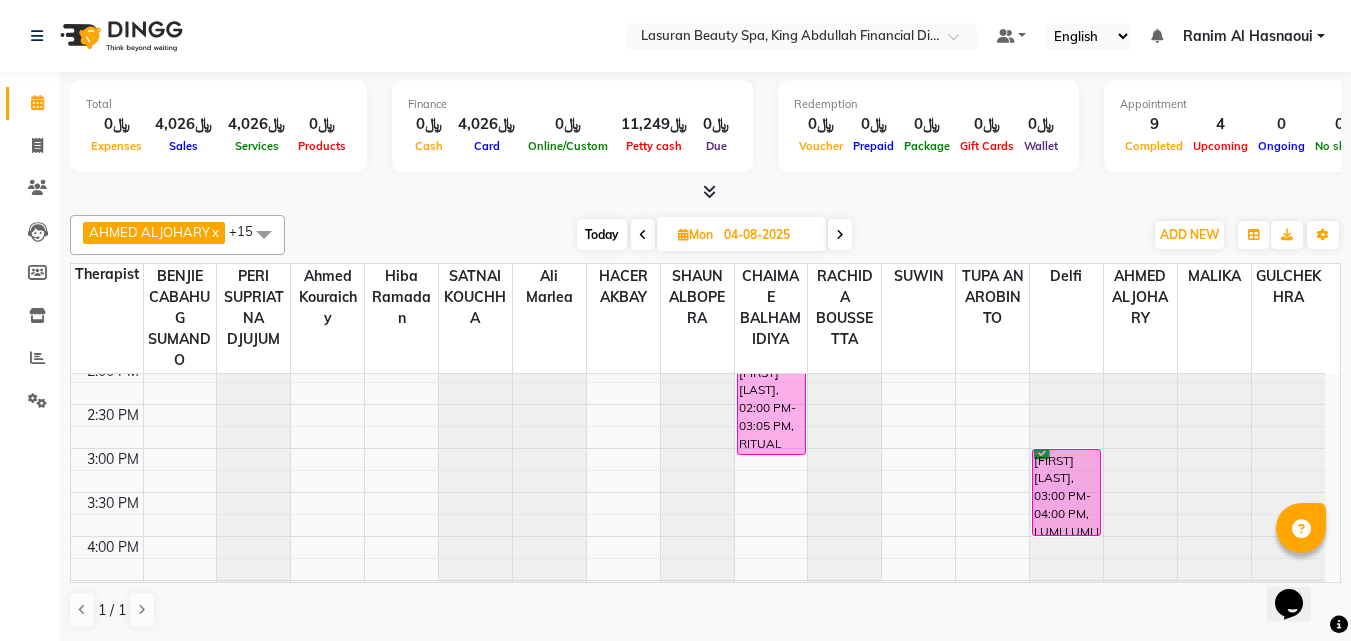 scroll, scrollTop: 759, scrollLeft: 0, axis: vertical 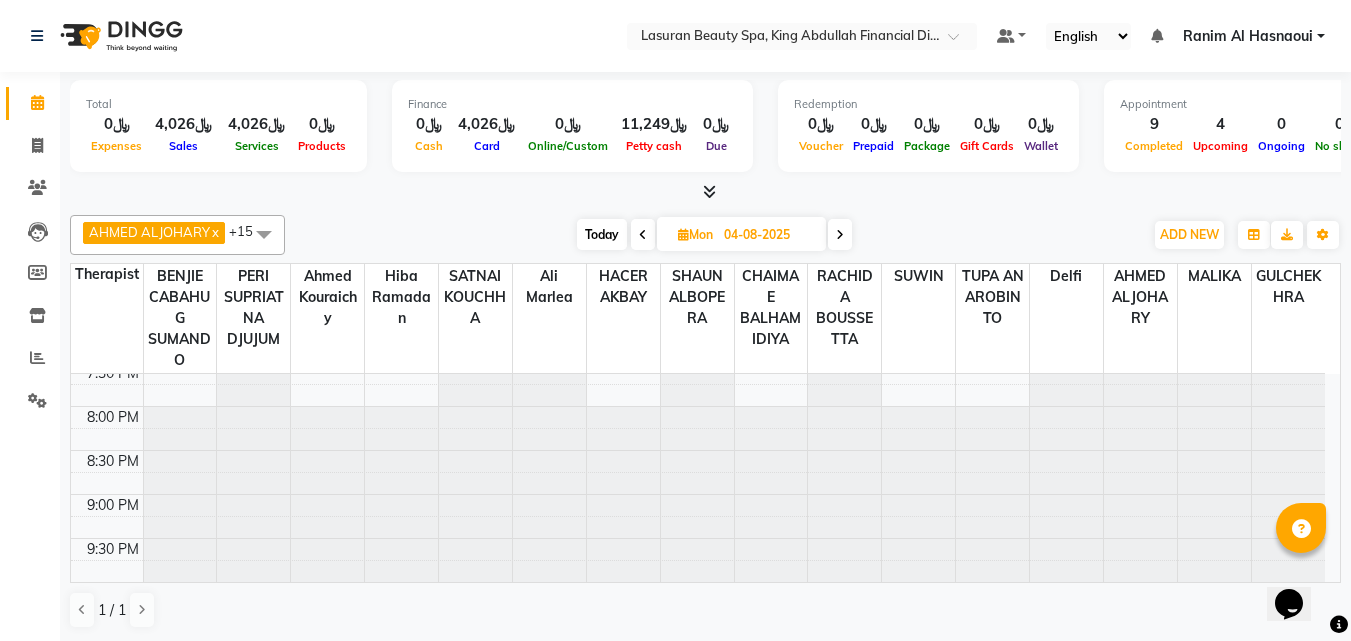 click on "Today" at bounding box center (602, 234) 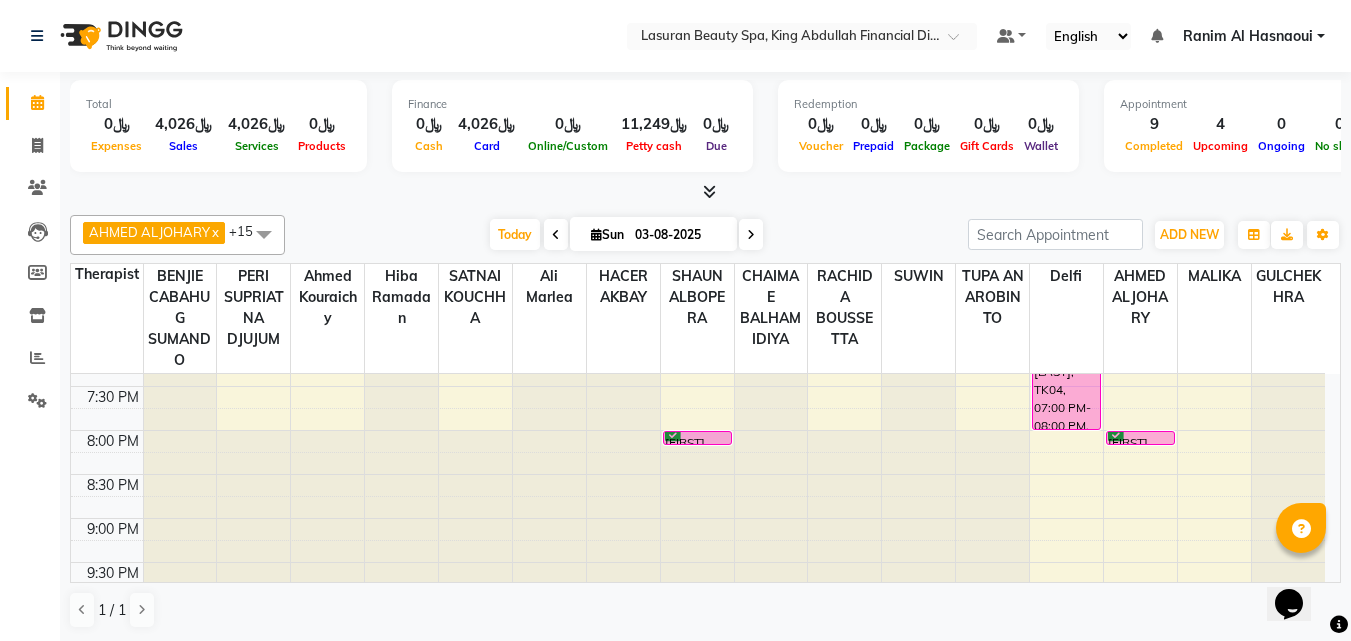 scroll, scrollTop: 759, scrollLeft: 0, axis: vertical 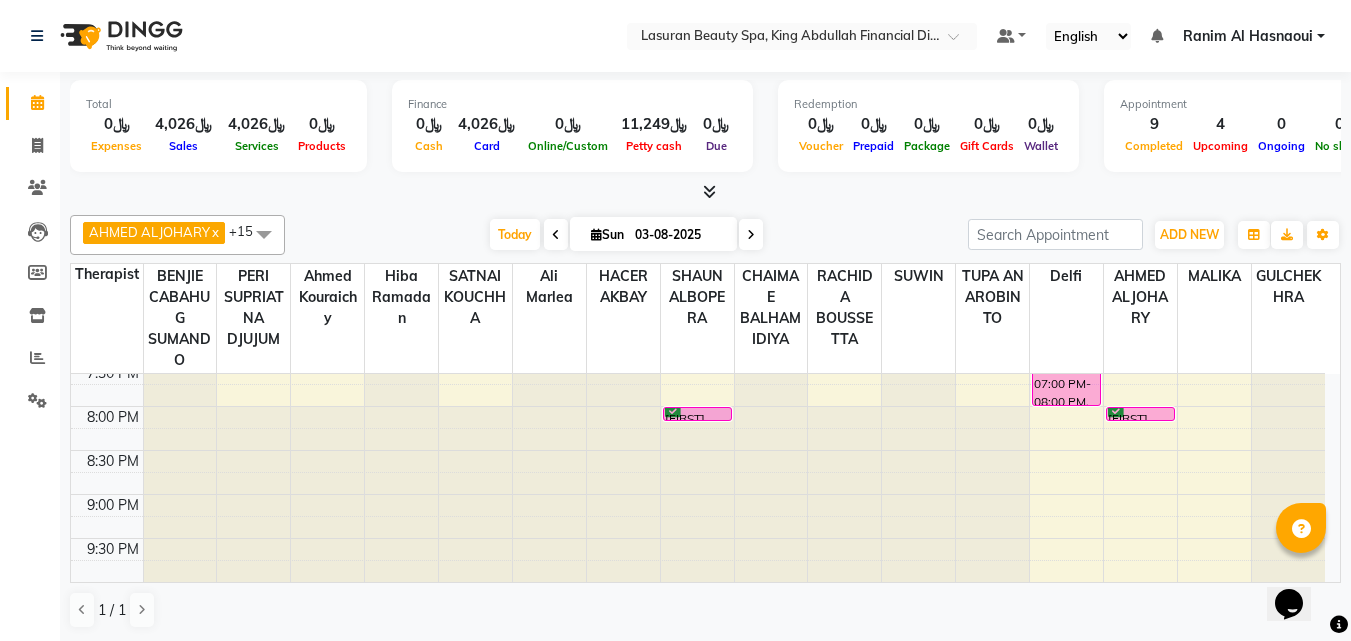 click at bounding box center (751, 235) 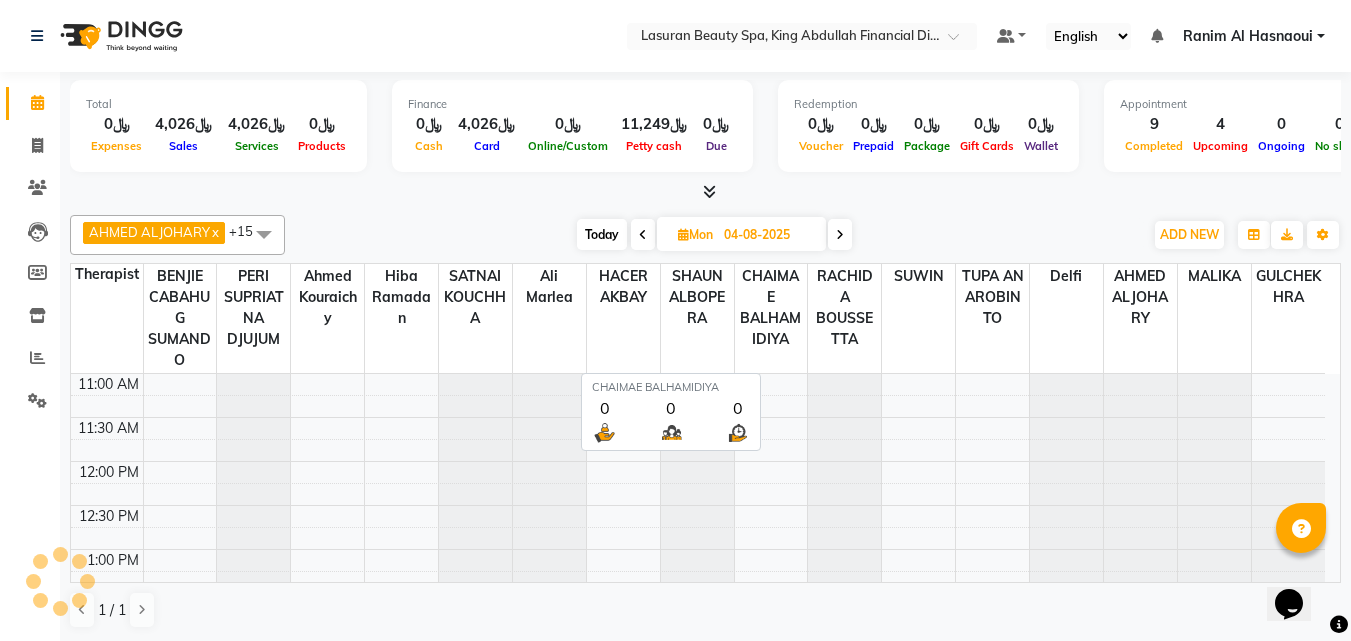 scroll, scrollTop: 617, scrollLeft: 0, axis: vertical 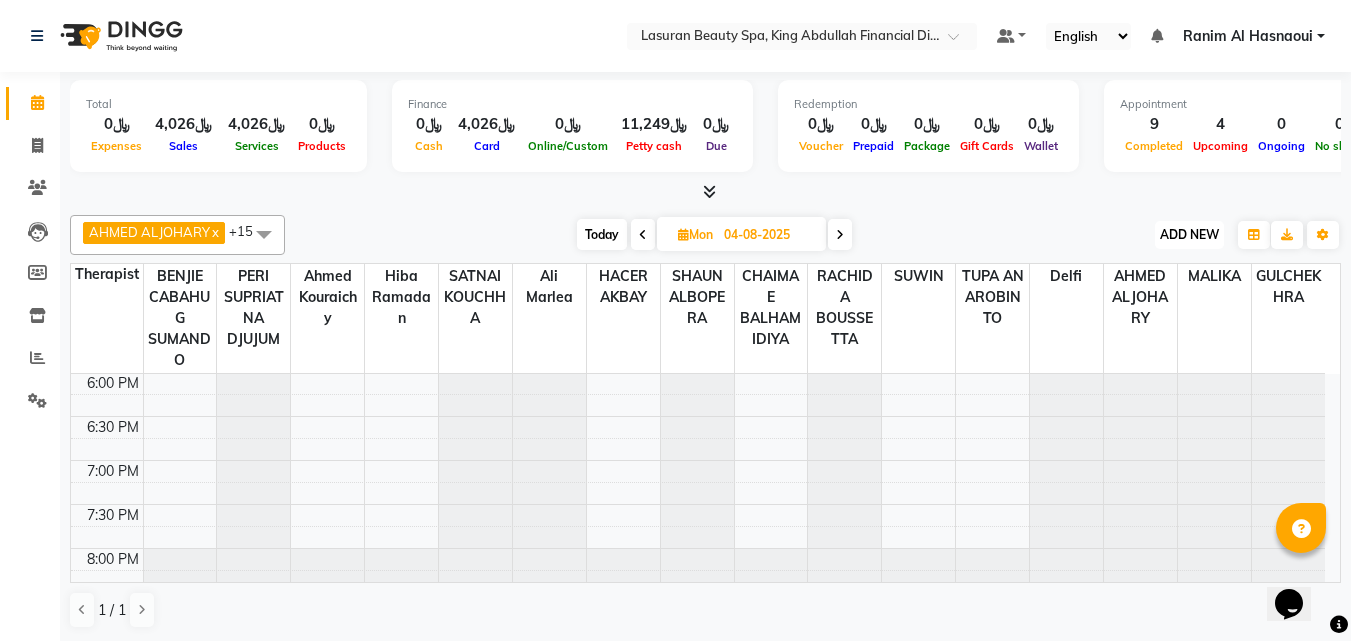 click on "ADD NEW" at bounding box center (1189, 234) 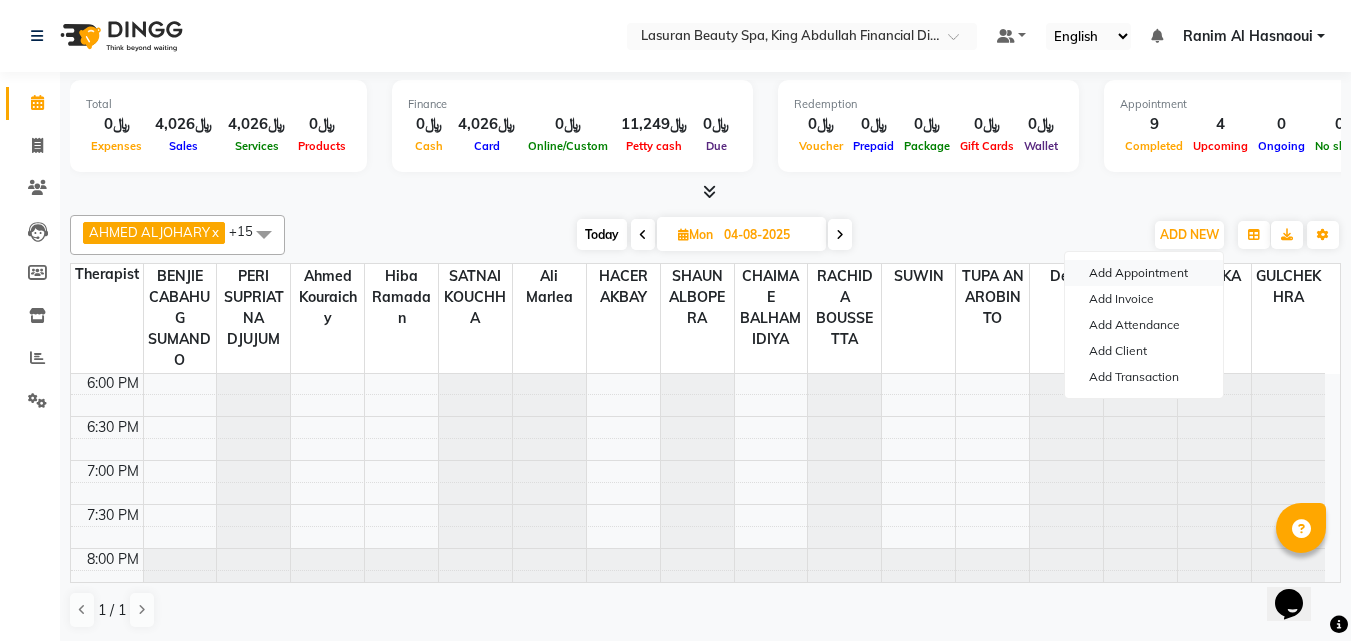 click on "Add Appointment" at bounding box center [1144, 273] 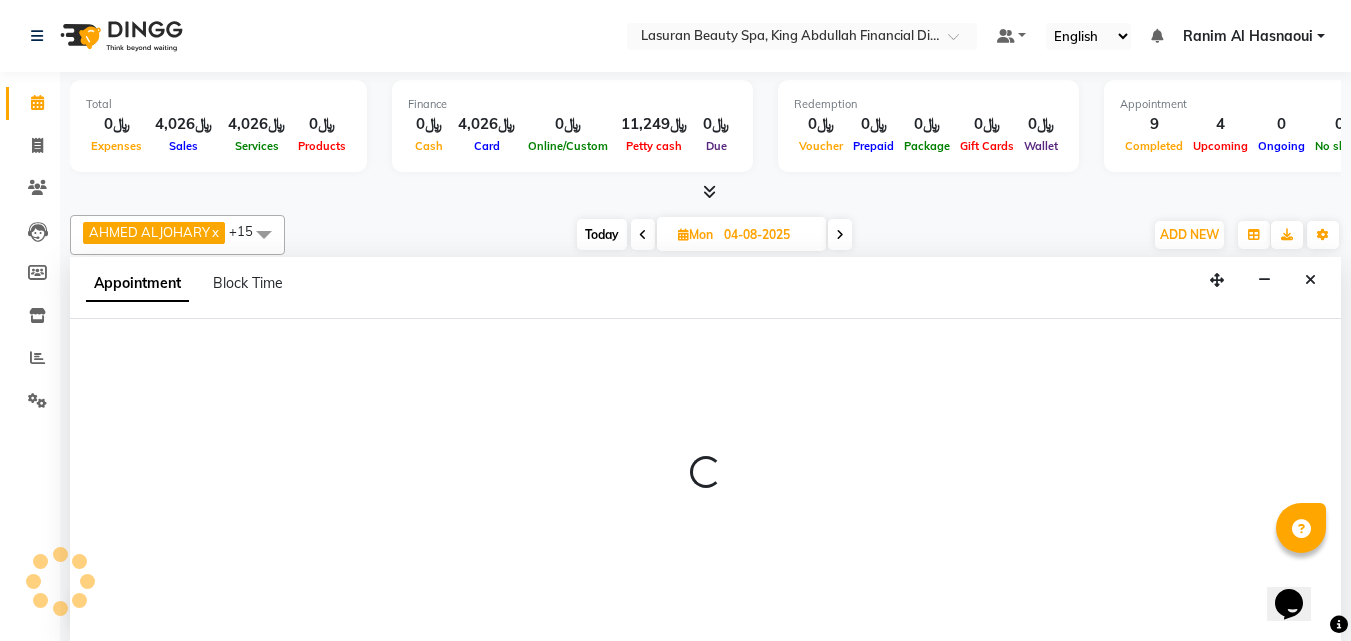 scroll, scrollTop: 1, scrollLeft: 0, axis: vertical 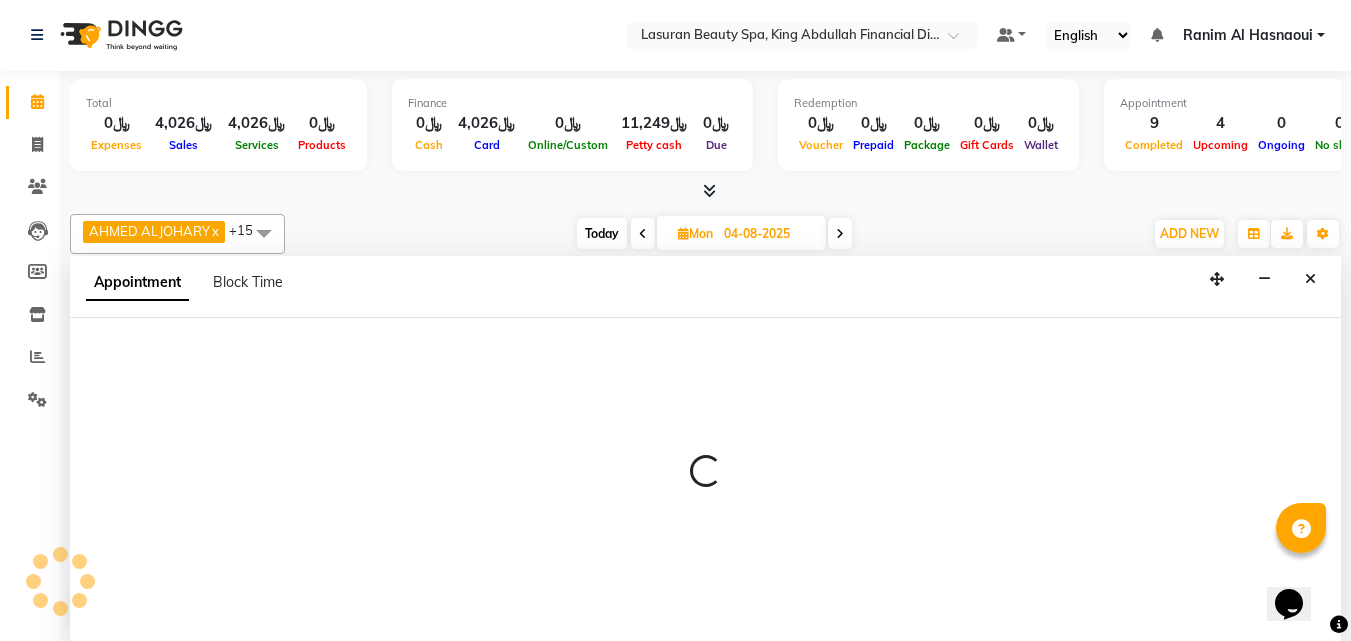 select on "tentative" 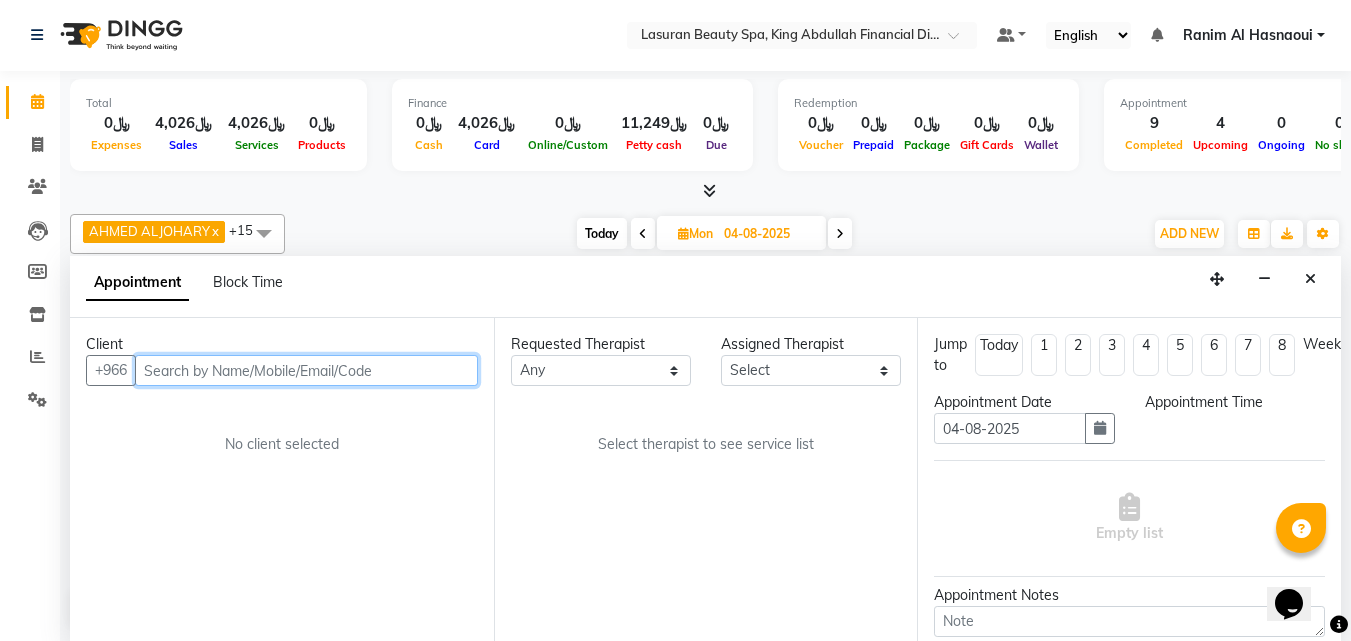 select on "720" 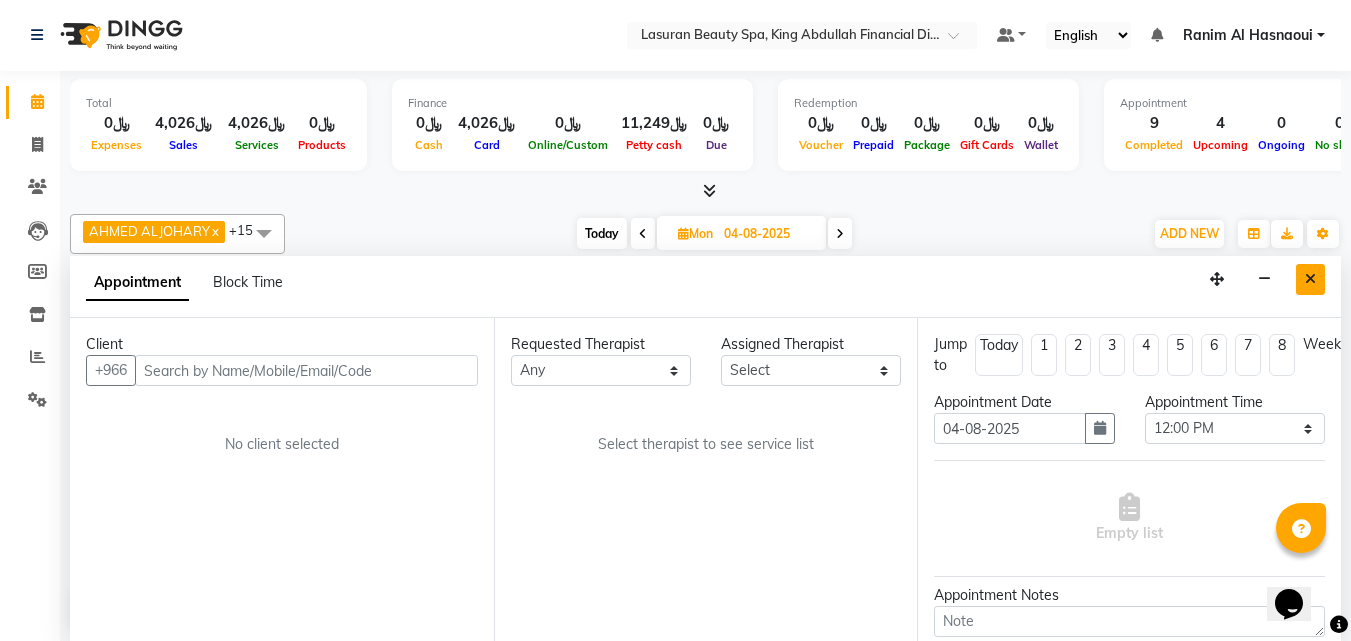click at bounding box center (1310, 279) 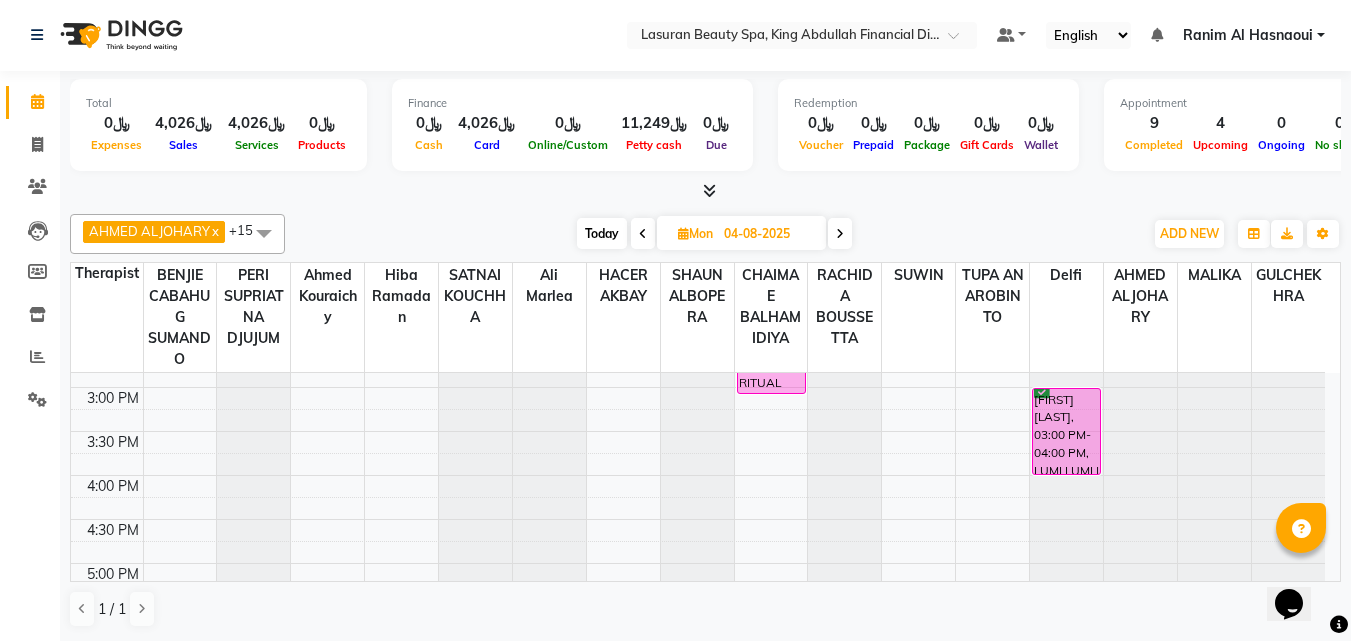 scroll, scrollTop: 500, scrollLeft: 0, axis: vertical 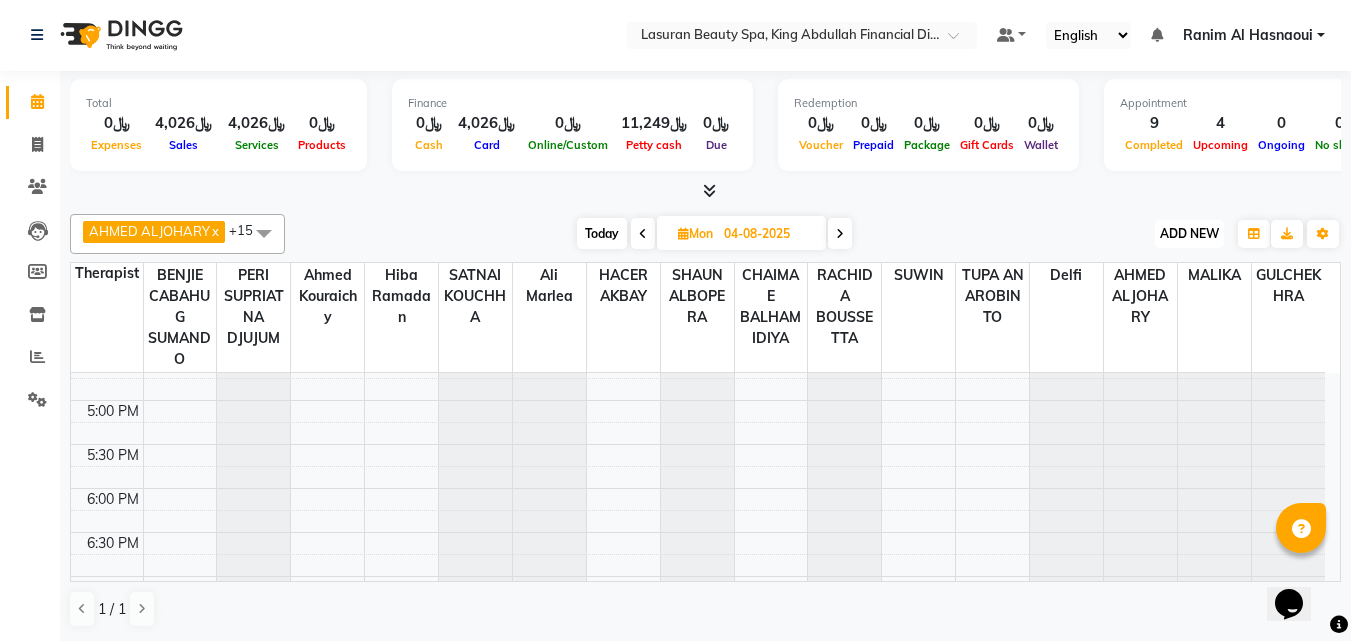 click on "ADD NEW" at bounding box center (1189, 233) 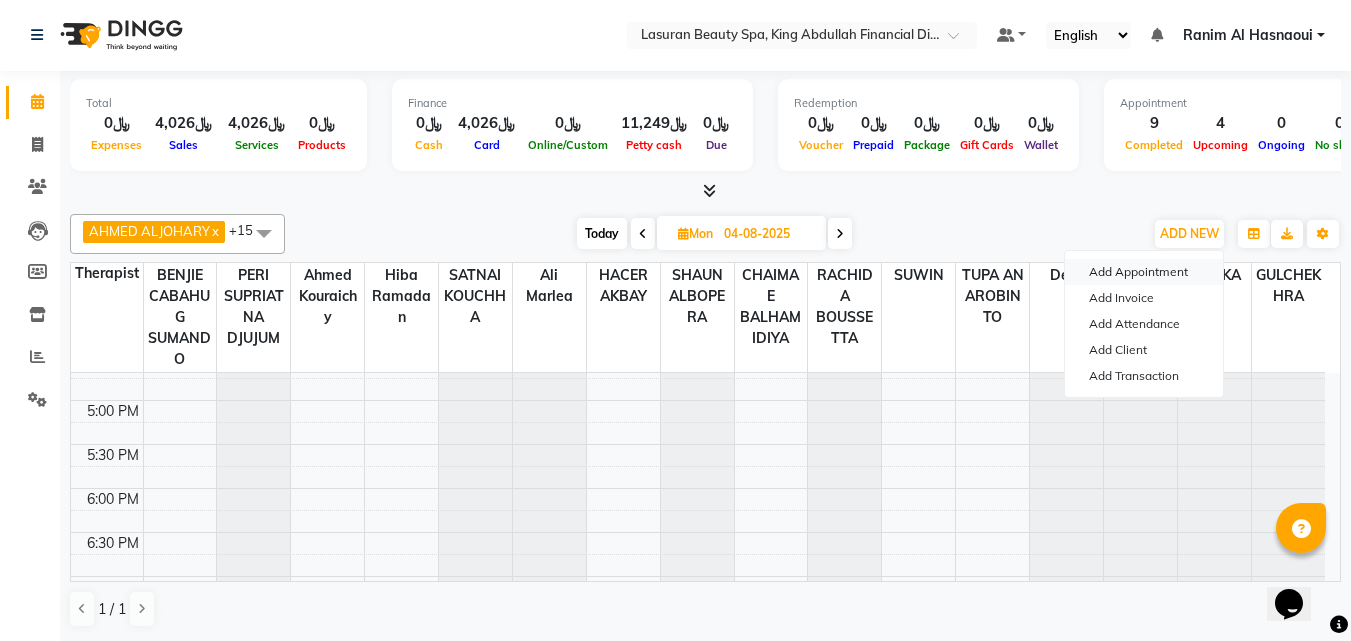 click on "Add Appointment" at bounding box center (1144, 272) 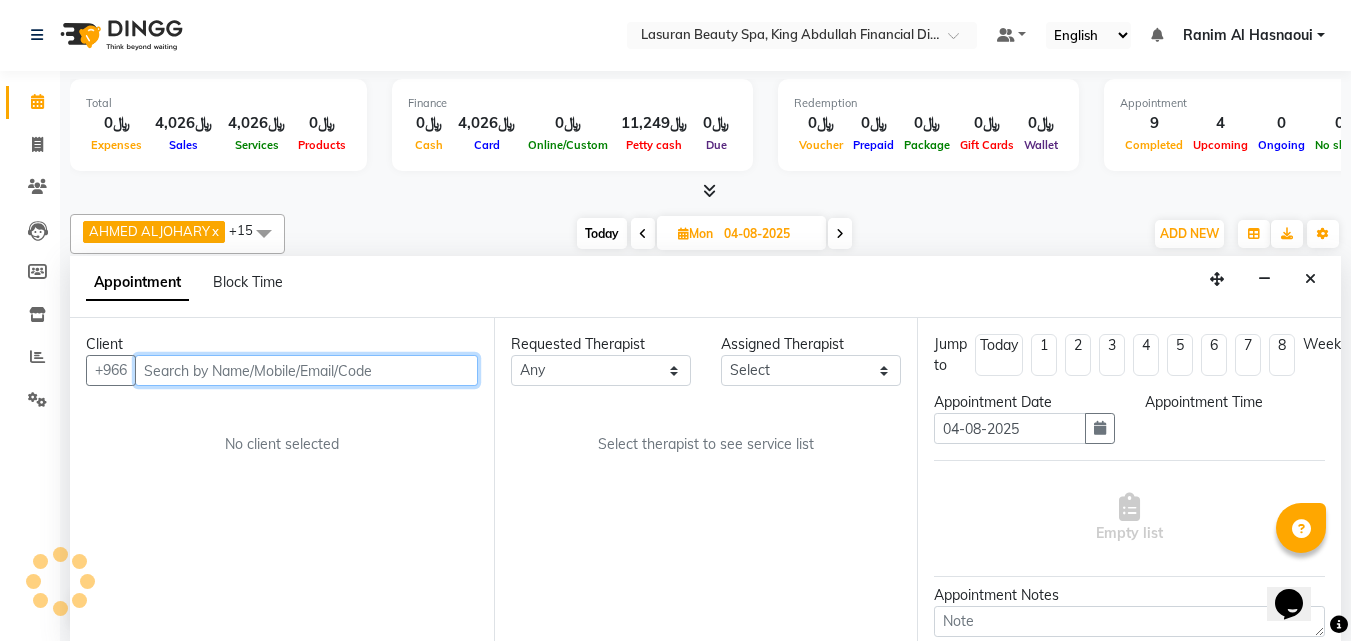 select on "720" 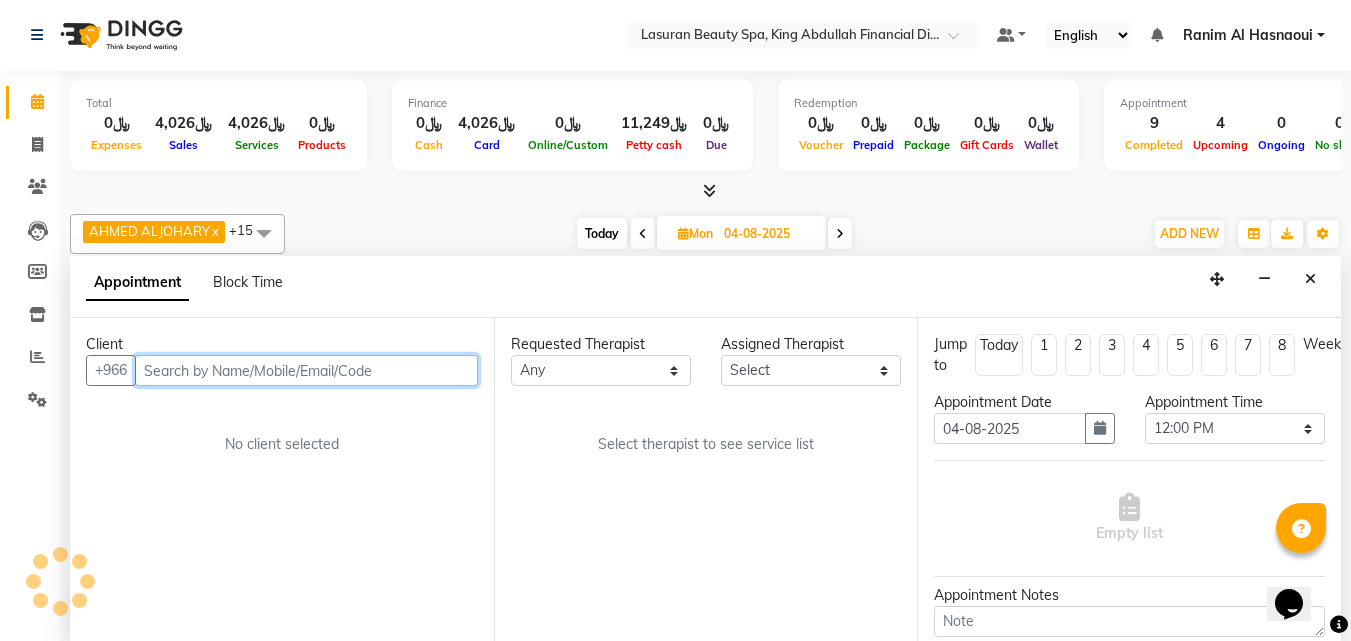 click at bounding box center [306, 370] 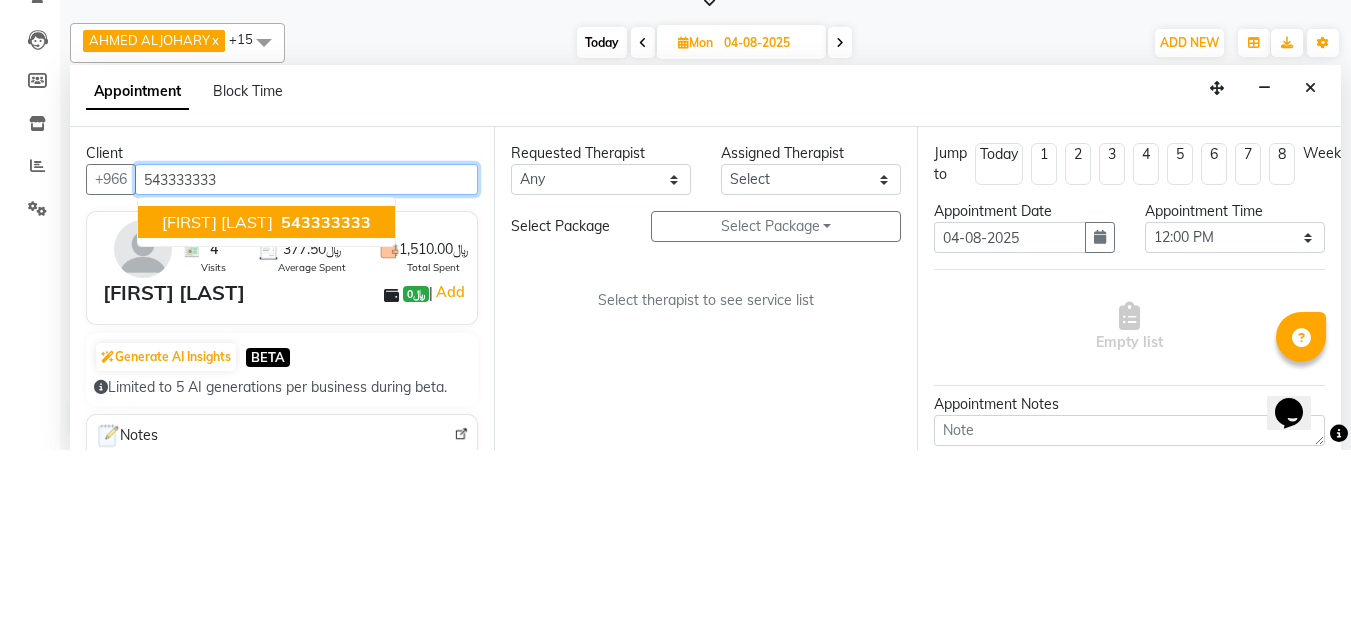click on "543333333" at bounding box center [326, 413] 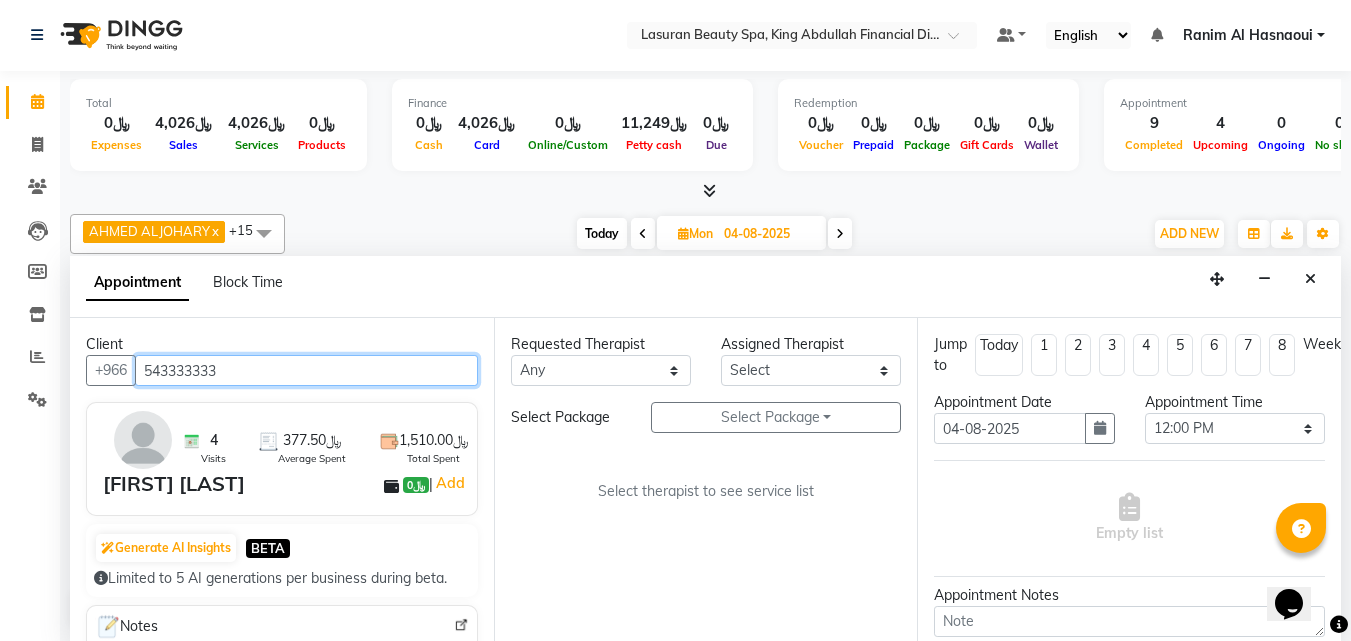 type on "543333333" 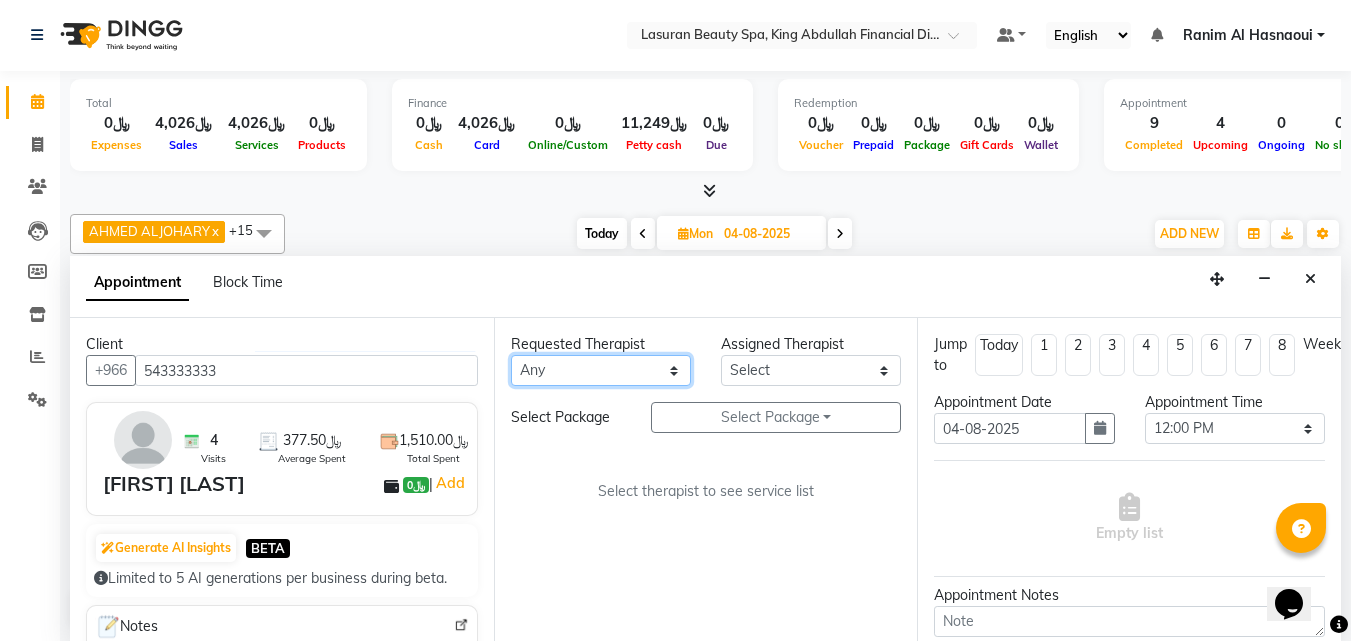click on "Any AHMED ALJOHARY Ahmed Kouraichy Ali Marlea Angel BENJIE CABAHUG SUMANDO CHAIMAE BALHAMIDIYA CHARITO AZARCON CHARLYN AZARCON Dalia Delfi ELMA LAGRIMAS Fouad Nah GULCHEKHRA HACER AKBAY Hiba Ramadan MALIKA Mohsen Amaui PERI SUPRIATNA DJUJUM Rachelle RACHIDA BOUSSETTA SATNAI KOUCHHA SHAUN ALBOPERA SUWIN Taha Hussien TUPA AN AROBINTO zainab" at bounding box center [601, 370] 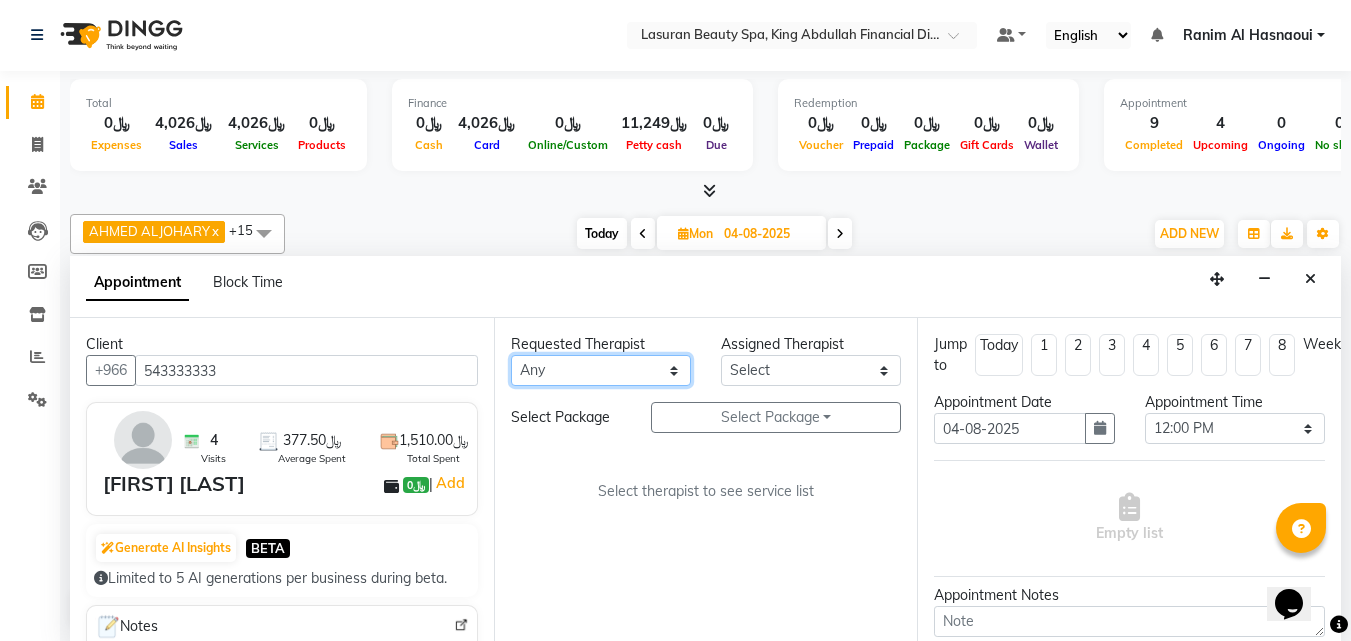 select on "54627" 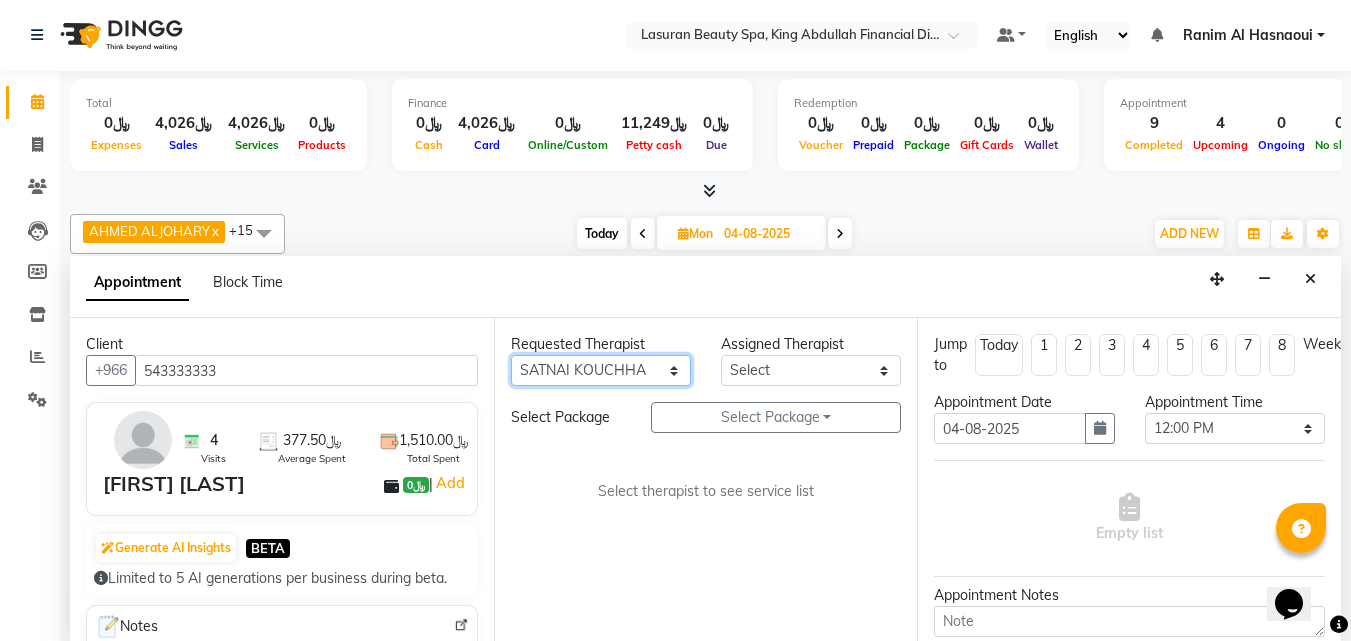 click on "Any AHMED ALJOHARY Ahmed Kouraichy Ali Marlea Angel BENJIE CABAHUG SUMANDO CHAIMAE BALHAMIDIYA CHARITO AZARCON CHARLYN AZARCON Dalia Delfi ELMA LAGRIMAS Fouad Nah GULCHEKHRA HACER AKBAY Hiba Ramadan MALIKA Mohsen Amaui PERI SUPRIATNA DJUJUM Rachelle RACHIDA BOUSSETTA SATNAI KOUCHHA SHAUN ALBOPERA SUWIN Taha Hussien TUPA AN AROBINTO zainab" at bounding box center (601, 370) 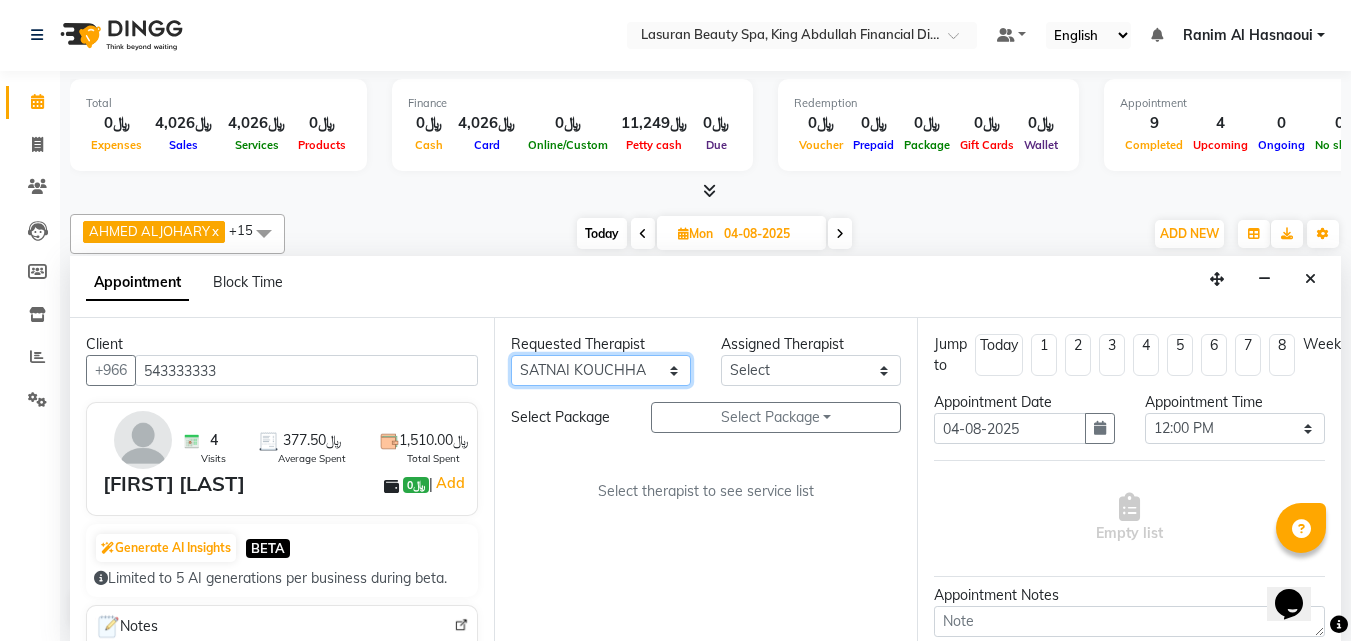 select on "54627" 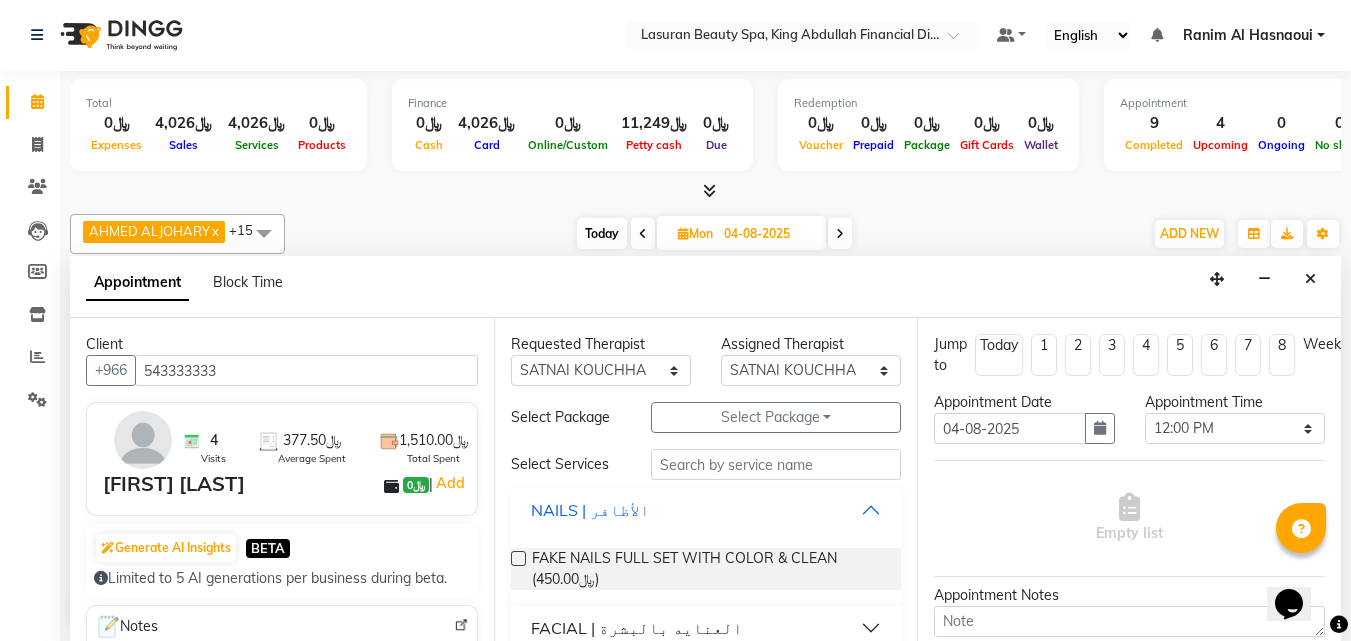 click on "NAILS | الأظافر" at bounding box center (590, 510) 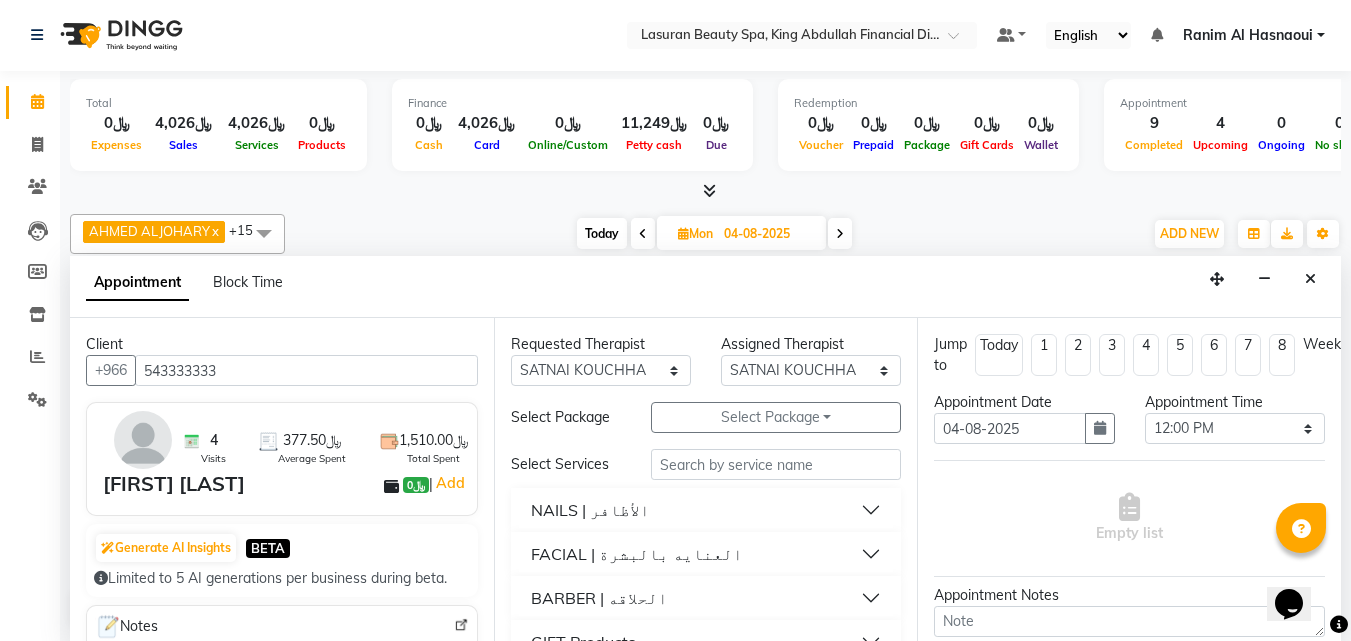 click on "FACIAL | العنايه بالبشرة" at bounding box center (637, 554) 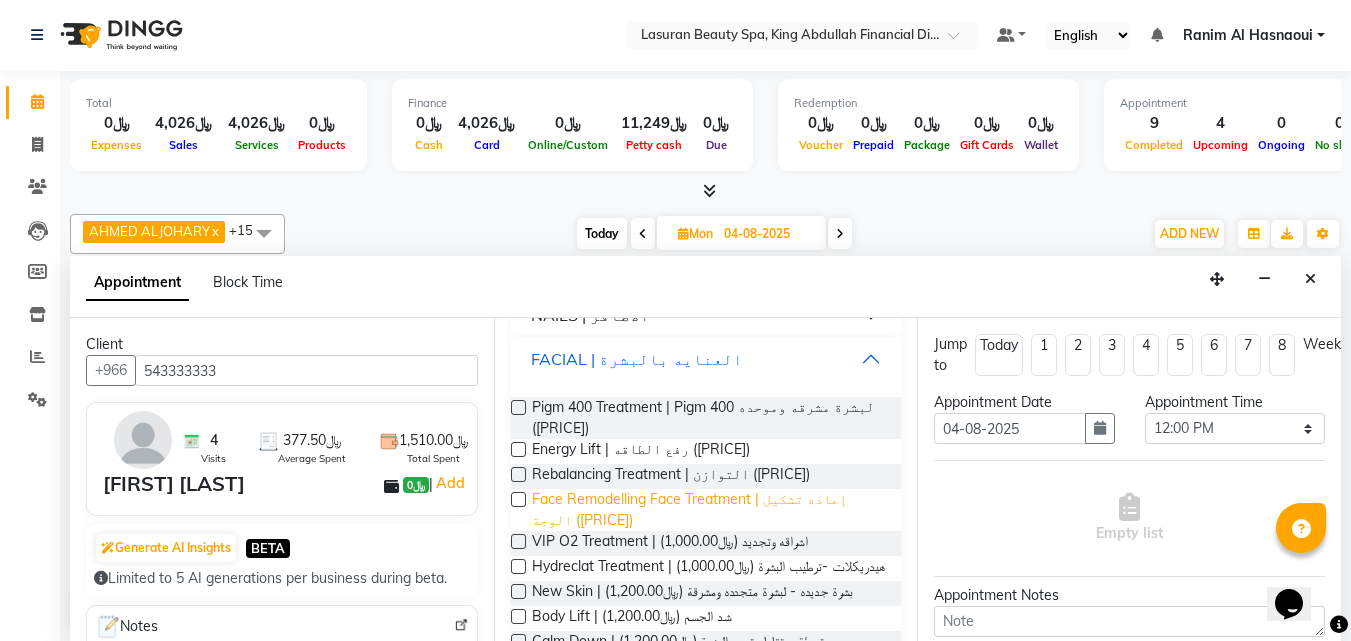 scroll, scrollTop: 200, scrollLeft: 0, axis: vertical 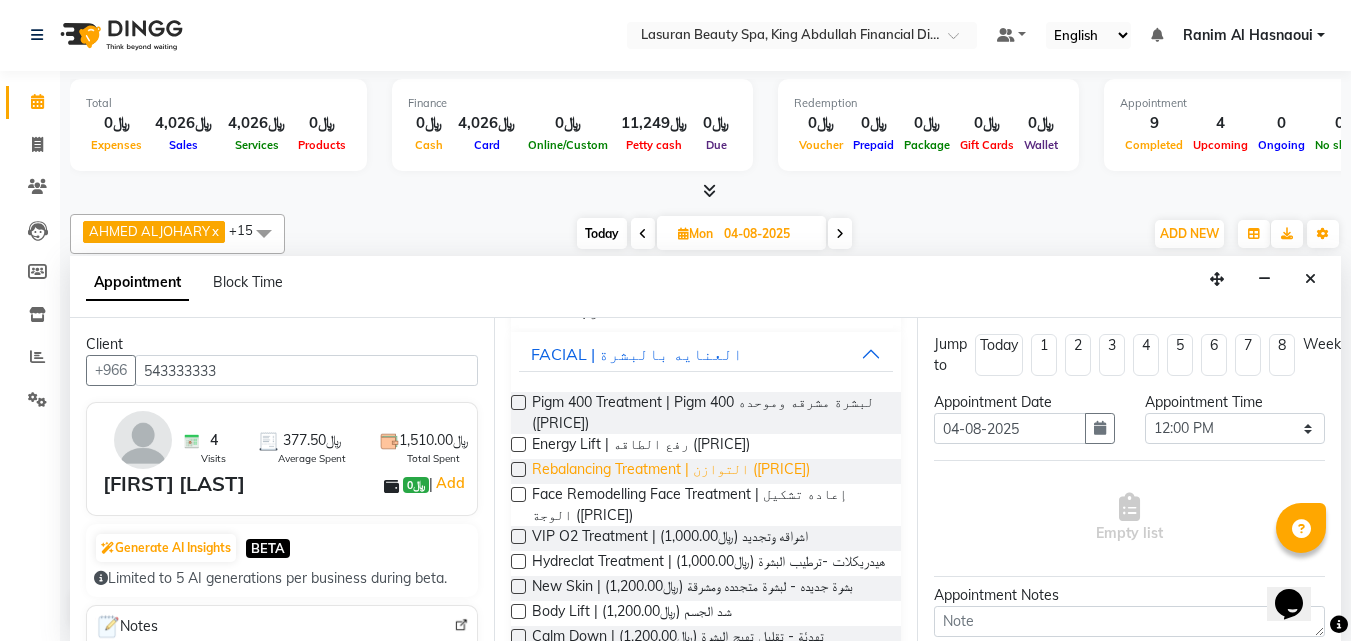 click on "Rebalancing Treatment | التوازن ([PRICE])" at bounding box center (671, 471) 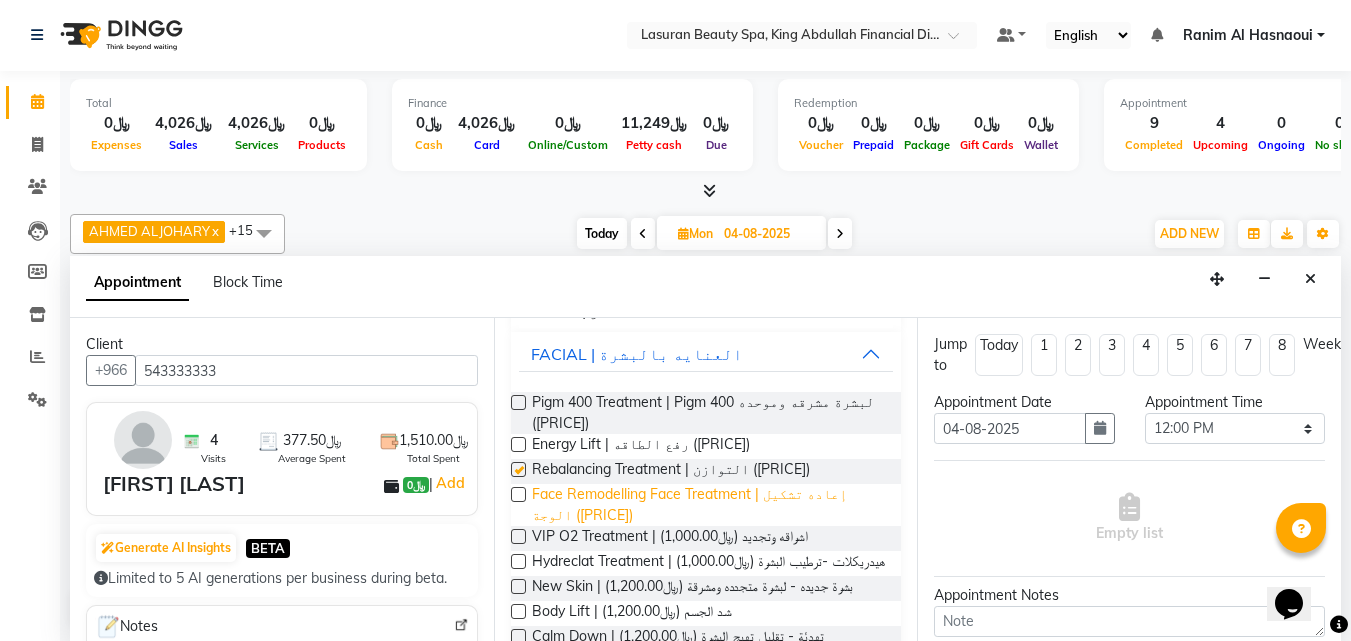 checkbox on "false" 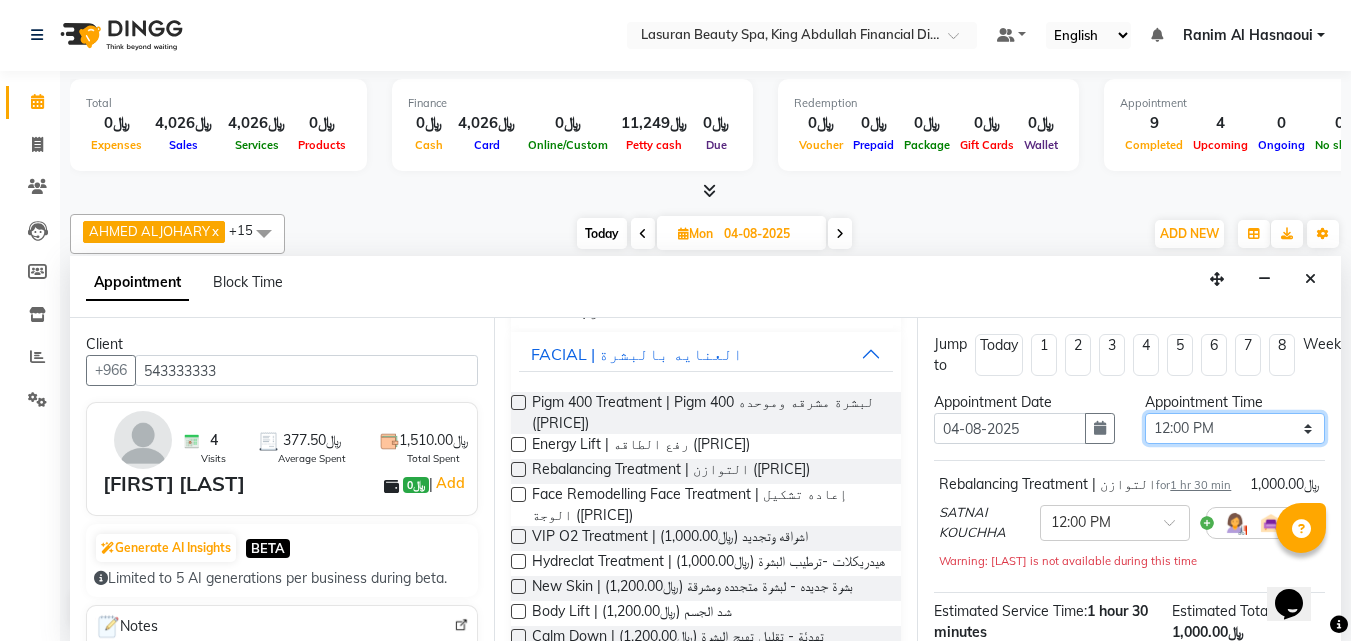 click on "Select 12:00 PM 12:15 PM 12:30 PM 12:45 PM 01:00 PM 01:15 PM 01:30 PM 01:45 PM 02:00 PM 02:15 PM 02:30 PM 02:45 PM 03:00 PM 03:15 PM 03:30 PM 03:45 PM 04:00 PM 04:15 PM 04:30 PM 04:45 PM 05:00 PM 05:15 PM 05:30 PM 05:45 PM 06:00 PM 06:15 PM 06:30 PM 06:45 PM 07:00 PM 07:15 PM 07:30 PM 07:45 PM 08:00 PM 08:15 PM 08:30 PM 08:45 PM 09:00 PM 09:15 PM 09:30 PM" at bounding box center (1235, 428) 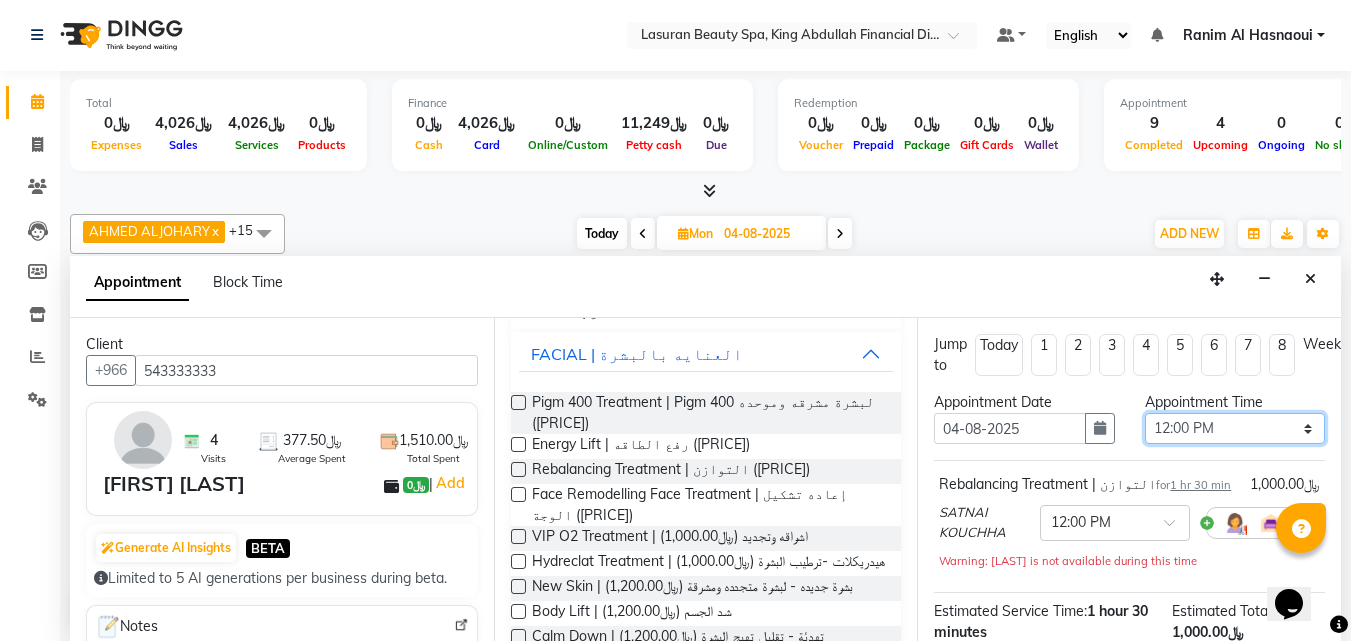select on "900" 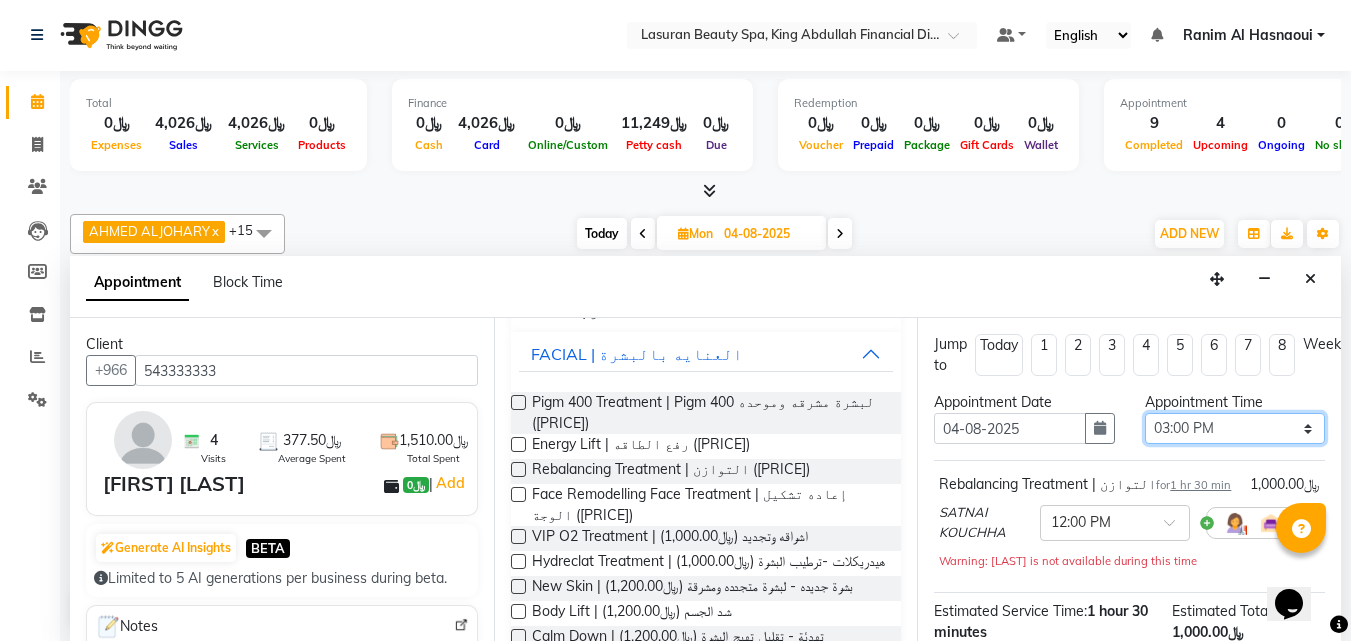 click on "Select 12:00 PM 12:15 PM 12:30 PM 12:45 PM 01:00 PM 01:15 PM 01:30 PM 01:45 PM 02:00 PM 02:15 PM 02:30 PM 02:45 PM 03:00 PM 03:15 PM 03:30 PM 03:45 PM 04:00 PM 04:15 PM 04:30 PM 04:45 PM 05:00 PM 05:15 PM 05:30 PM 05:45 PM 06:00 PM 06:15 PM 06:30 PM 06:45 PM 07:00 PM 07:15 PM 07:30 PM 07:45 PM 08:00 PM 08:15 PM 08:30 PM 08:45 PM 09:00 PM 09:15 PM 09:30 PM" at bounding box center (1235, 428) 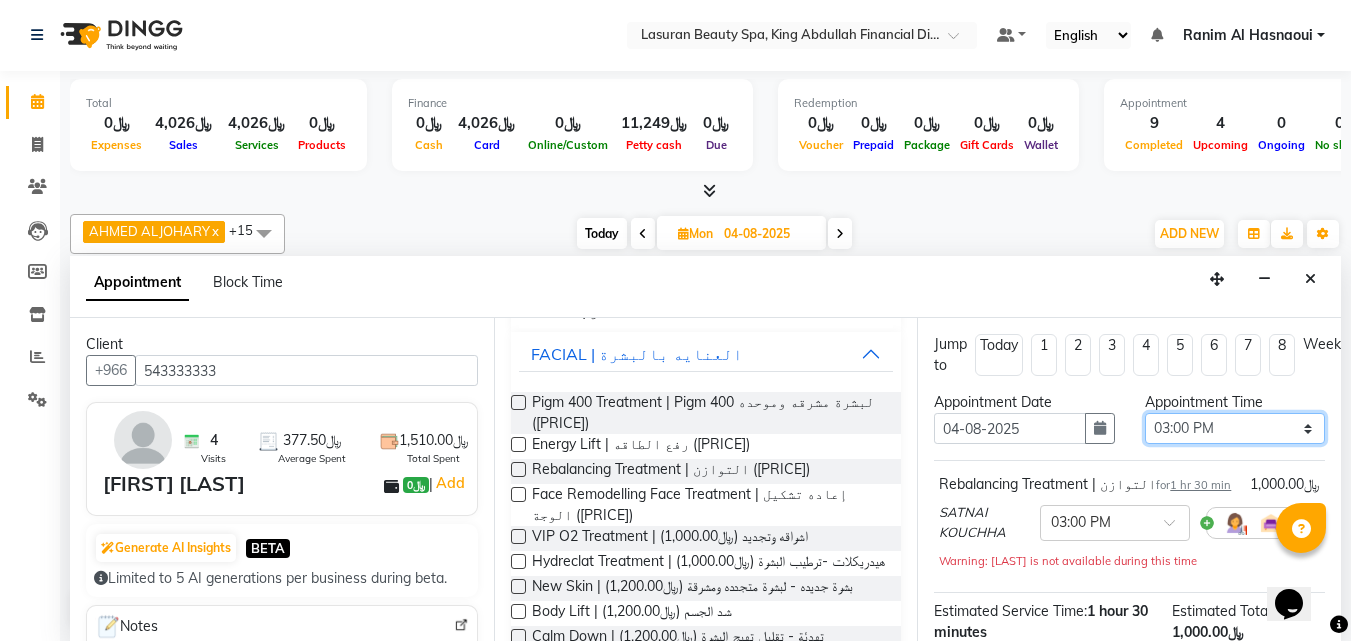 scroll, scrollTop: 100, scrollLeft: 0, axis: vertical 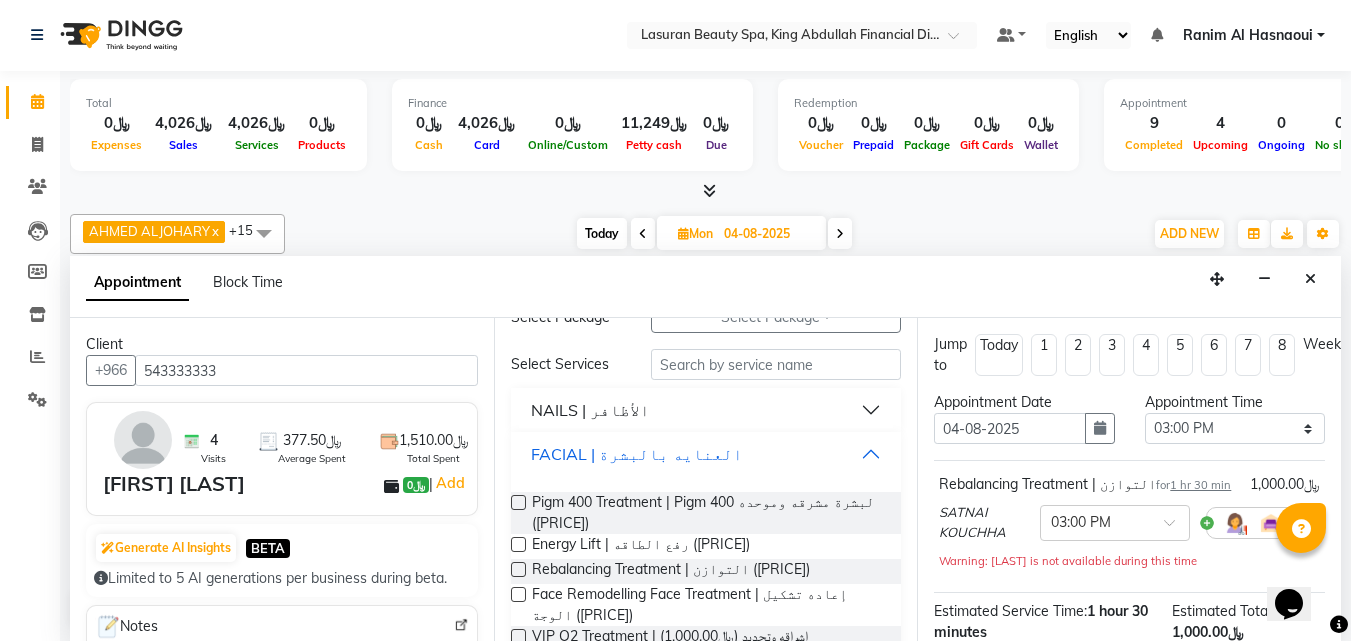 click on "FACIAL | العنايه بالبشرة" at bounding box center (637, 454) 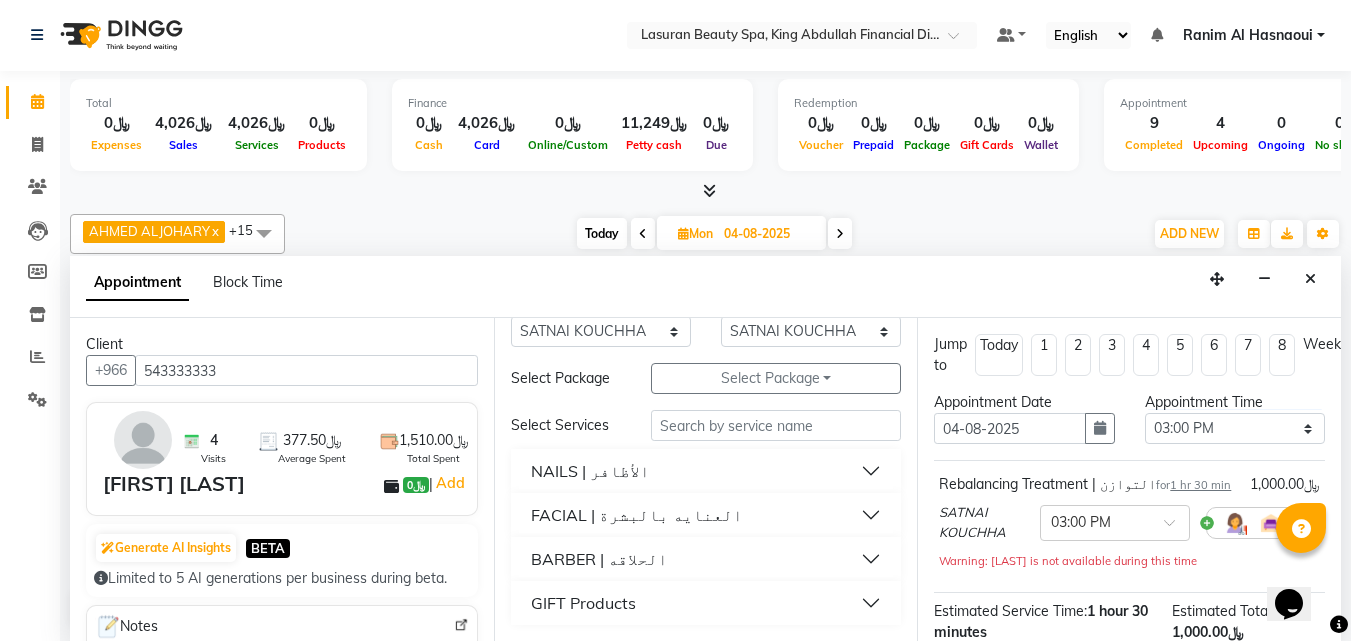scroll, scrollTop: 0, scrollLeft: 0, axis: both 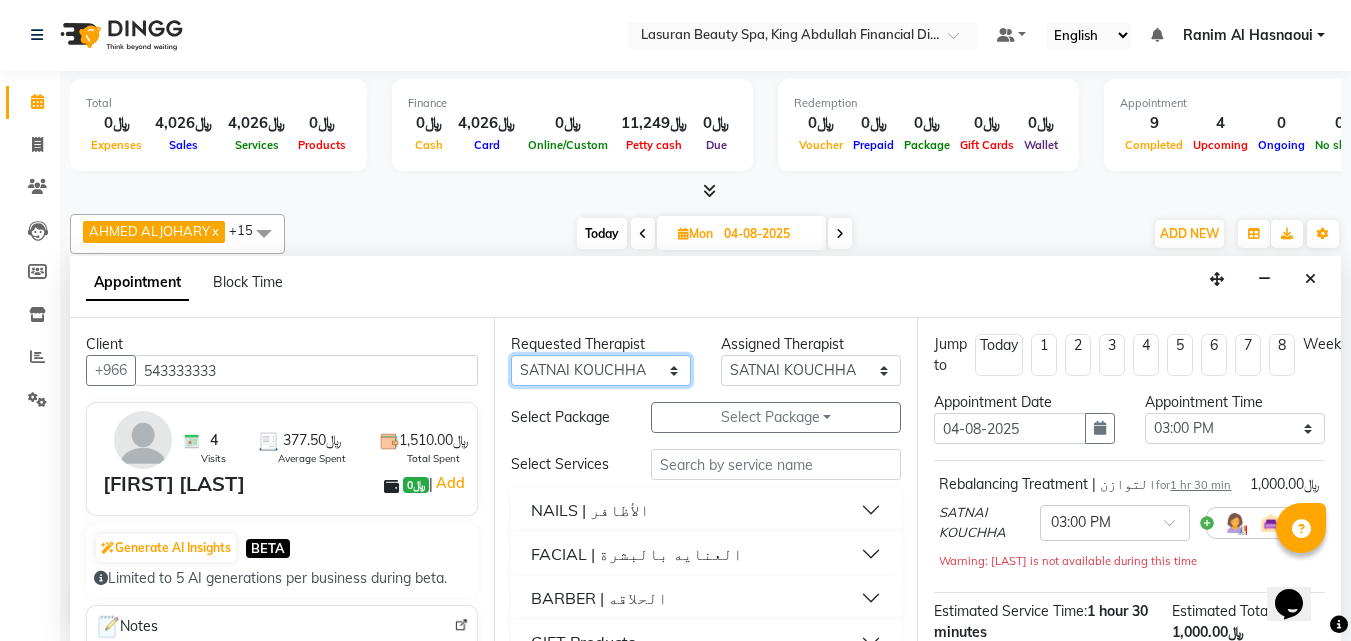 click on "Any AHMED ALJOHARY Ahmed Kouraichy Ali Marlea Angel BENJIE CABAHUG SUMANDO CHAIMAE BALHAMIDIYA CHARITO AZARCON CHARLYN AZARCON Dalia Delfi ELMA LAGRIMAS Fouad Nah GULCHEKHRA HACER AKBAY Hiba Ramadan MALIKA Mohsen Amaui PERI SUPRIATNA DJUJUM Rachelle RACHIDA BOUSSETTA SATNAI KOUCHHA SHAUN ALBOPERA SUWIN Taha Hussien TUPA AN AROBINTO zainab" at bounding box center (601, 370) 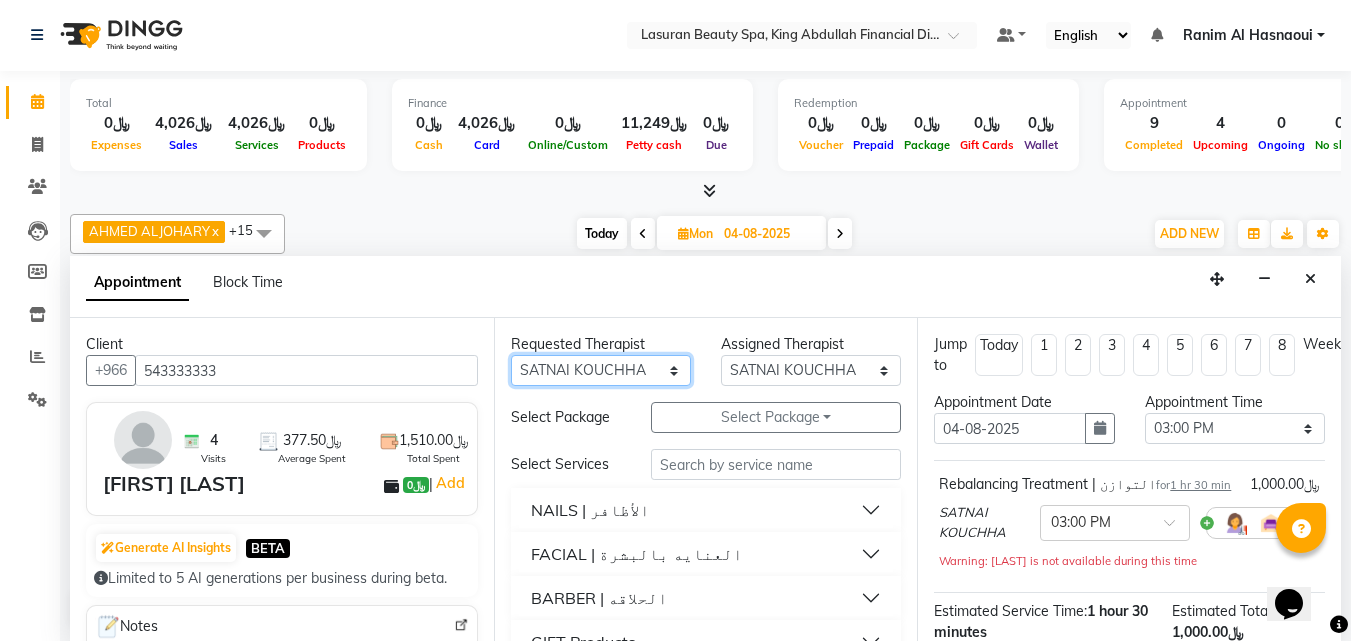 select on "54651" 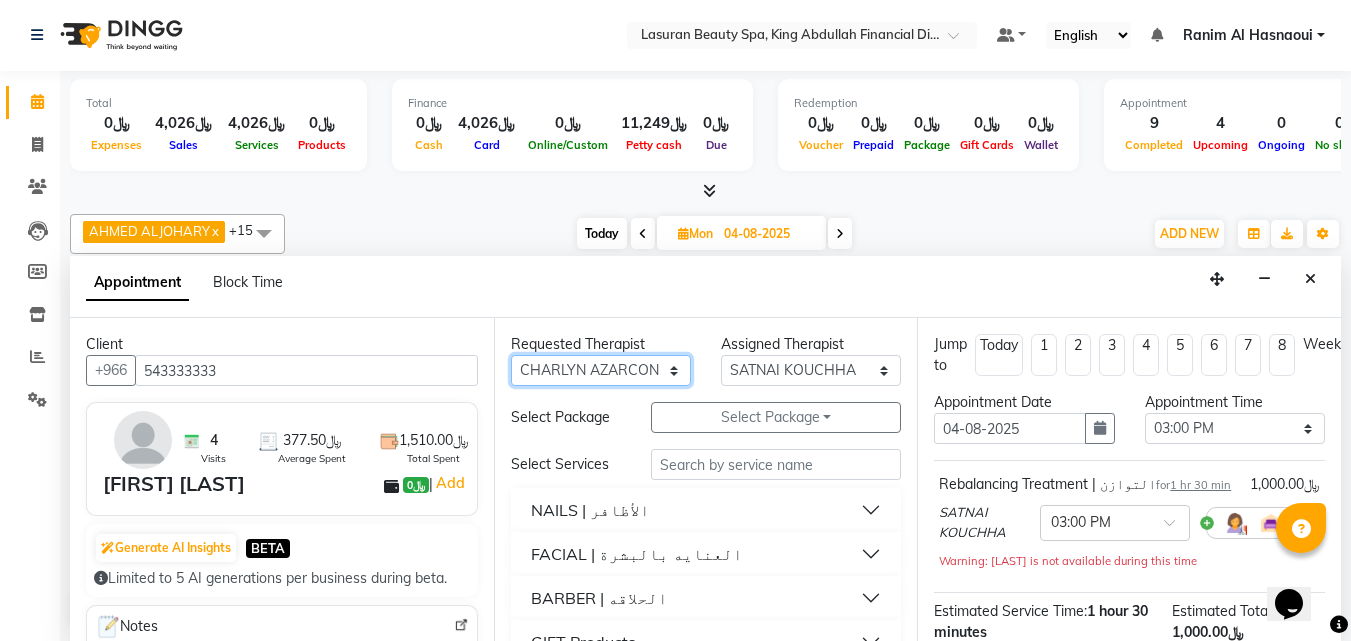 click on "Any AHMED ALJOHARY Ahmed Kouraichy Ali Marlea Angel BENJIE CABAHUG SUMANDO CHAIMAE BALHAMIDIYA CHARITO AZARCON CHARLYN AZARCON Dalia Delfi ELMA LAGRIMAS Fouad Nah GULCHEKHRA HACER AKBAY Hiba Ramadan MALIKA Mohsen Amaui PERI SUPRIATNA DJUJUM Rachelle RACHIDA BOUSSETTA SATNAI KOUCHHA SHAUN ALBOPERA SUWIN Taha Hussien TUPA AN AROBINTO zainab" at bounding box center (601, 370) 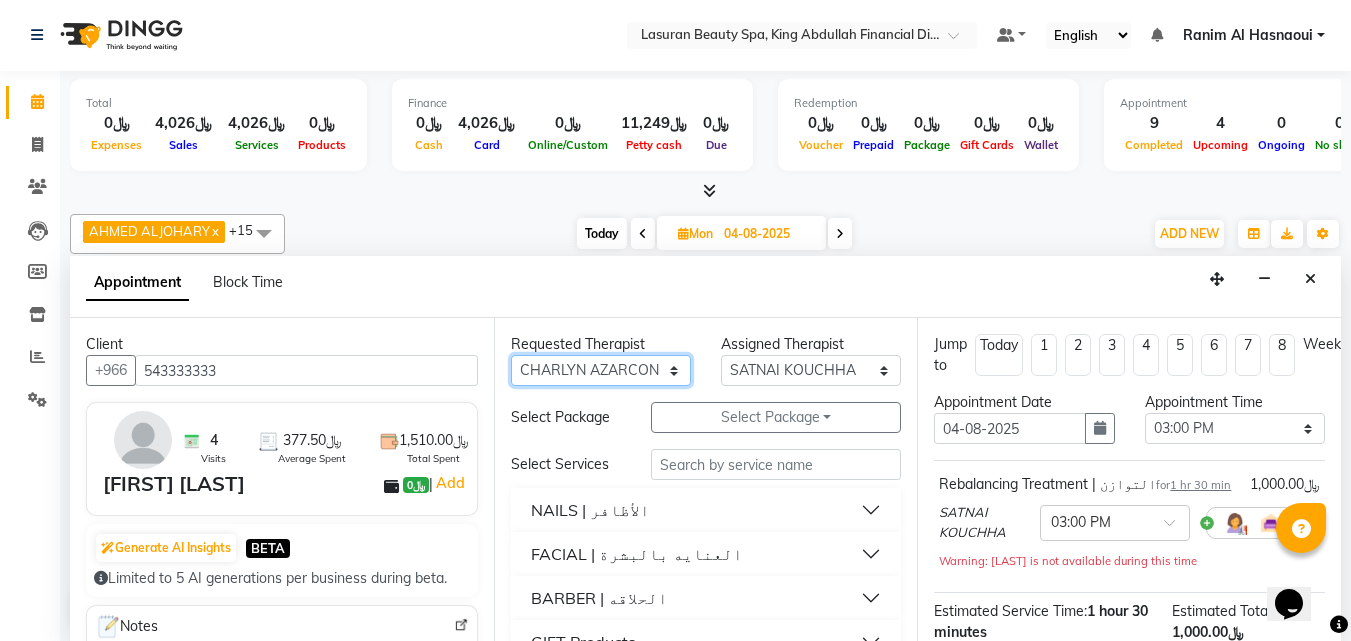 select on "54651" 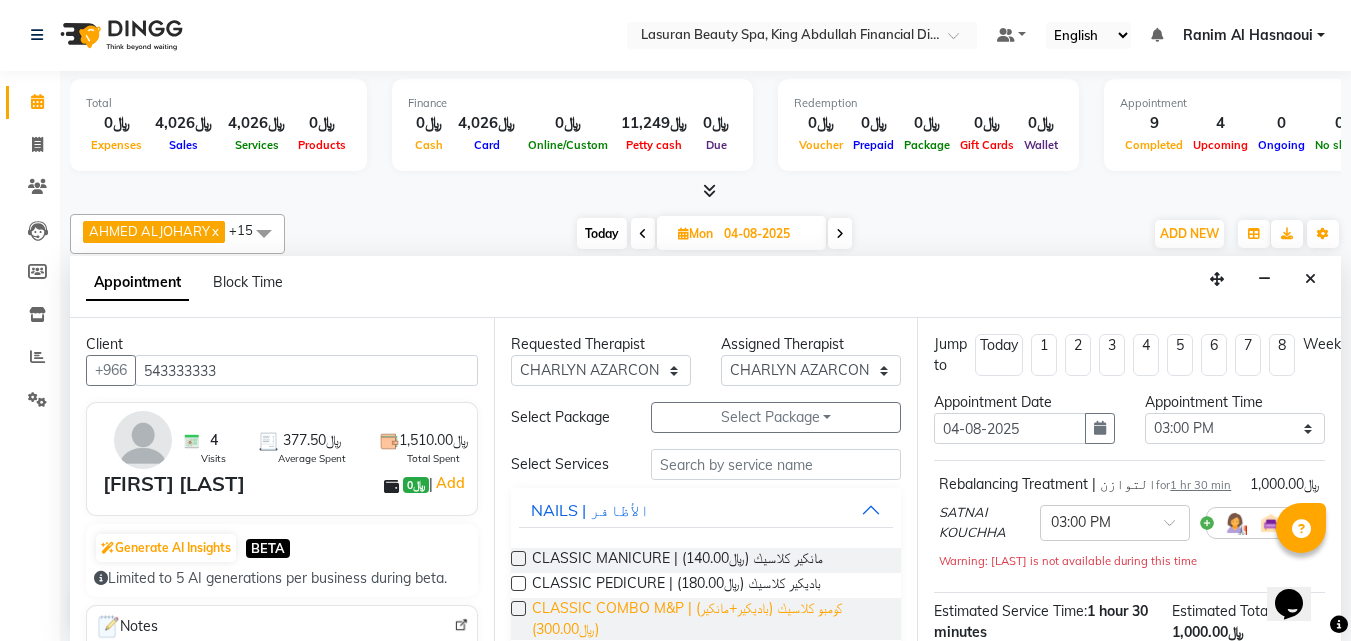 click on "CLASSIC COMBO M&P | كومبو كلاسيك (باديكير+مانكير) (﷼300.00)" at bounding box center (709, 619) 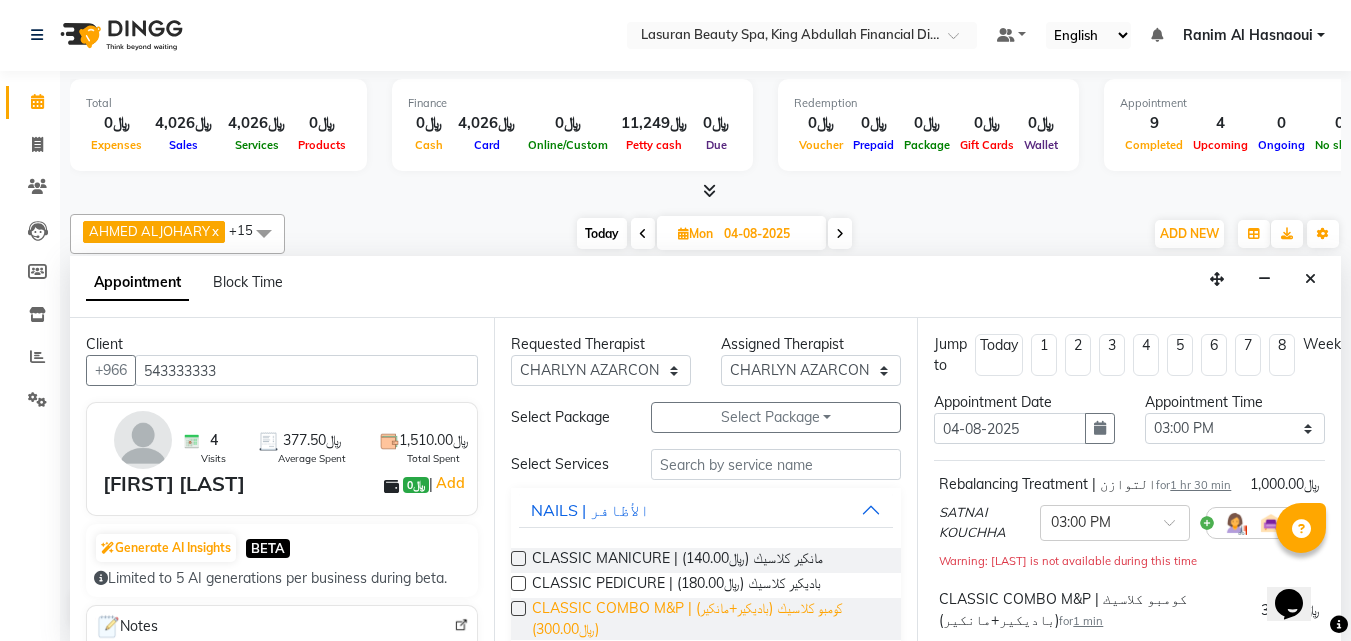 click on "CLASSIC COMBO M&P | كومبو كلاسيك (باديكير+مانكير) (﷼300.00)" at bounding box center [709, 619] 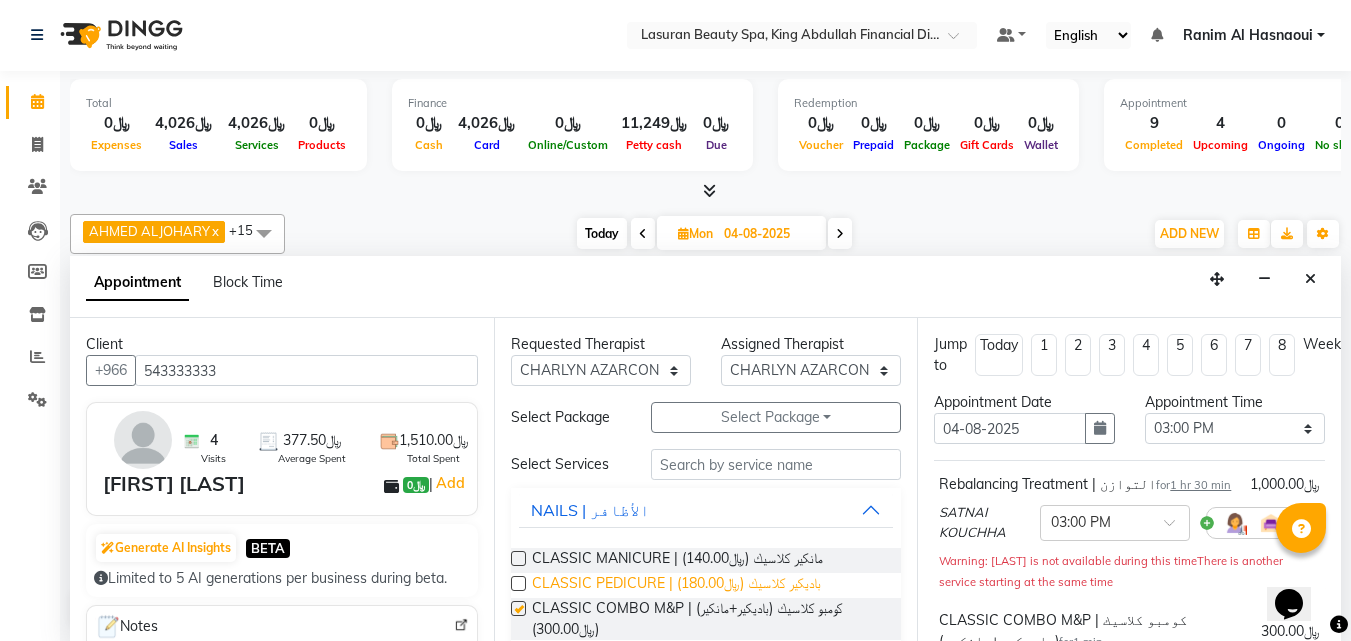 checkbox on "false" 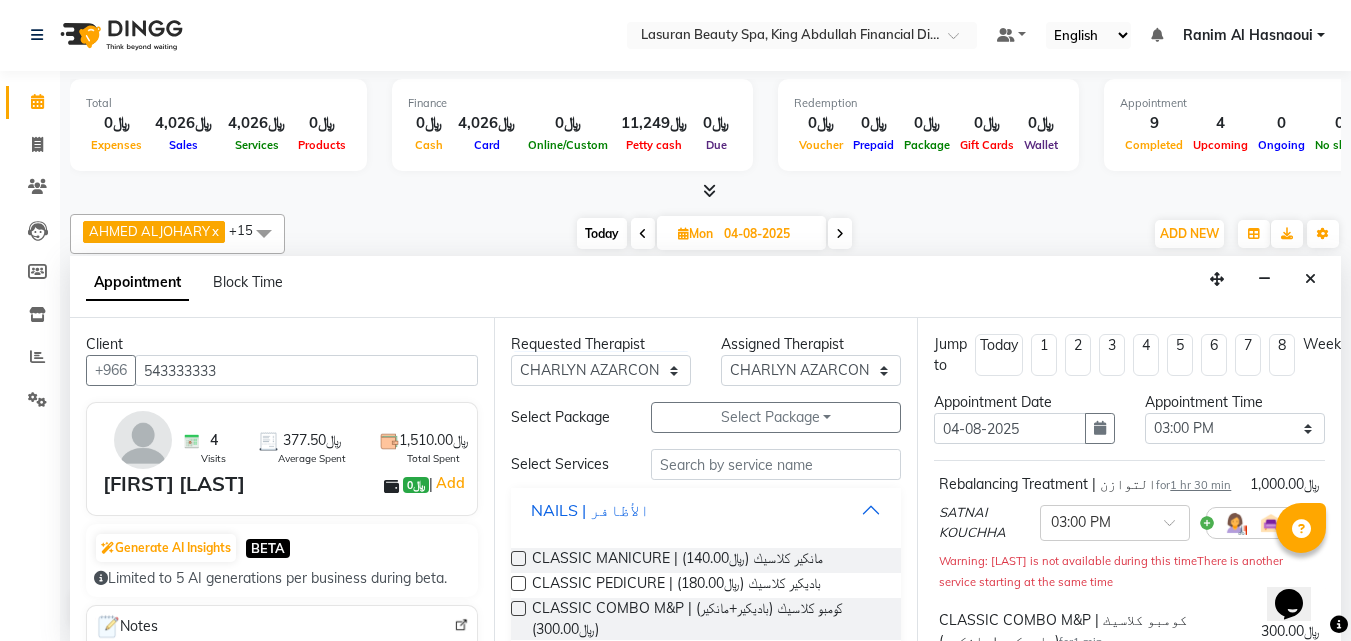 click on "NAILS | الأظافر" at bounding box center (590, 510) 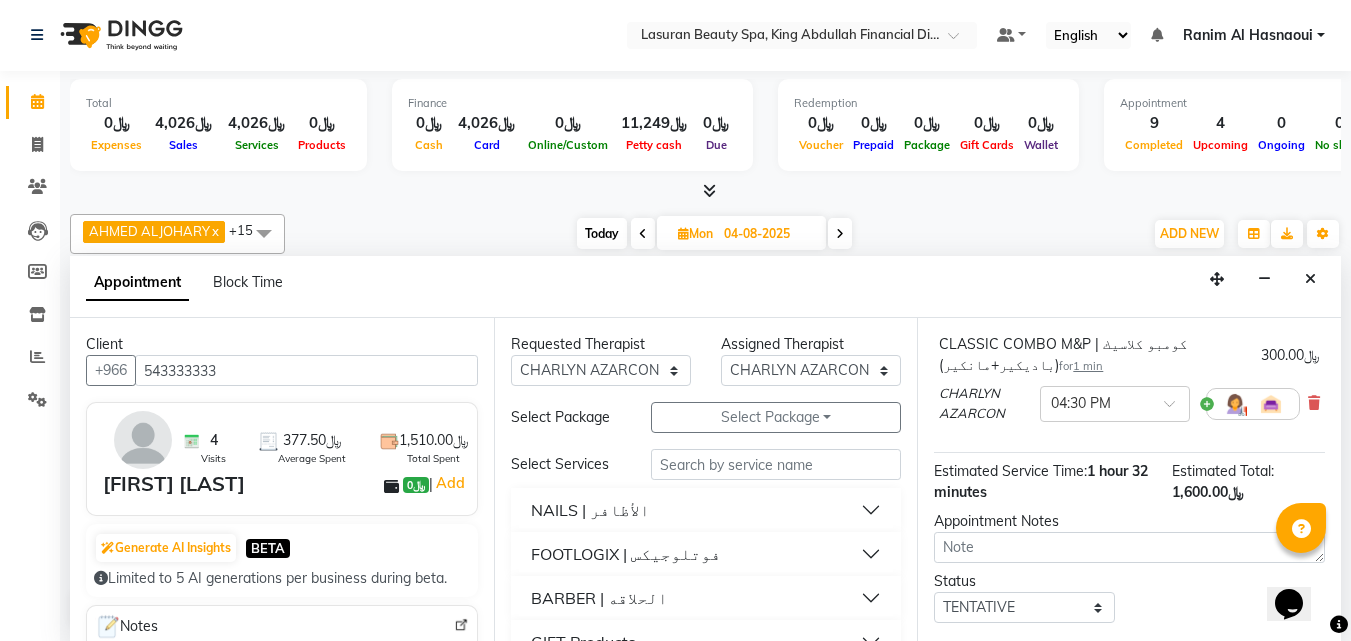 scroll, scrollTop: 400, scrollLeft: 0, axis: vertical 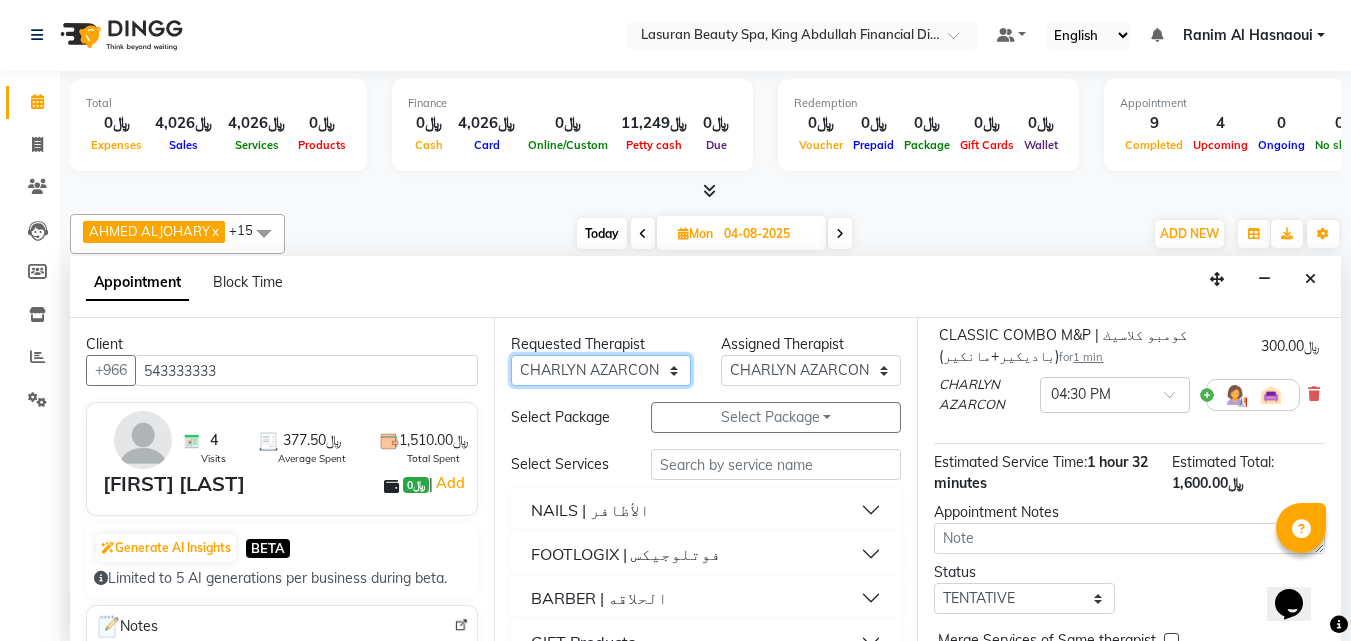 click on "Any AHMED ALJOHARY Ahmed Kouraichy Ali Marlea Angel BENJIE CABAHUG SUMANDO CHAIMAE BALHAMIDIYA CHARITO AZARCON CHARLYN AZARCON Dalia Delfi ELMA LAGRIMAS Fouad Nah GULCHEKHRA HACER AKBAY Hiba Ramadan MALIKA Mohsen Amaui PERI SUPRIATNA DJUJUM Rachelle RACHIDA BOUSSETTA SATNAI KOUCHHA SHAUN ALBOPERA SUWIN Taha Hussien TUPA AN AROBINTO zainab" at bounding box center [601, 370] 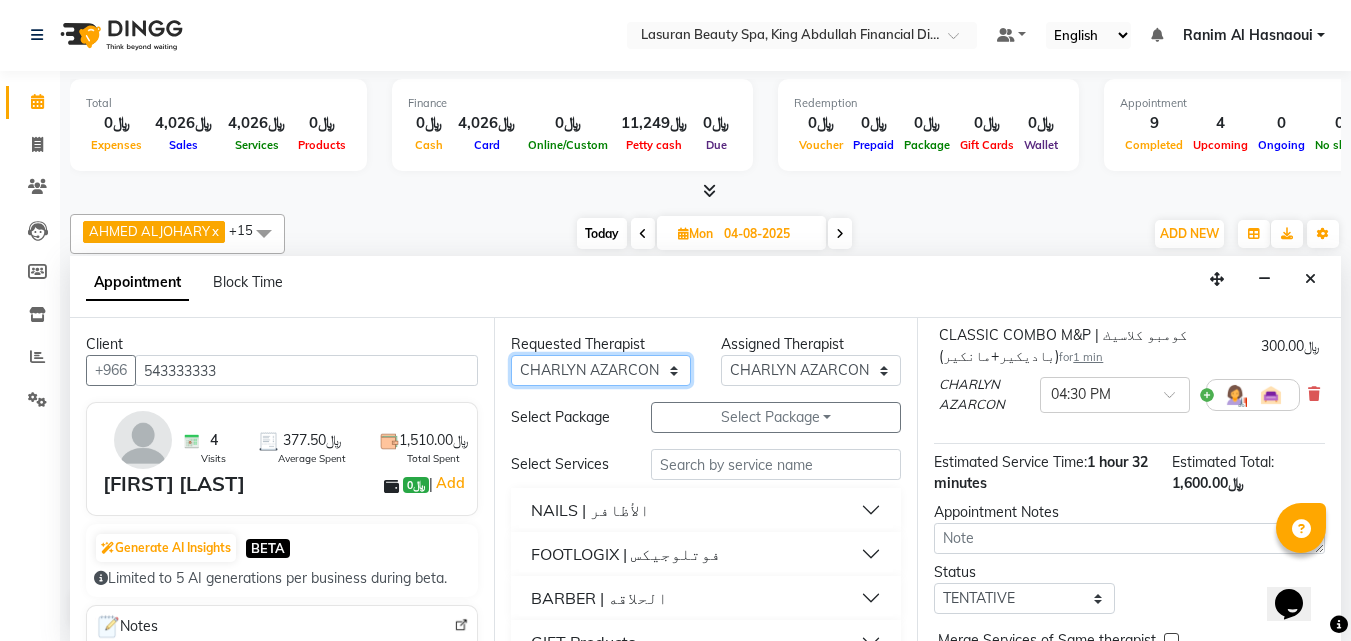 select on "54626" 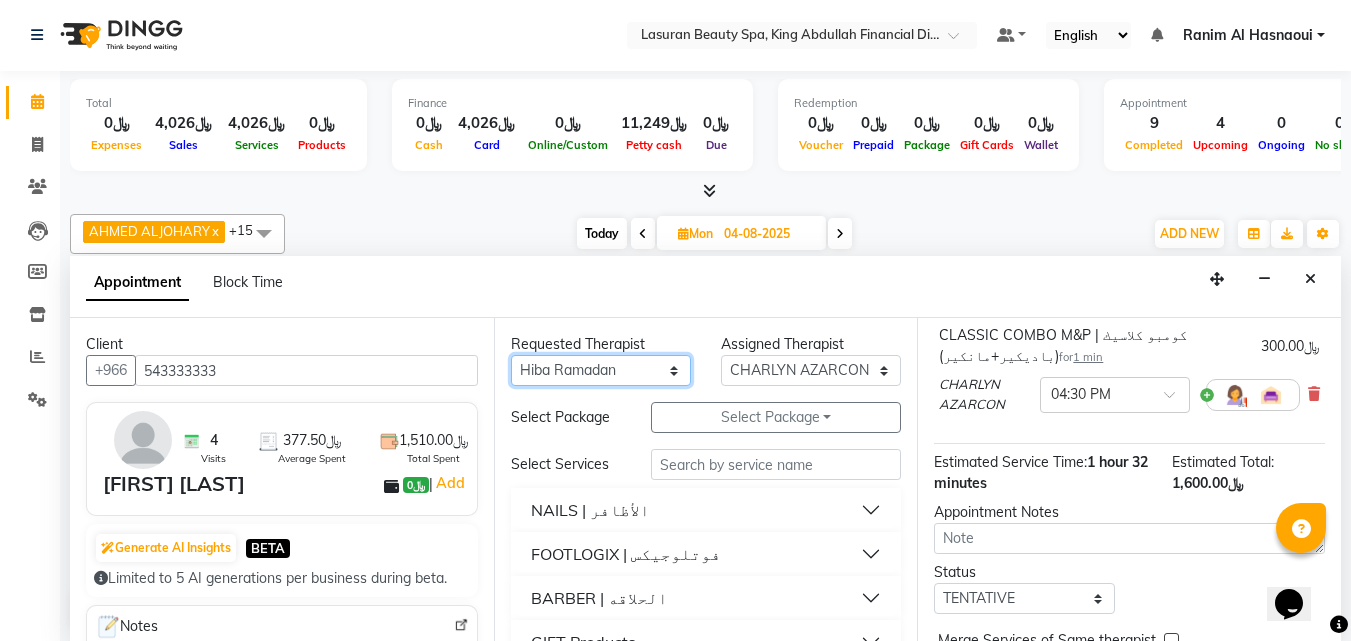 click on "Any AHMED ALJOHARY Ahmed Kouraichy Ali Marlea Angel BENJIE CABAHUG SUMANDO CHAIMAE BALHAMIDIYA CHARITO AZARCON CHARLYN AZARCON Dalia Delfi ELMA LAGRIMAS Fouad Nah GULCHEKHRA HACER AKBAY Hiba Ramadan MALIKA Mohsen Amaui PERI SUPRIATNA DJUJUM Rachelle RACHIDA BOUSSETTA SATNAI KOUCHHA SHAUN ALBOPERA SUWIN Taha Hussien TUPA AN AROBINTO zainab" at bounding box center (601, 370) 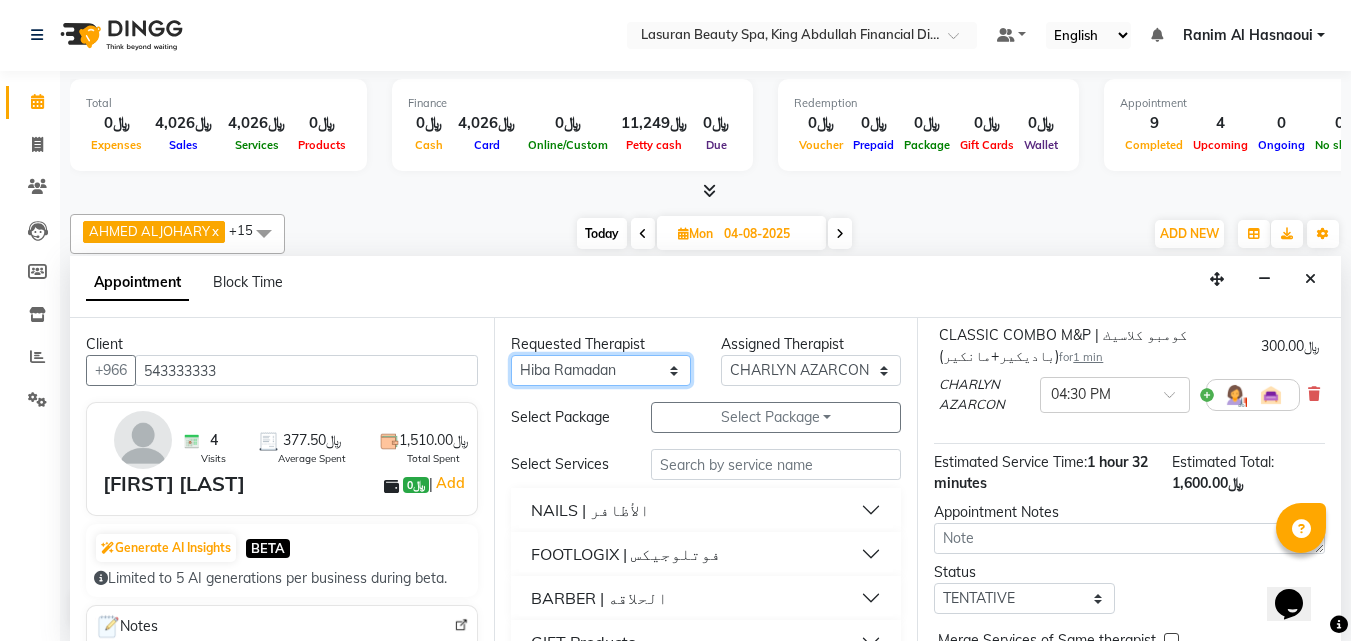 select on "54626" 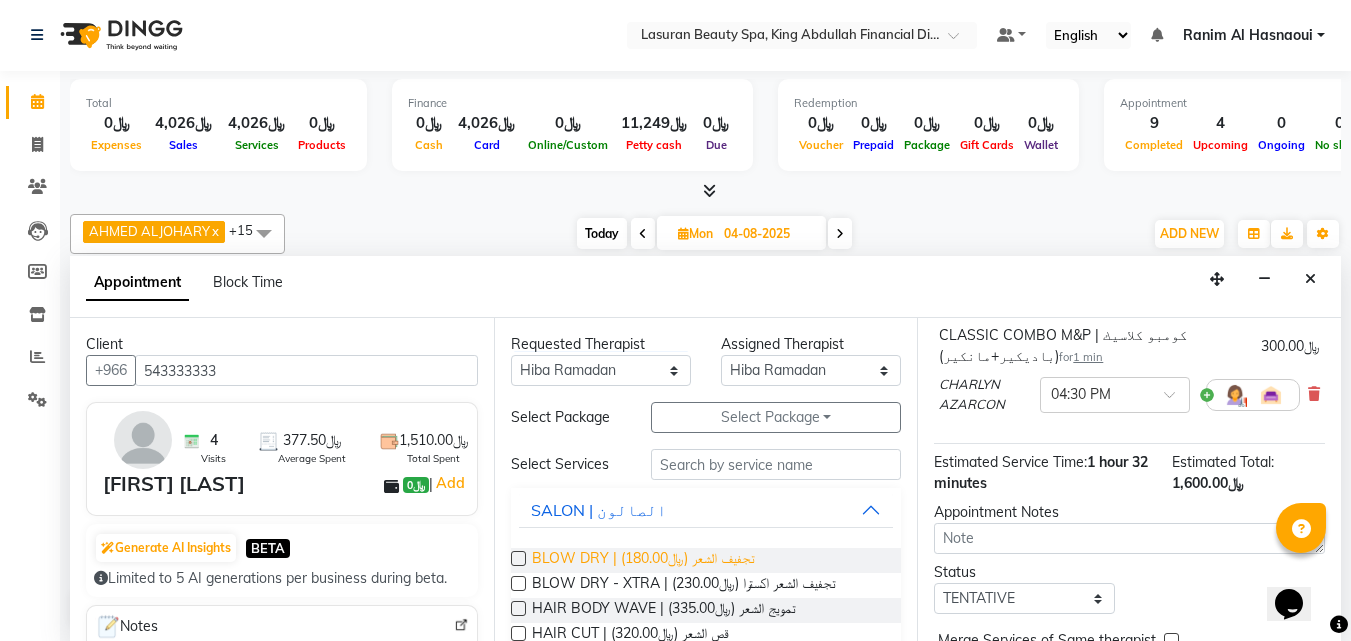 click on "BLOW DRY | تجفيف الشعر (﷼180.00)" at bounding box center [643, 560] 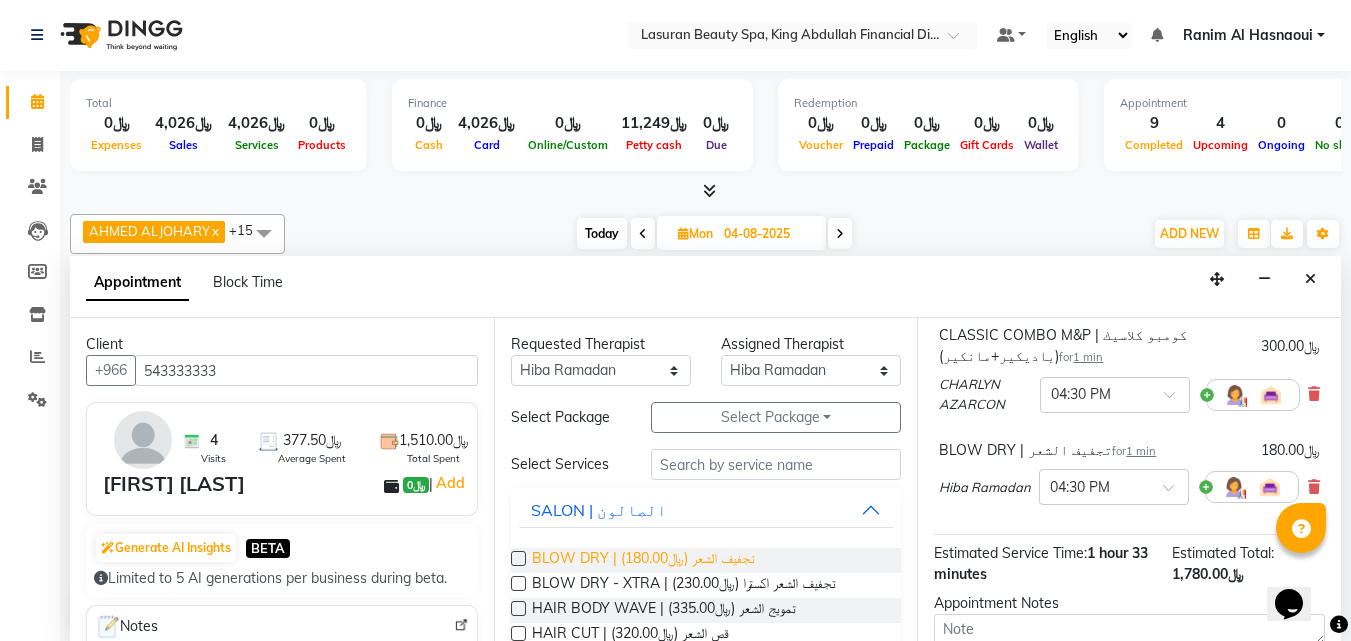 click on "BLOW DRY | تجفيف الشعر (﷼180.00)" at bounding box center (643, 560) 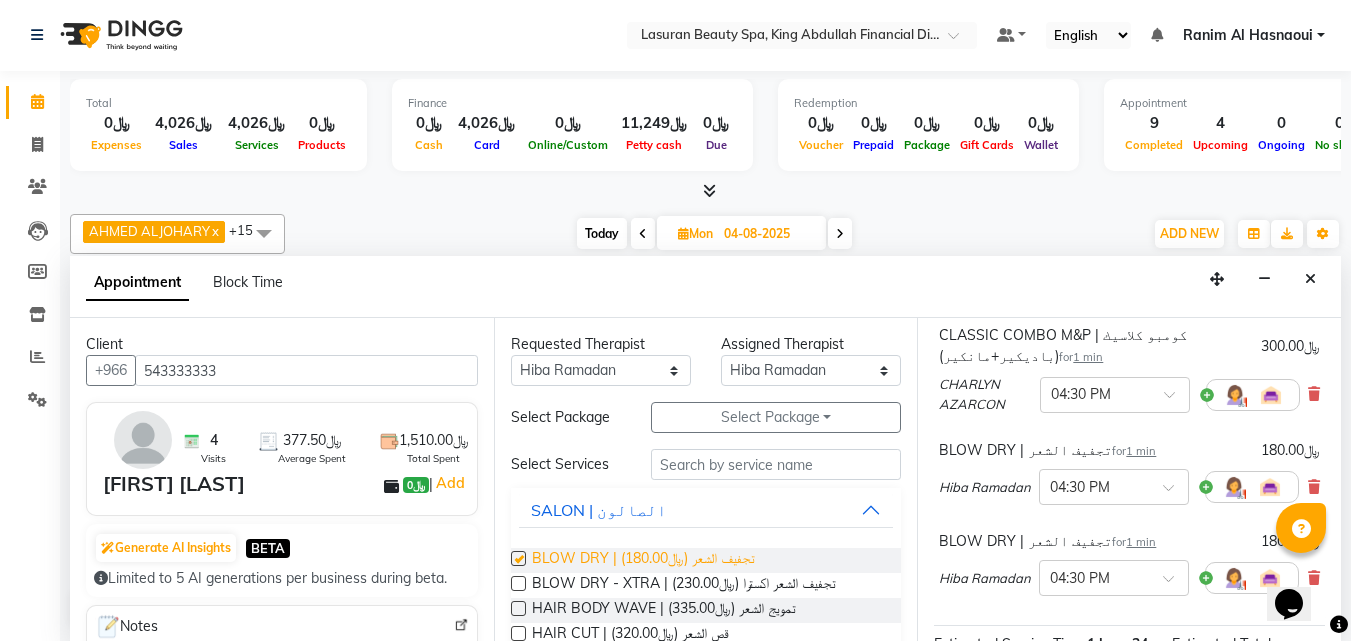 checkbox on "false" 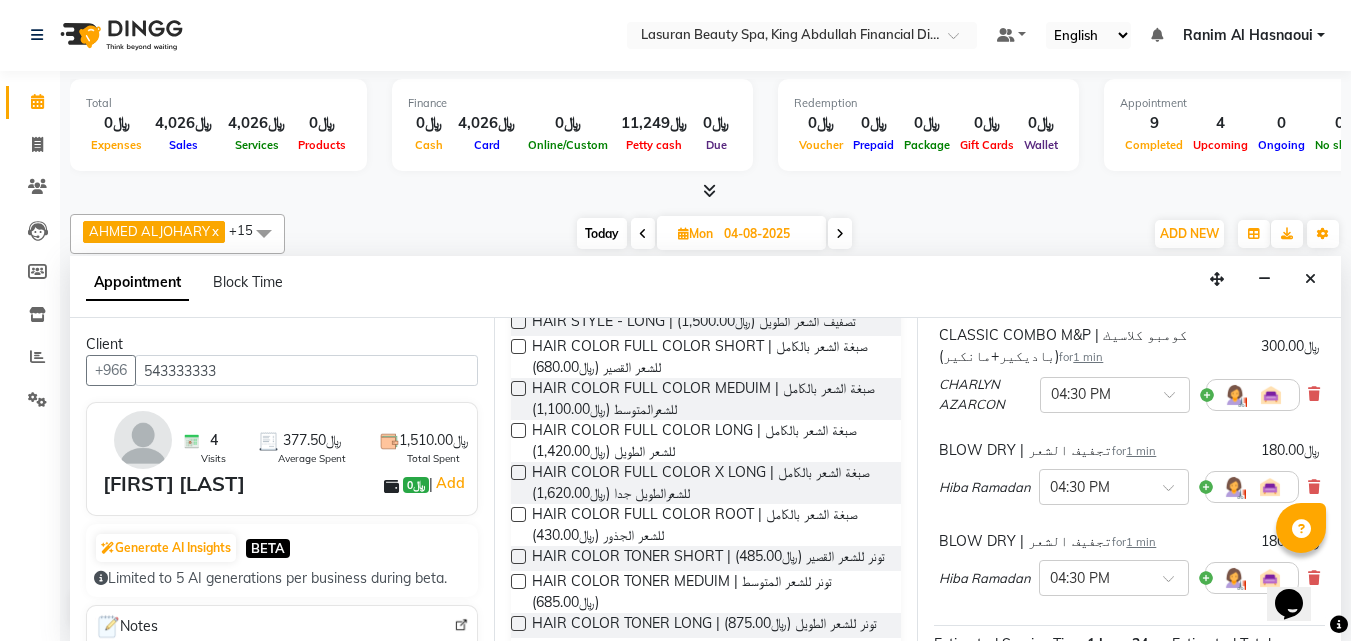 scroll, scrollTop: 500, scrollLeft: 0, axis: vertical 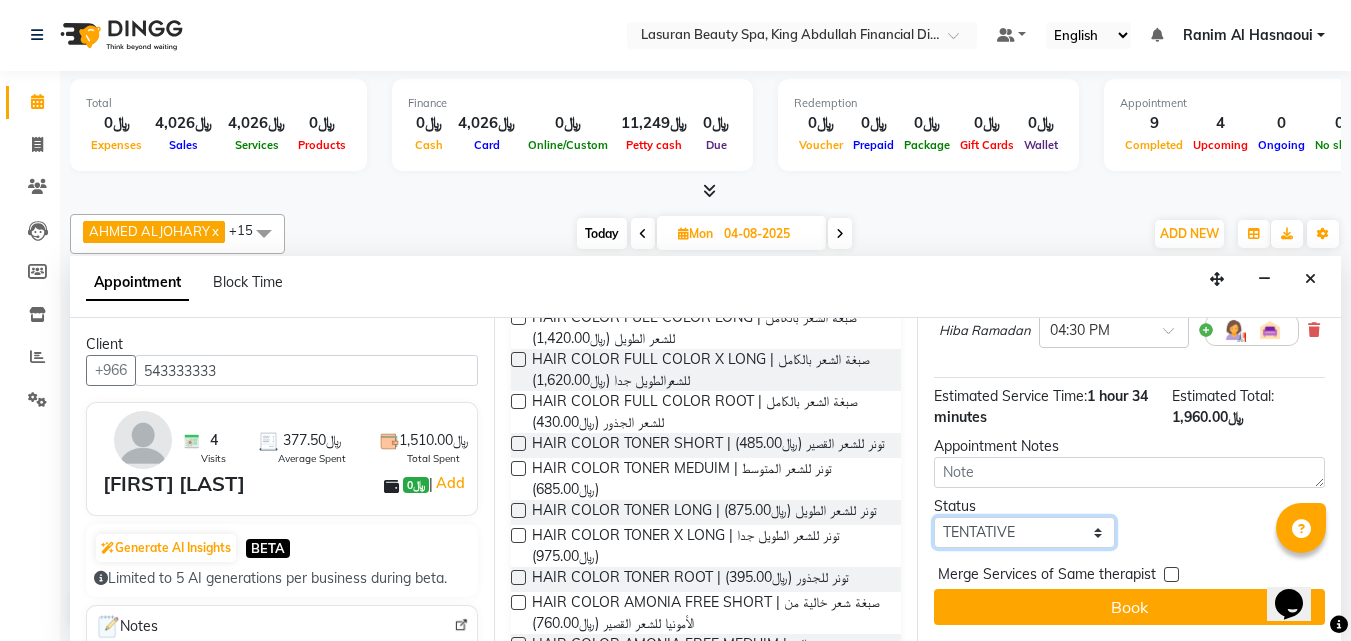 click on "Select TENTATIVE CONFIRM UPCOMING" at bounding box center (1024, 532) 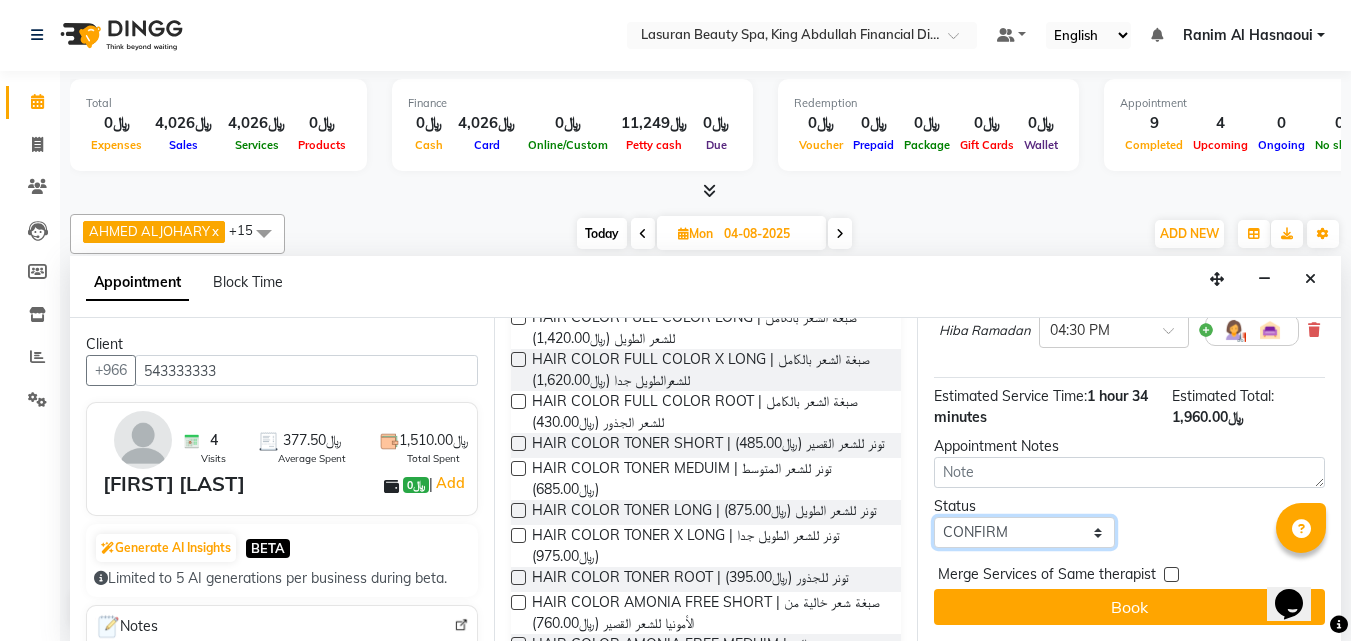 click on "Select TENTATIVE CONFIRM UPCOMING" at bounding box center [1024, 532] 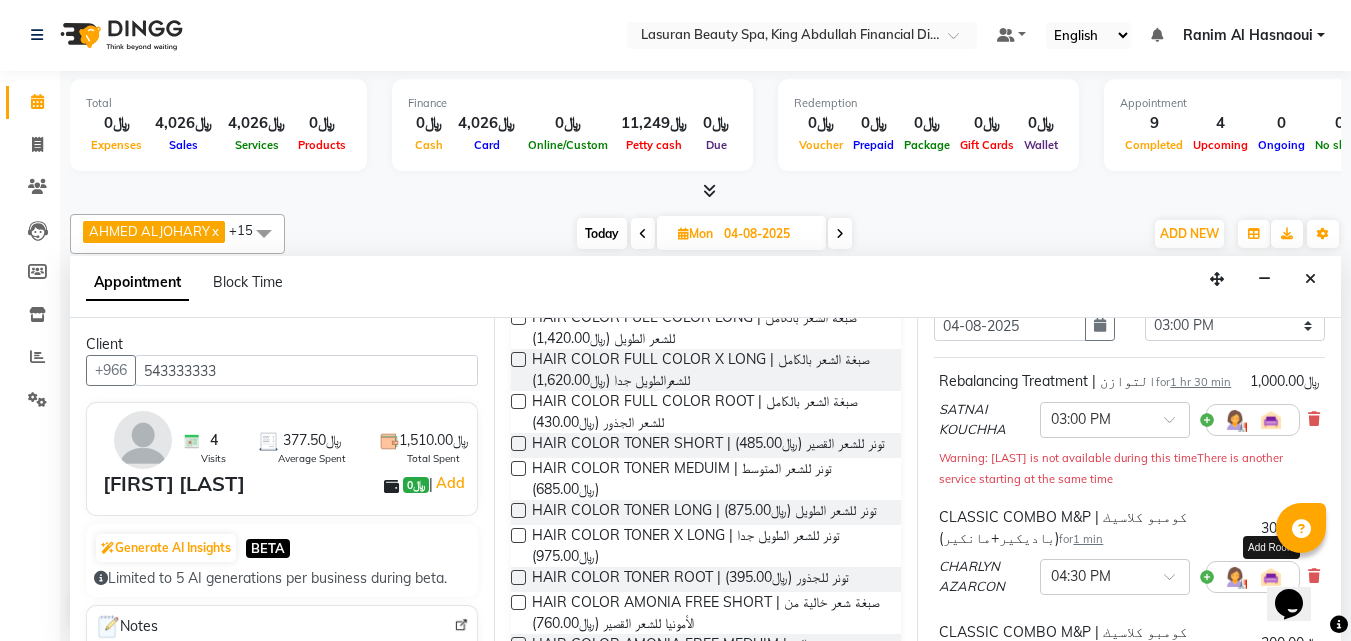 scroll, scrollTop: 69, scrollLeft: 0, axis: vertical 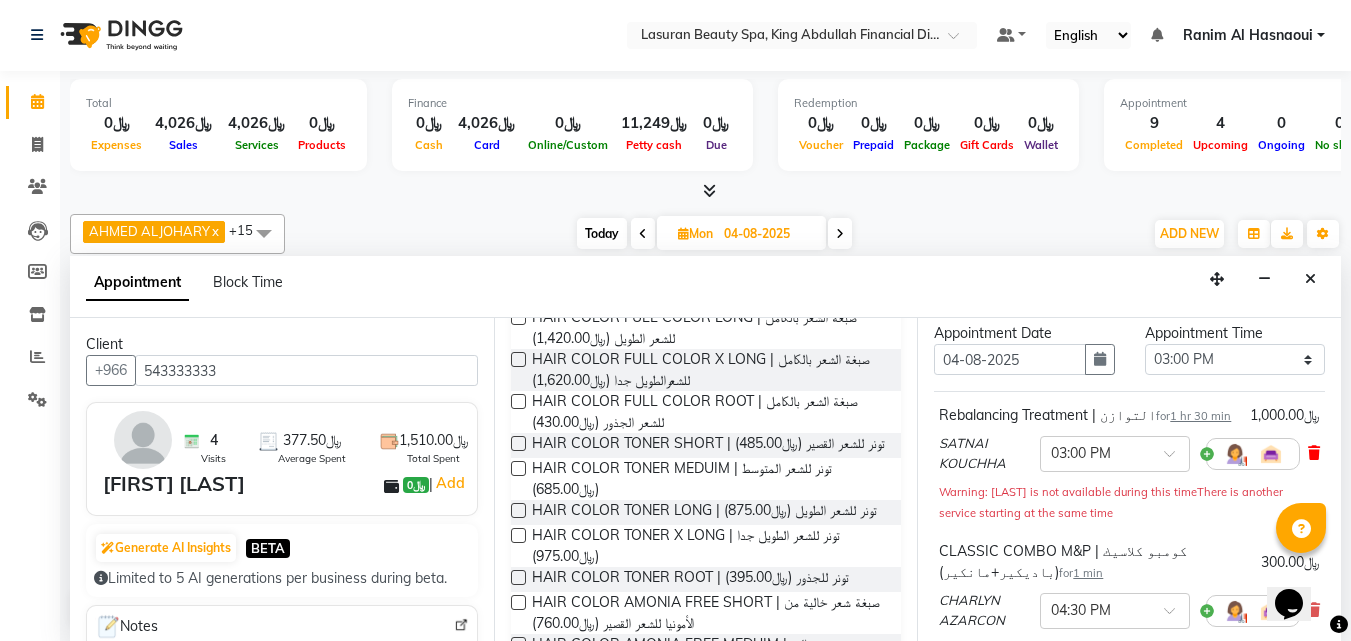 click at bounding box center [1314, 453] 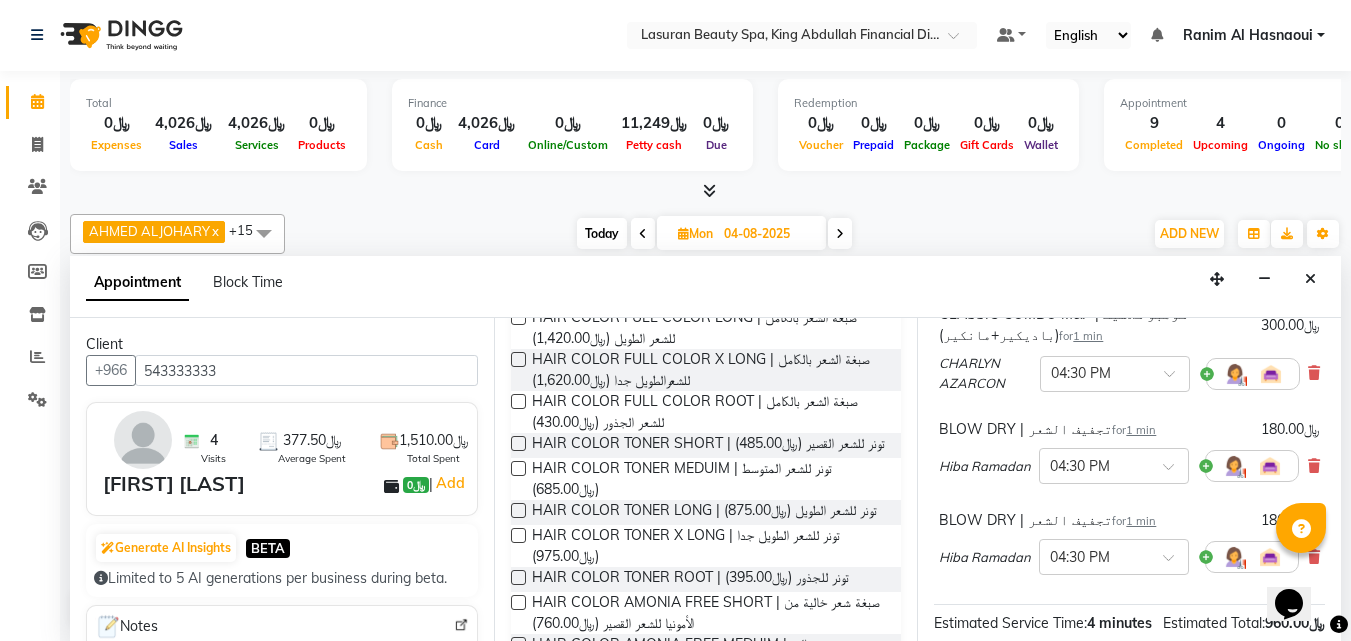 scroll, scrollTop: 354, scrollLeft: 0, axis: vertical 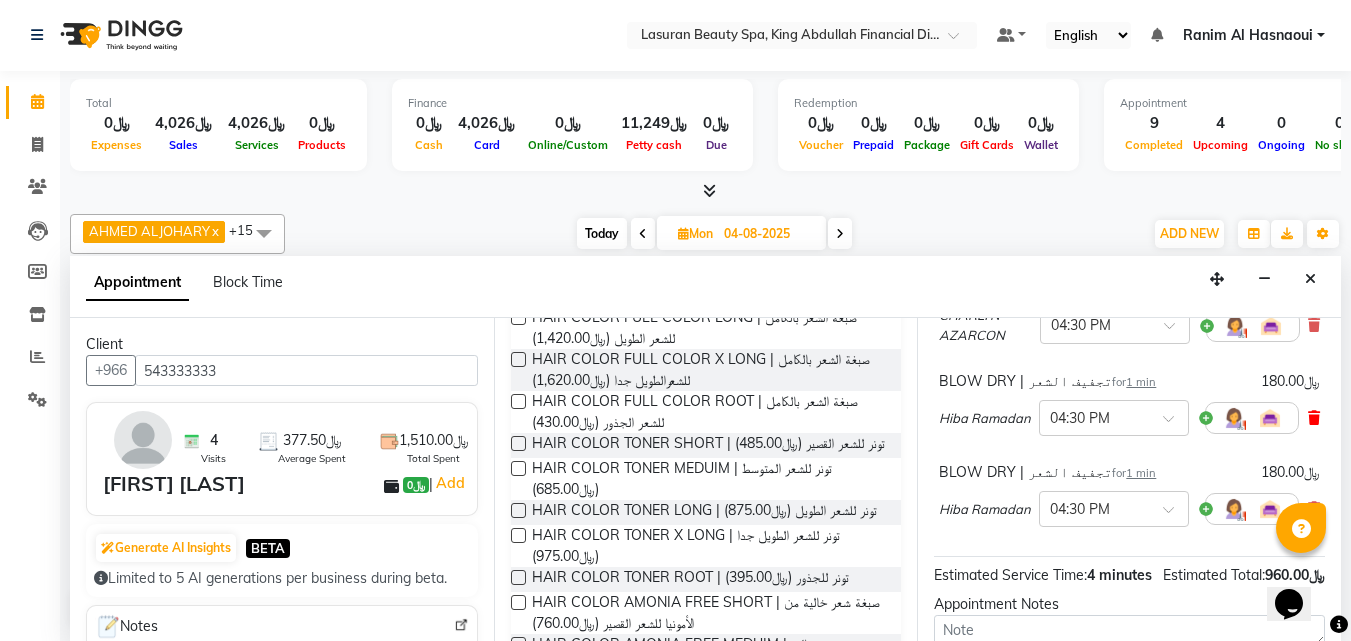 click at bounding box center (1314, 418) 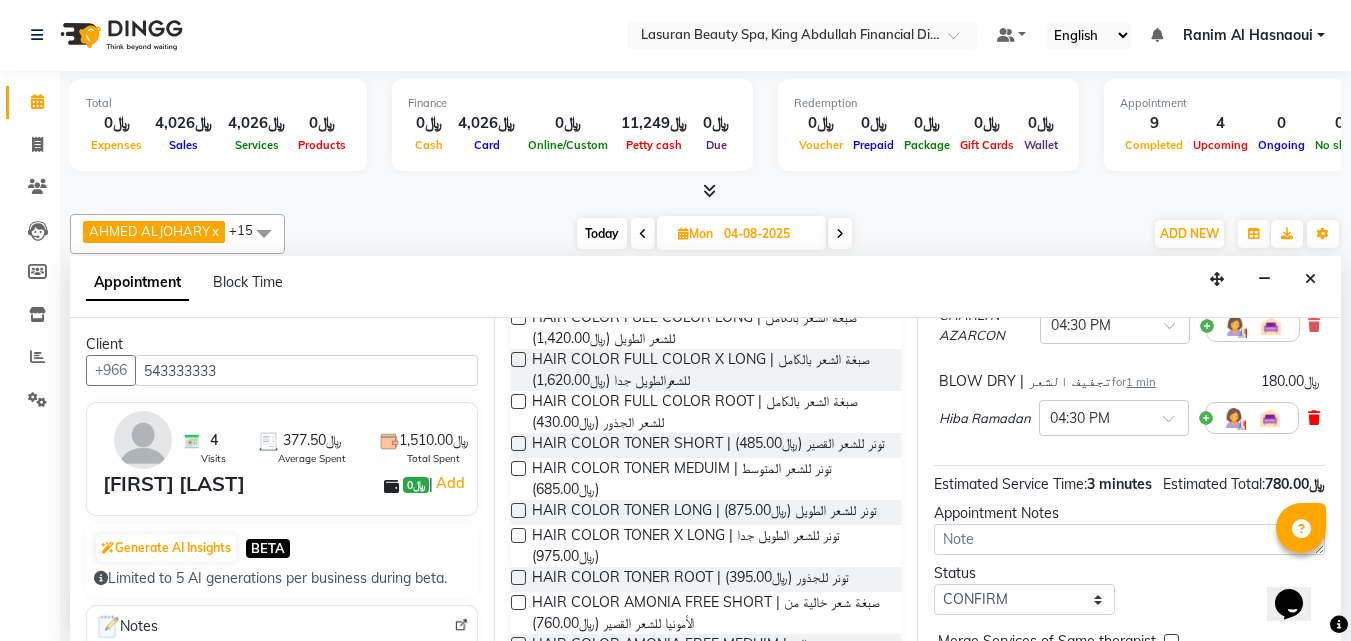 click at bounding box center (1314, 418) 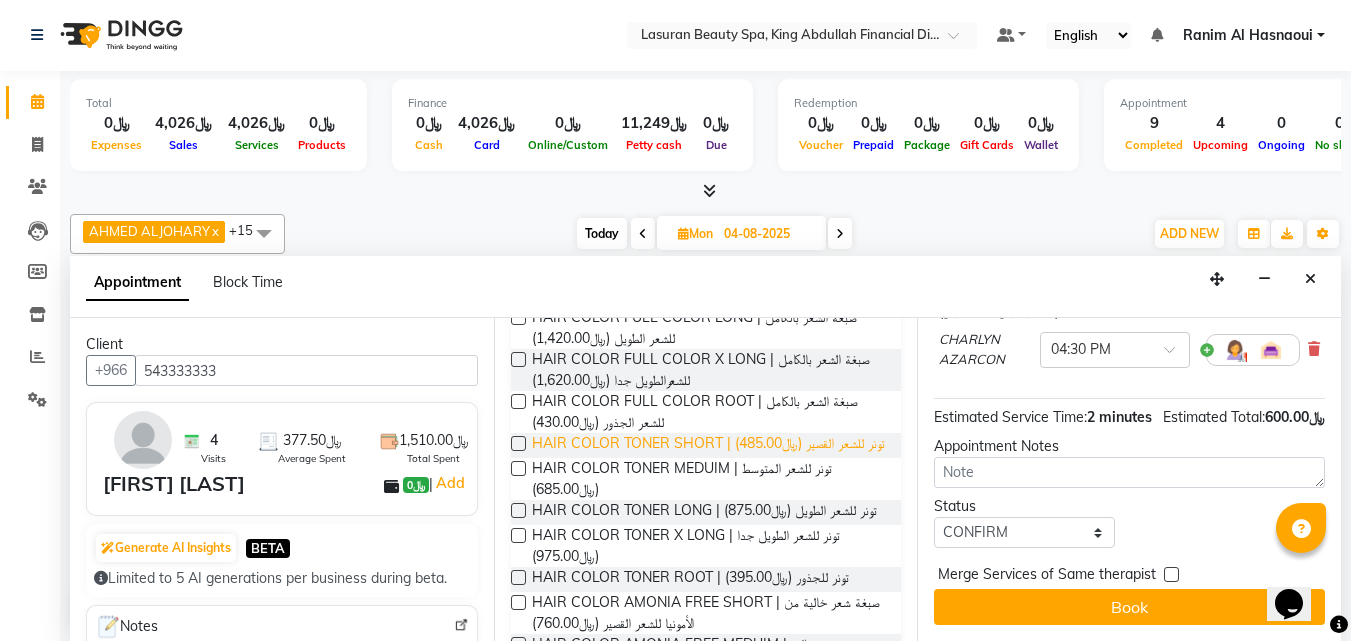 scroll, scrollTop: 100, scrollLeft: 0, axis: vertical 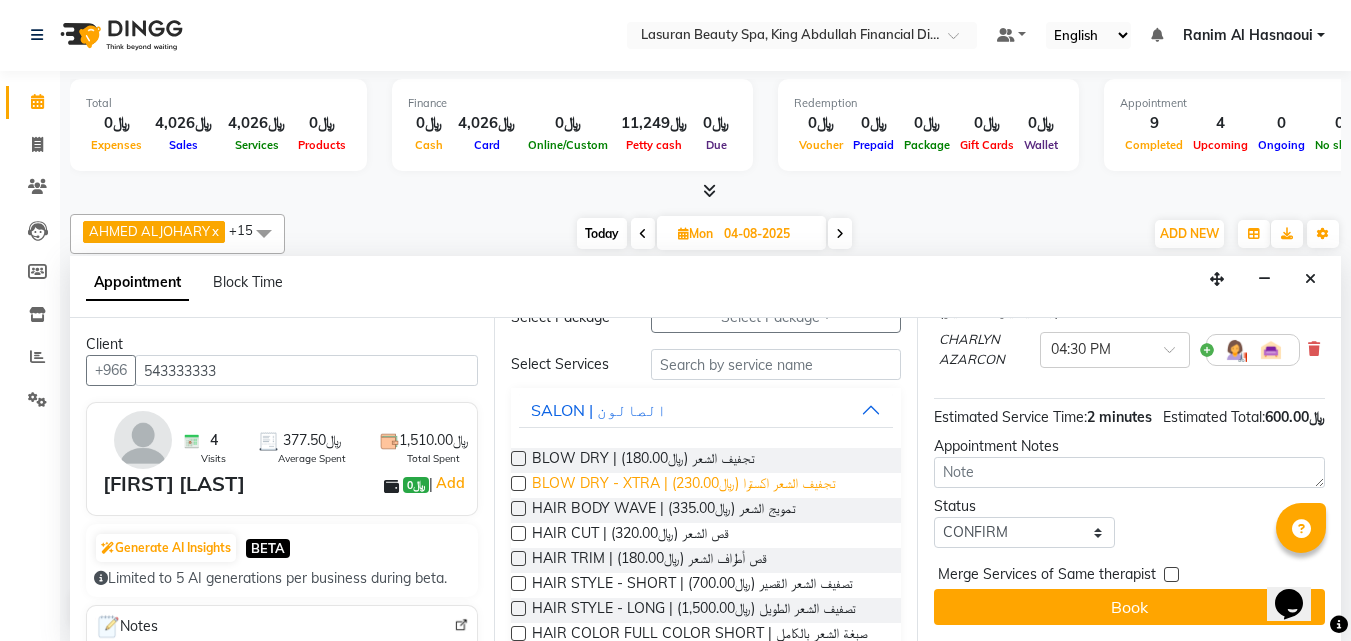 click on "BLOW DRY - XTRA | تجفيف الشعر اكسترا (﷼230.00)" at bounding box center (684, 485) 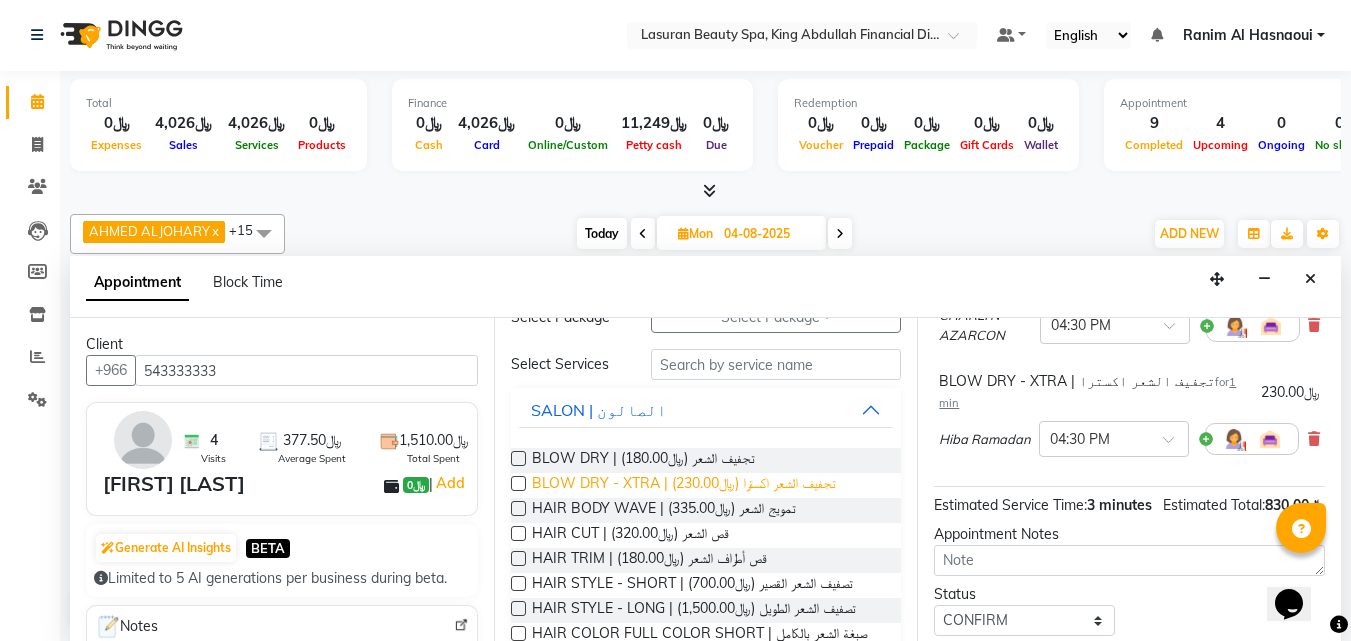 click on "BLOW DRY - XTRA | تجفيف الشعر اكسترا (﷼230.00)" at bounding box center (684, 485) 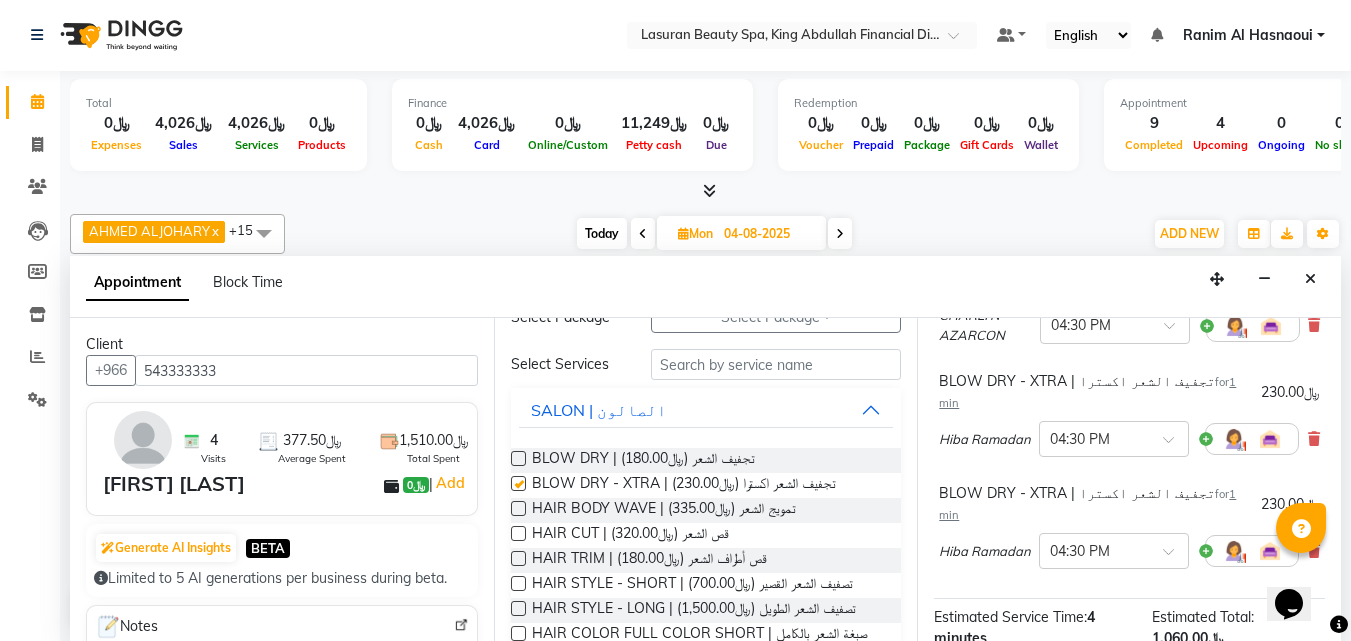 checkbox on "false" 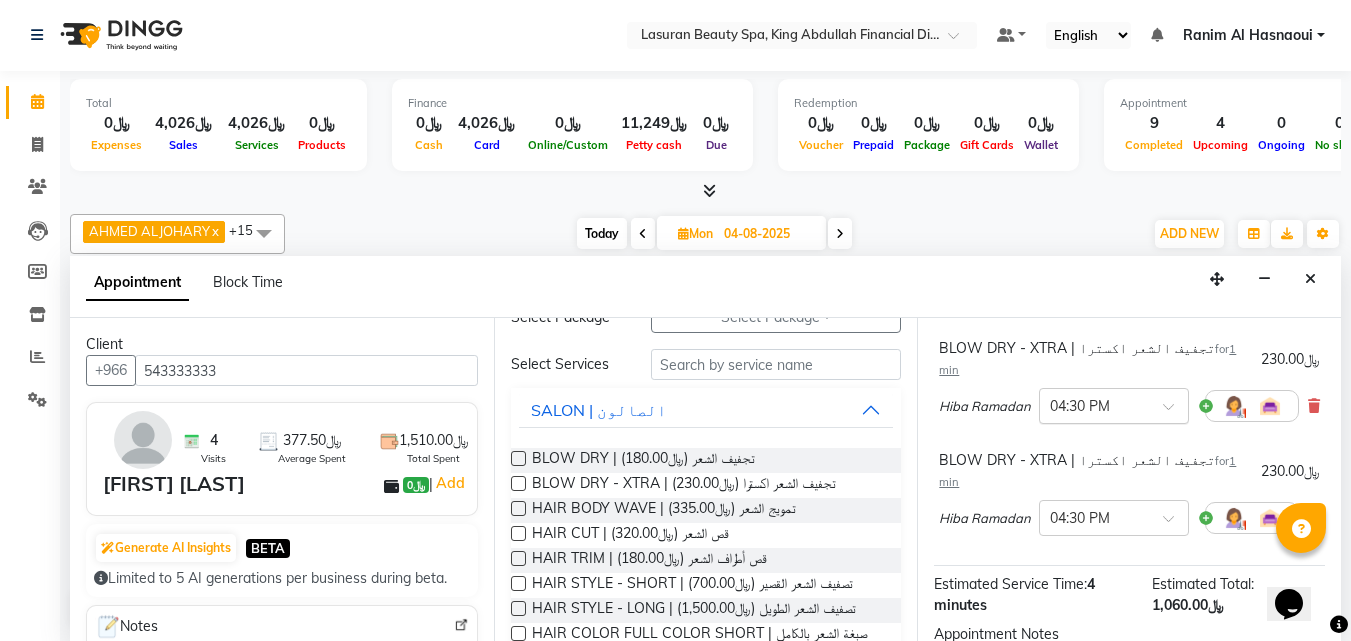 scroll, scrollTop: 554, scrollLeft: 0, axis: vertical 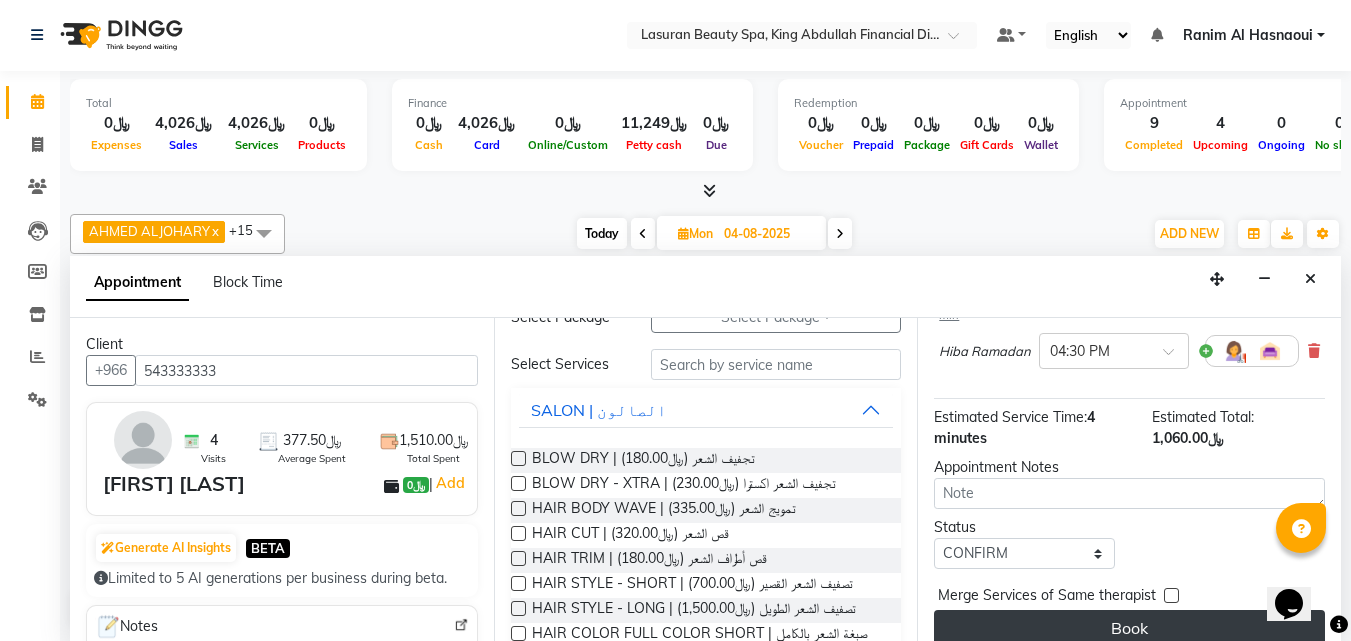 click on "Book" at bounding box center (1129, 628) 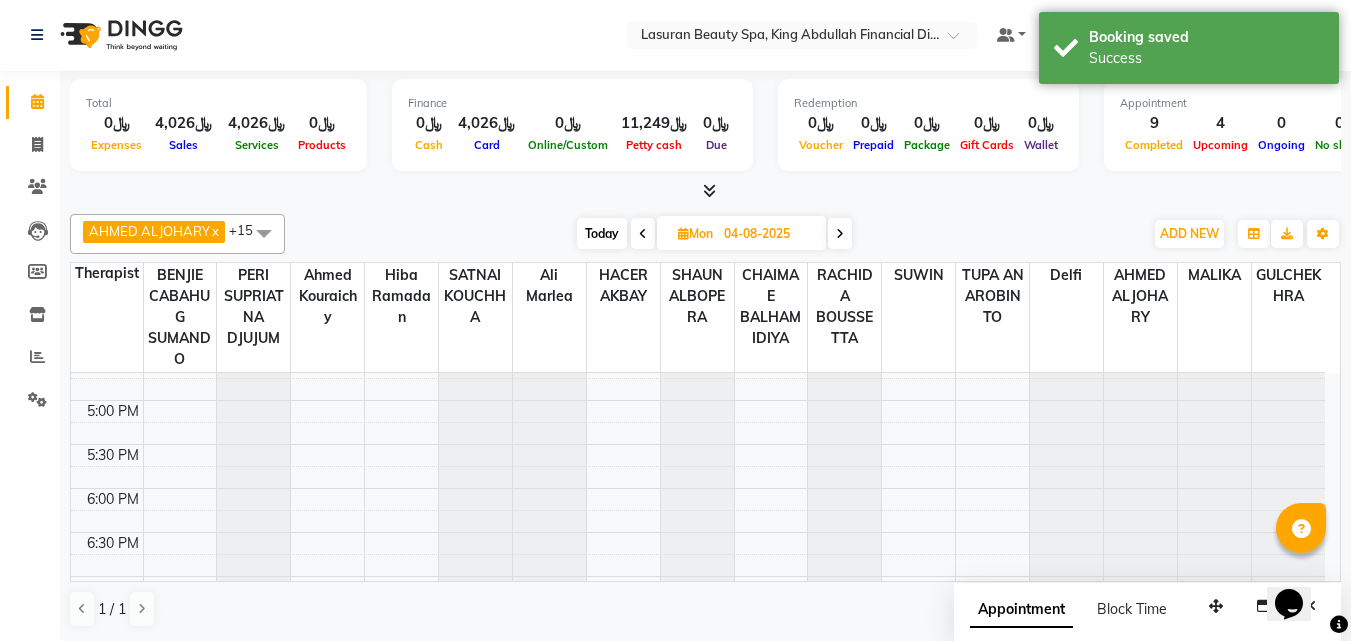 scroll, scrollTop: 0, scrollLeft: 0, axis: both 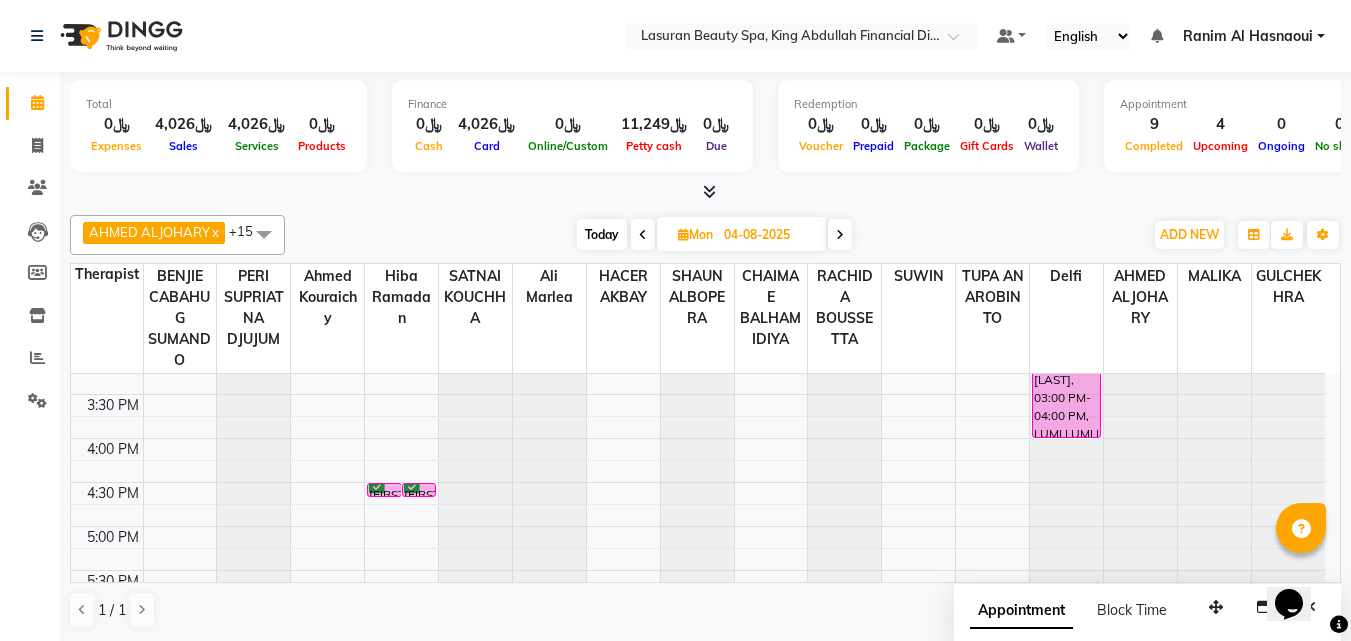 click on "Today" at bounding box center (602, 234) 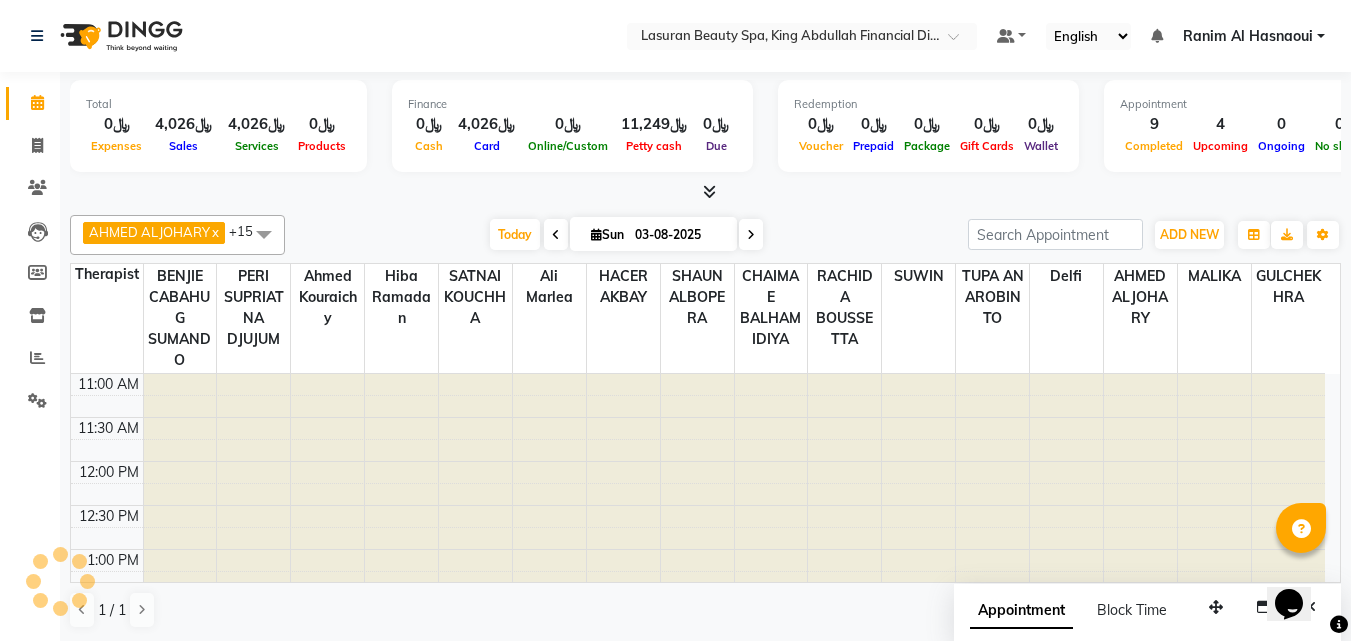 scroll, scrollTop: 617, scrollLeft: 0, axis: vertical 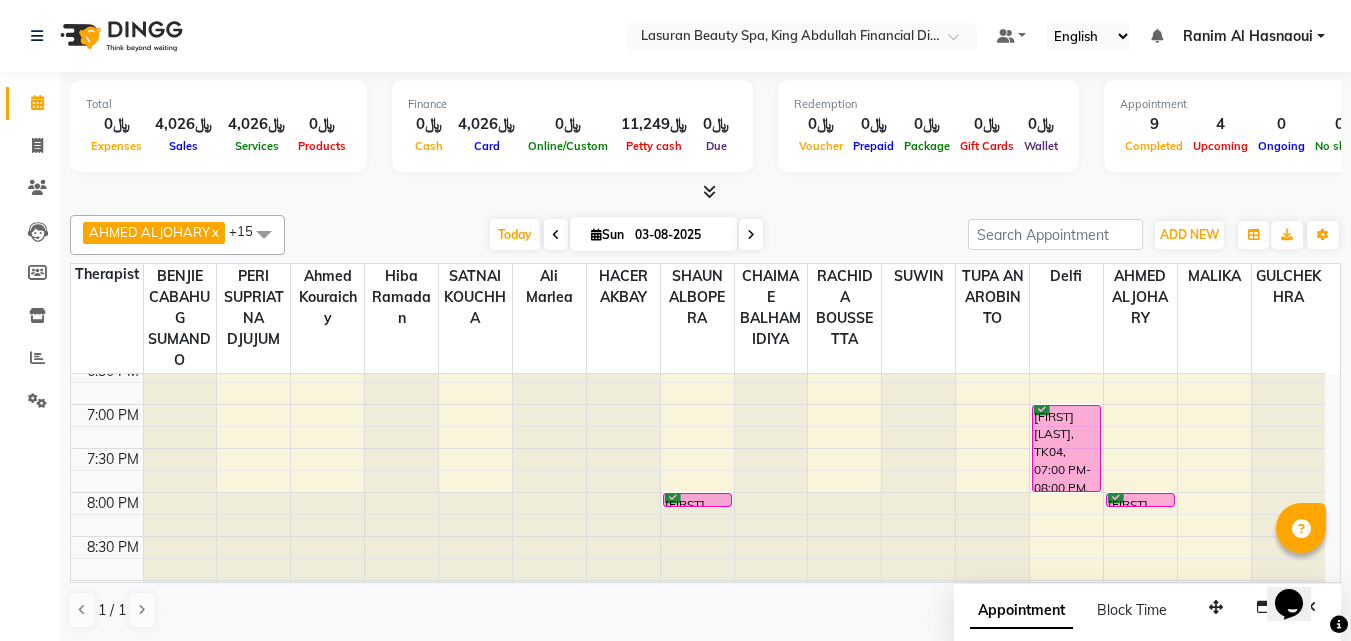 drag, startPoint x: 707, startPoint y: 495, endPoint x: 450, endPoint y: 208, distance: 385.25058 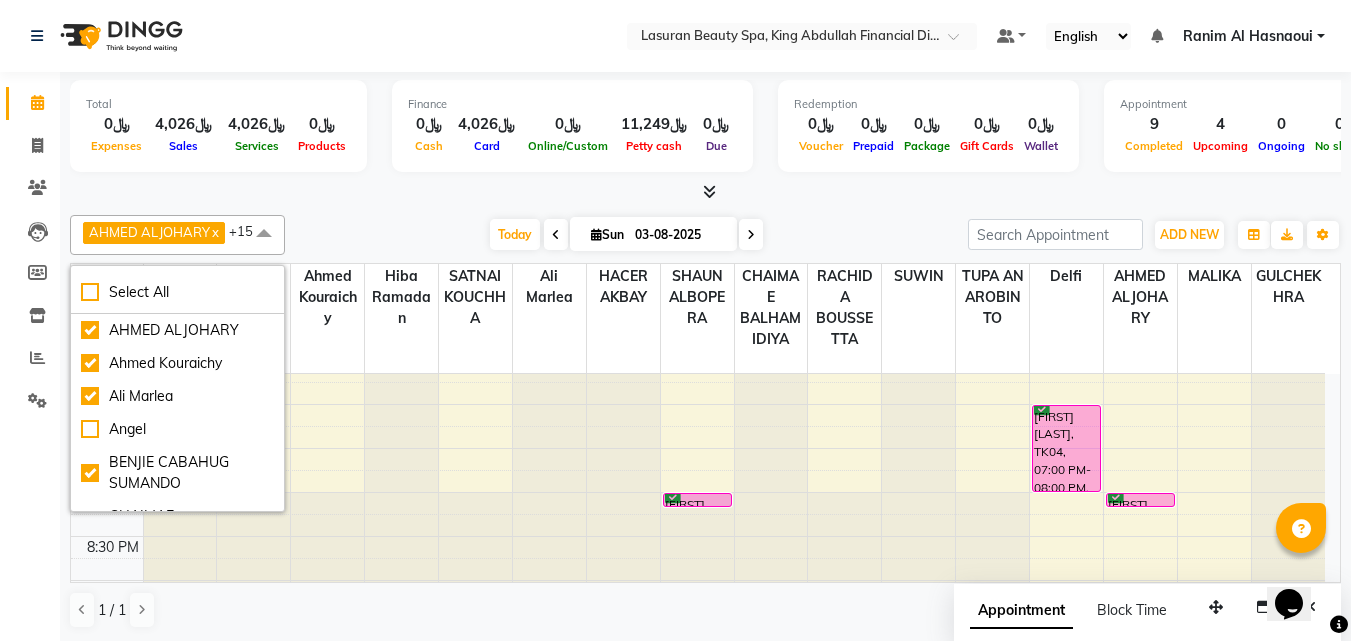 click on "Total ﷼0 Expenses ﷼4,026 Sales ﷼4,026 Services ﷼0 Products Finance ﷼0 Cash ﷼4,026 Card ﷼0 Online/Custom ﷼11,249 Petty cash ﷼0 Due Redemption ﷼0 Voucher ﷼0 Prepaid ﷼0 Package ﷼0 Gift Cards ﷼0 Wallet Appointment 9 Completed 4 Upcoming 0 Ongoing 0 No show Other sales ﷼0 Packages ﷼0 Memberships ﷼0 Vouchers ﷼0 Prepaids ﷼0 Gift Cards AHMED ALJOHARY x Ahmed Kouraichy x Ali Marlea x BENJIE CABAHUG SUMANDO x CHAIMAE BALHAMIDIYA x GULCHEKHRA x HACER AKBAY x Hiba Ramadan x MALIKA x PERI SUPRIATNA DJUJUM x RACHIDA BOUSSETTA x SATNAI KOUCHHA x SHAUN ALBOPERA x SUWIN x TUPA AN AROBINTO x Liza Castro x +15 Select All AHMED ALJOHARY Ahmed Kouraichy Ali Marlea Angel BENJIE CABAHUG SUMANDO CHAIMAE BALHAMIDIYA CHARITO AZARCON CHARLYN AZARCON Dalia Delfi ELMA LAGRIMAS Fouad Nah GULCHEKHRA HACER AKBAY Hiba Ramadan MALIKA Mohsen Amaui PERI SUPRIATNA DJUJUM Rachelle RACHIDA BOUSSETTA SATNAI KOUCHHA SHAUN ALBOPERA SUWIN Taha Hussien zainab" 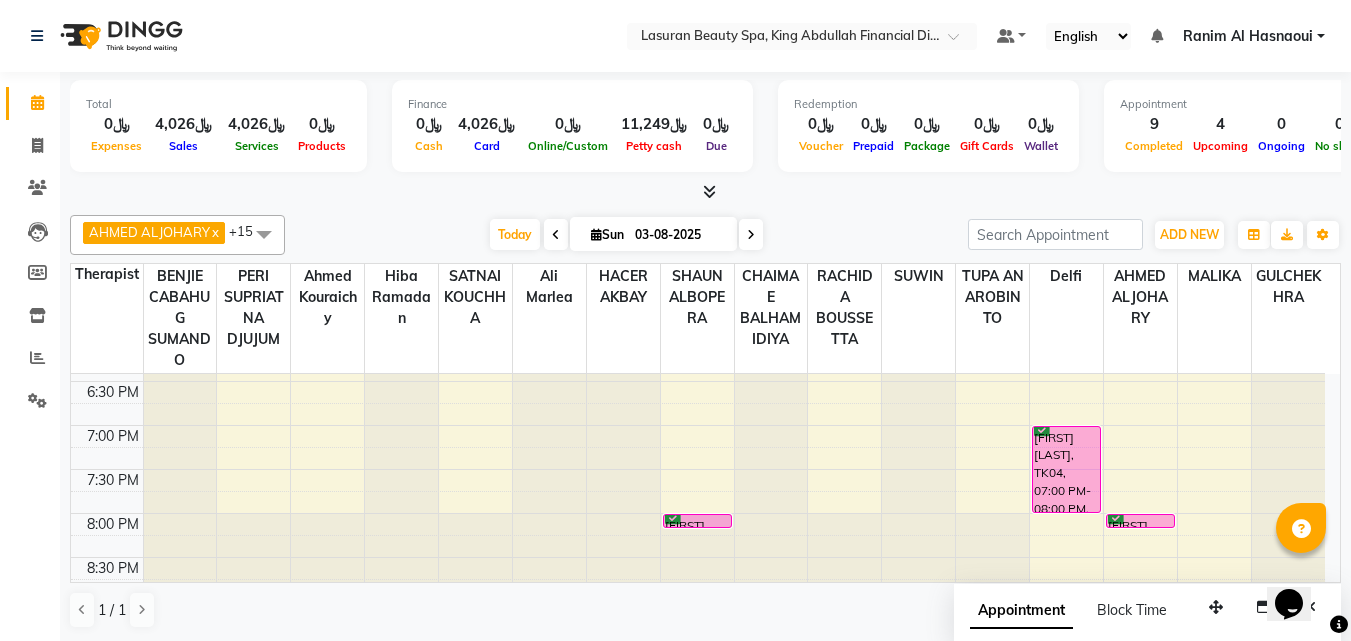 scroll, scrollTop: 700, scrollLeft: 0, axis: vertical 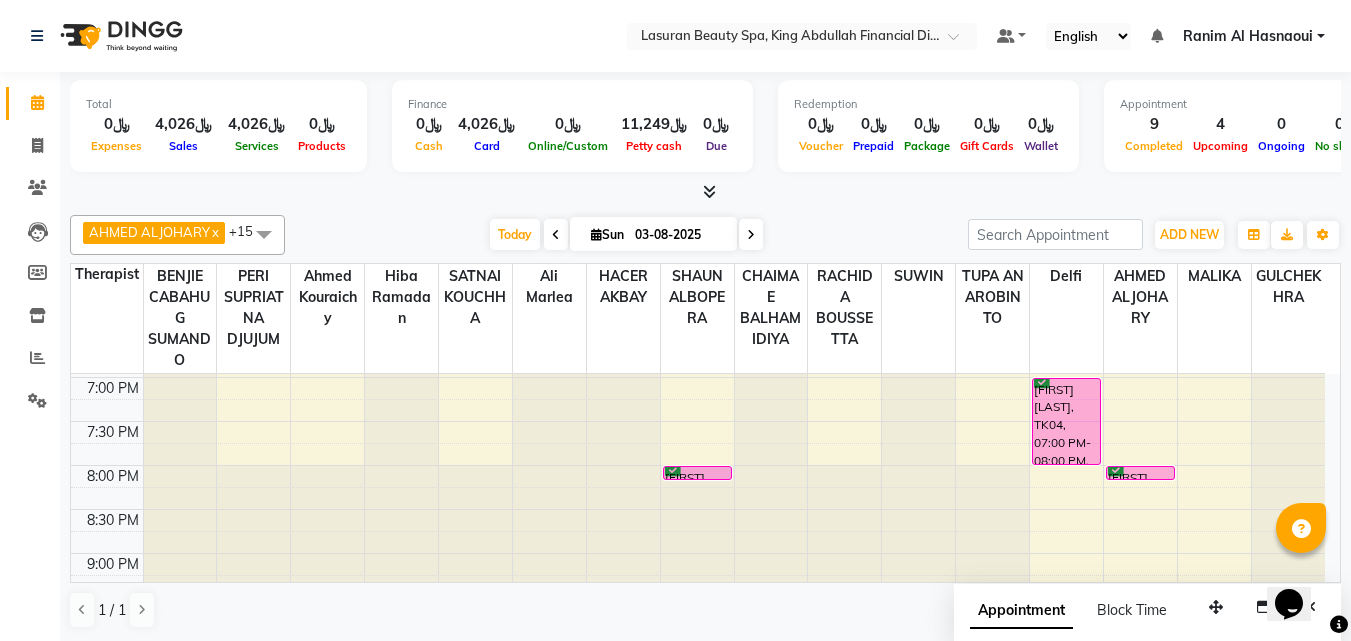 click at bounding box center (264, 234) 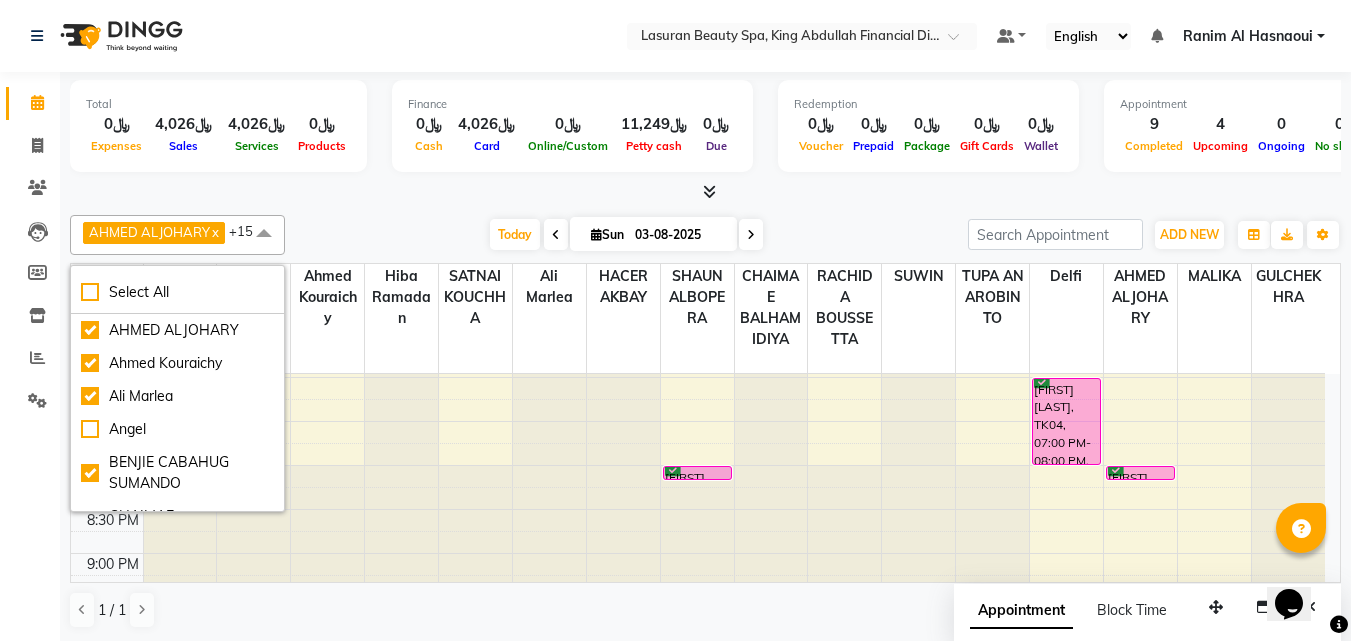 click at bounding box center (264, 234) 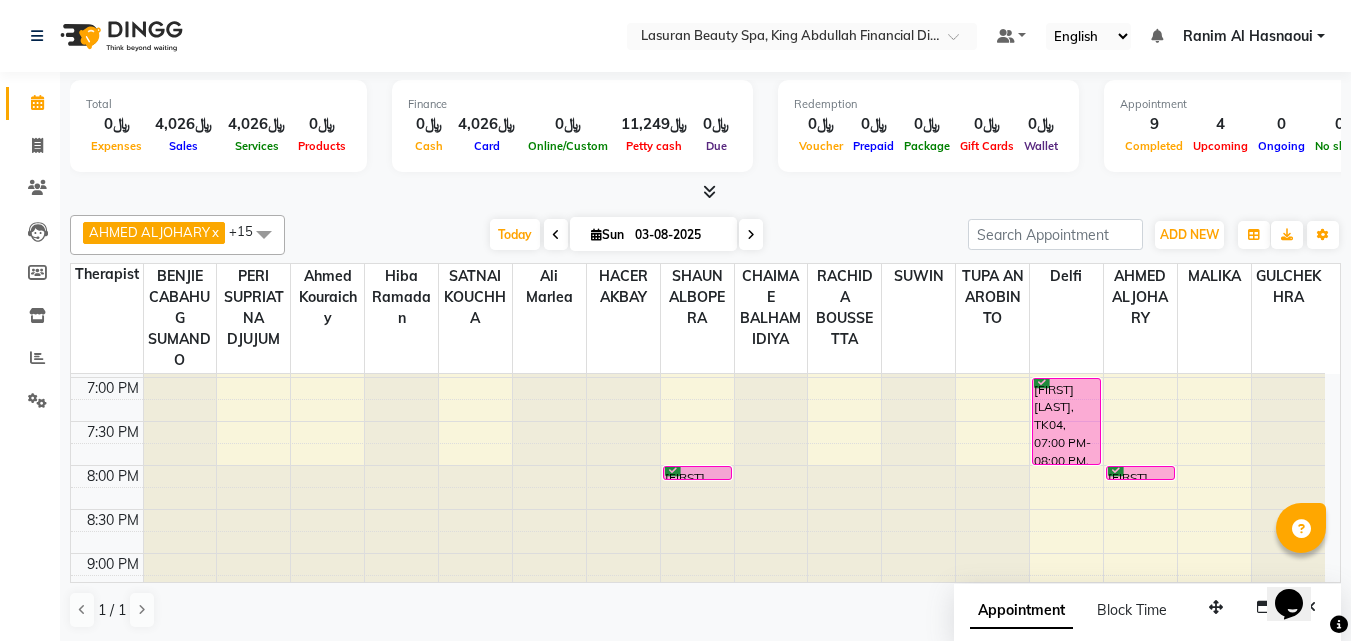 click on "[FIRST] [LAST], TK09, 08:00 PM-08:01 PM, NAIL ENHANCEMENT FAKE NAIL FULL SET W POLISH INCLUDING M&P | كومبو اظافر صناعيه مع تلميع" at bounding box center [697, 473] 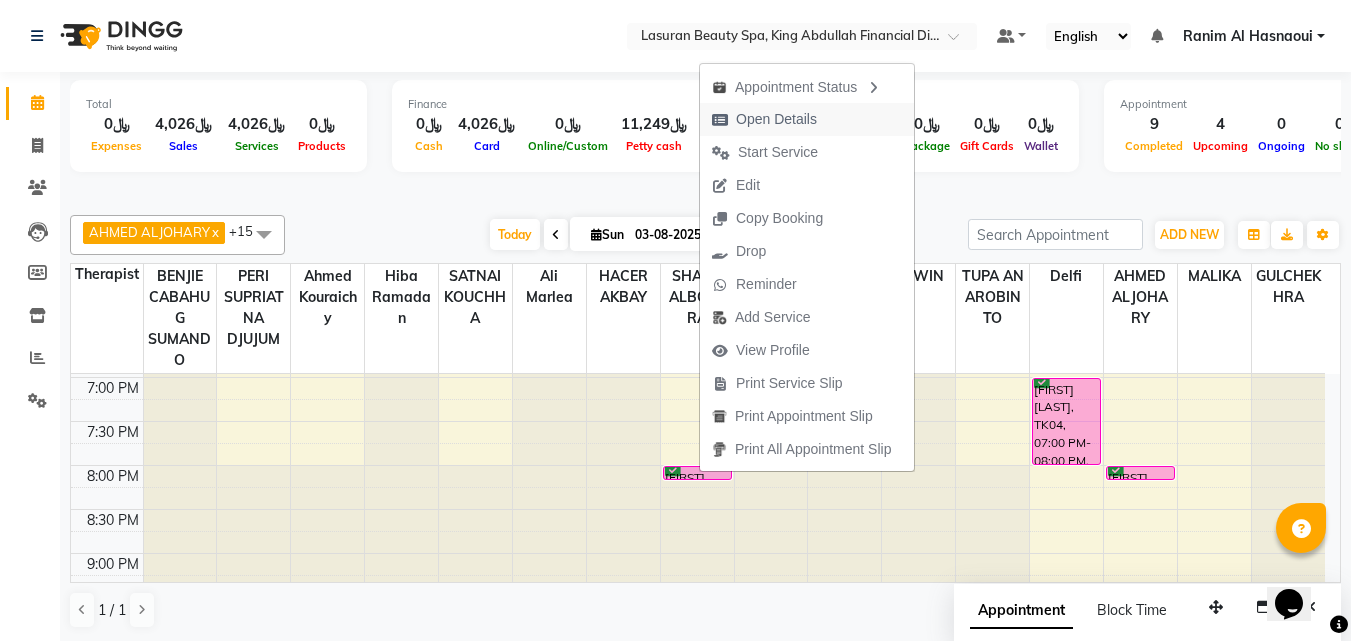 click on "Open Details" at bounding box center [776, 119] 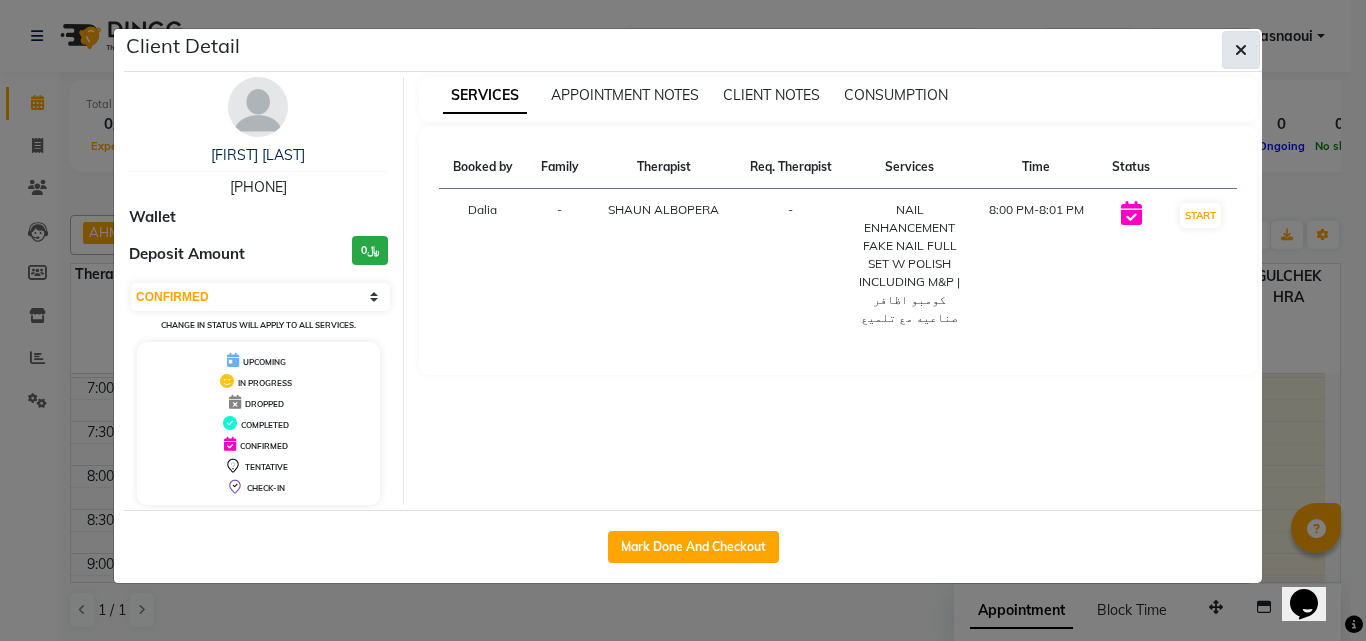 click 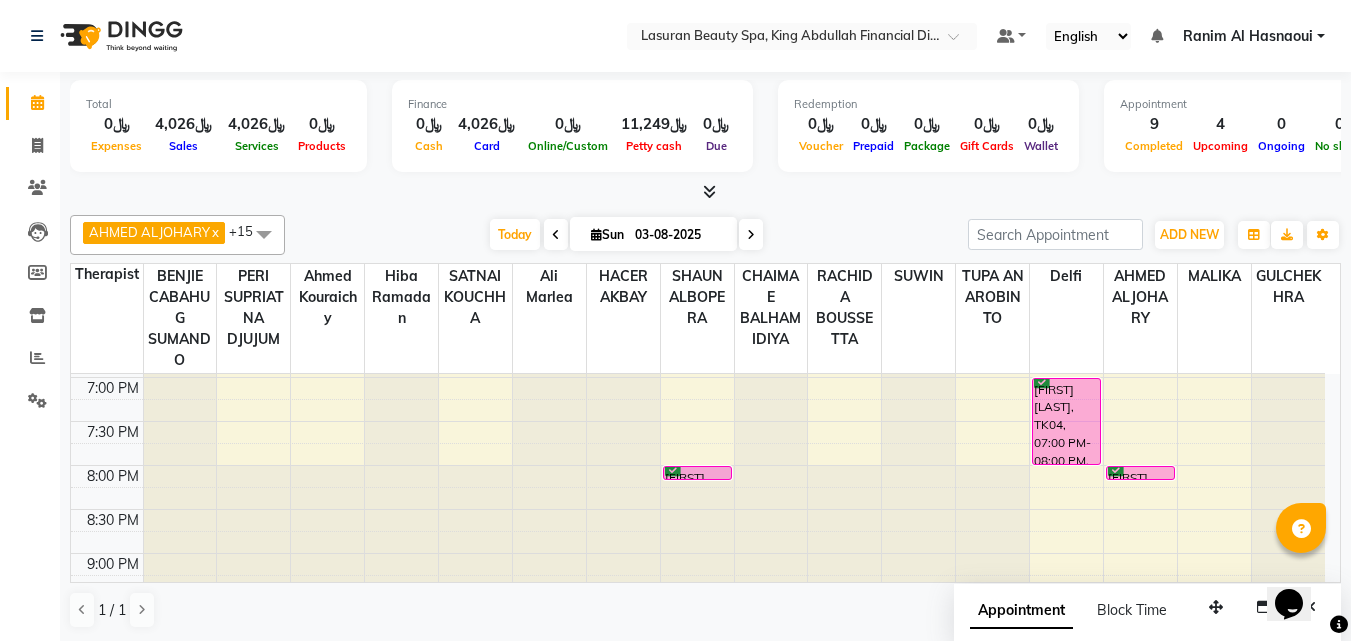 click on "+15" at bounding box center (250, 232) 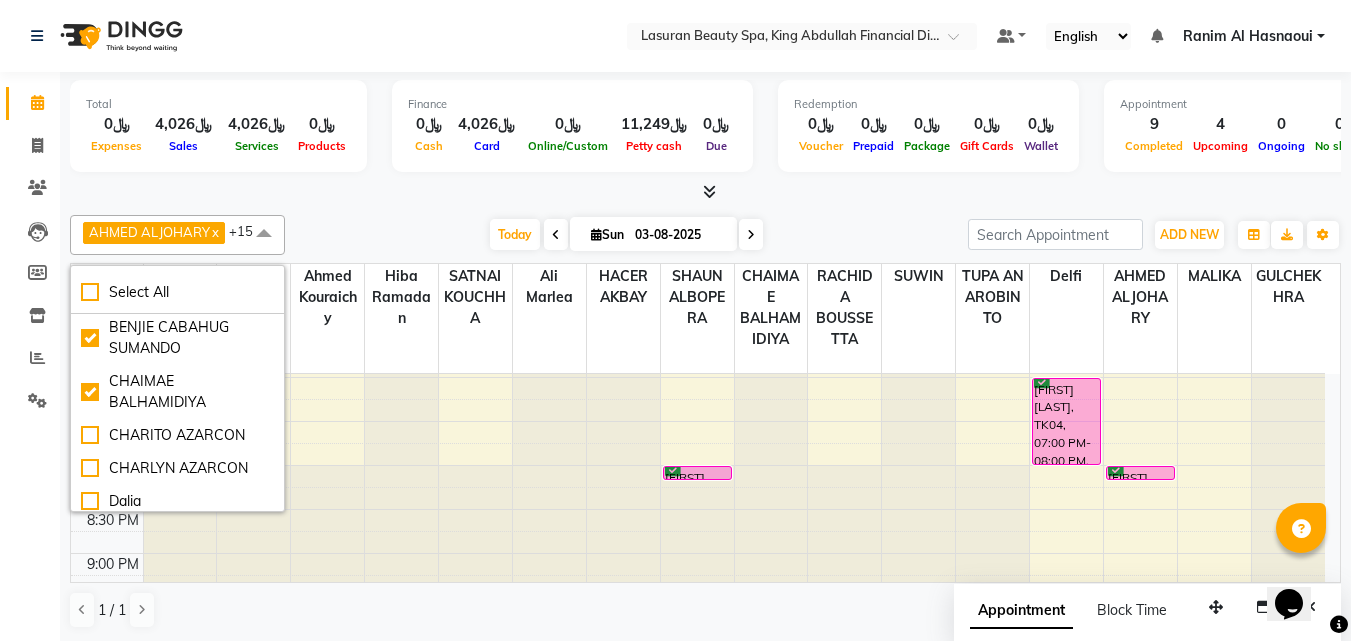 scroll, scrollTop: 200, scrollLeft: 0, axis: vertical 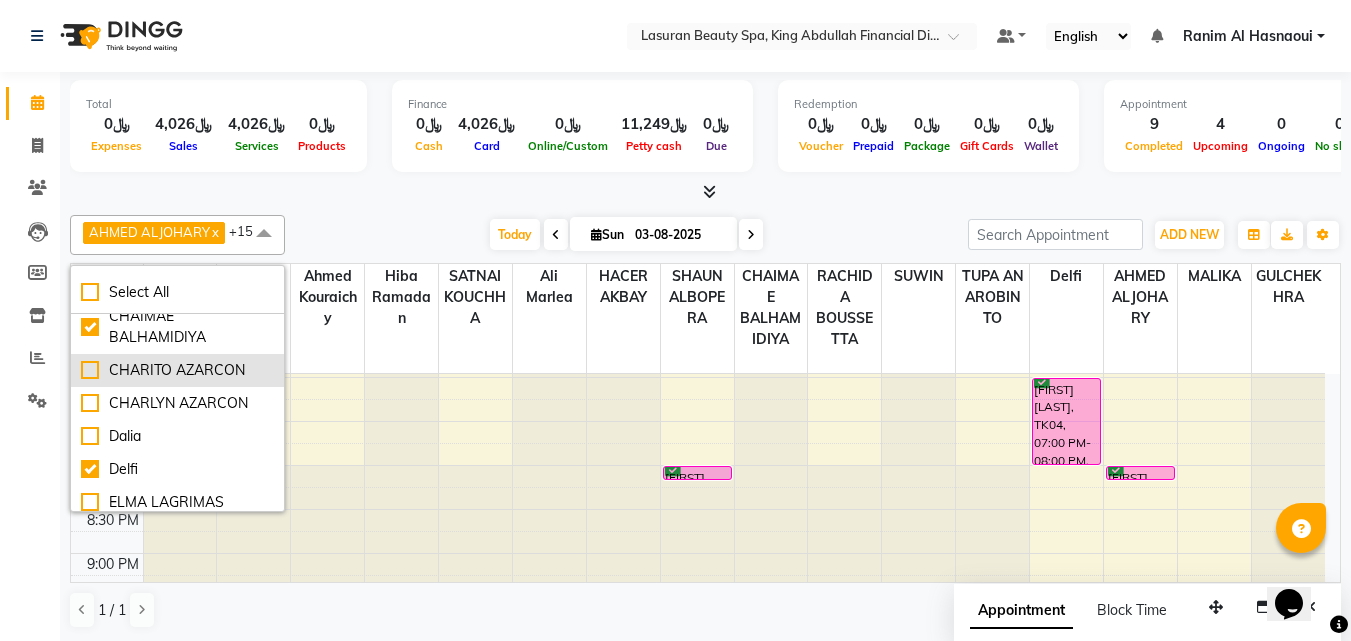 click on "CHARITO AZARCON" at bounding box center (177, 370) 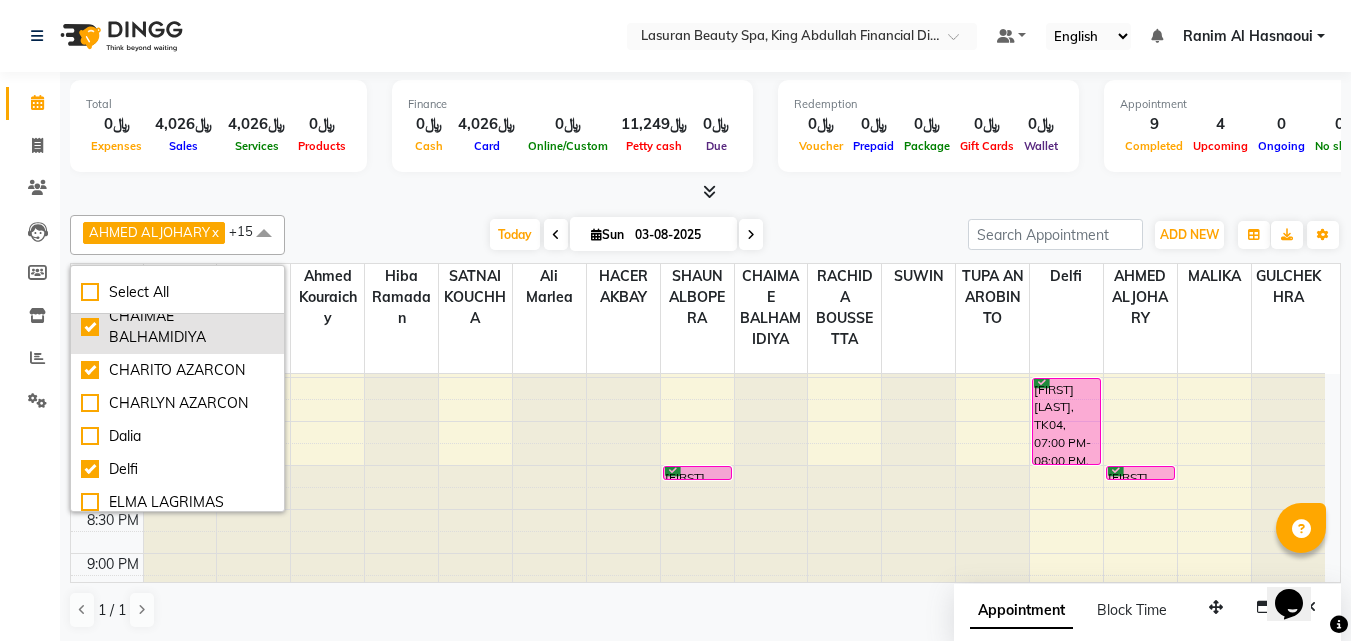 checkbox on "true" 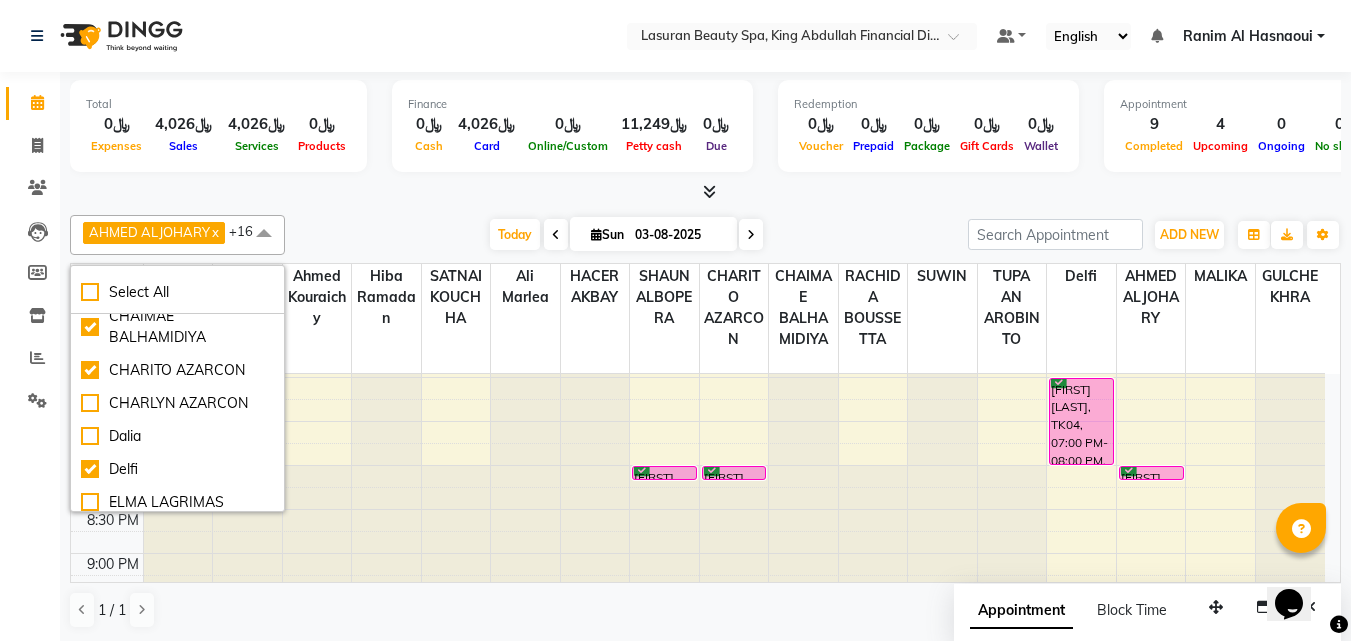 click at bounding box center [264, 234] 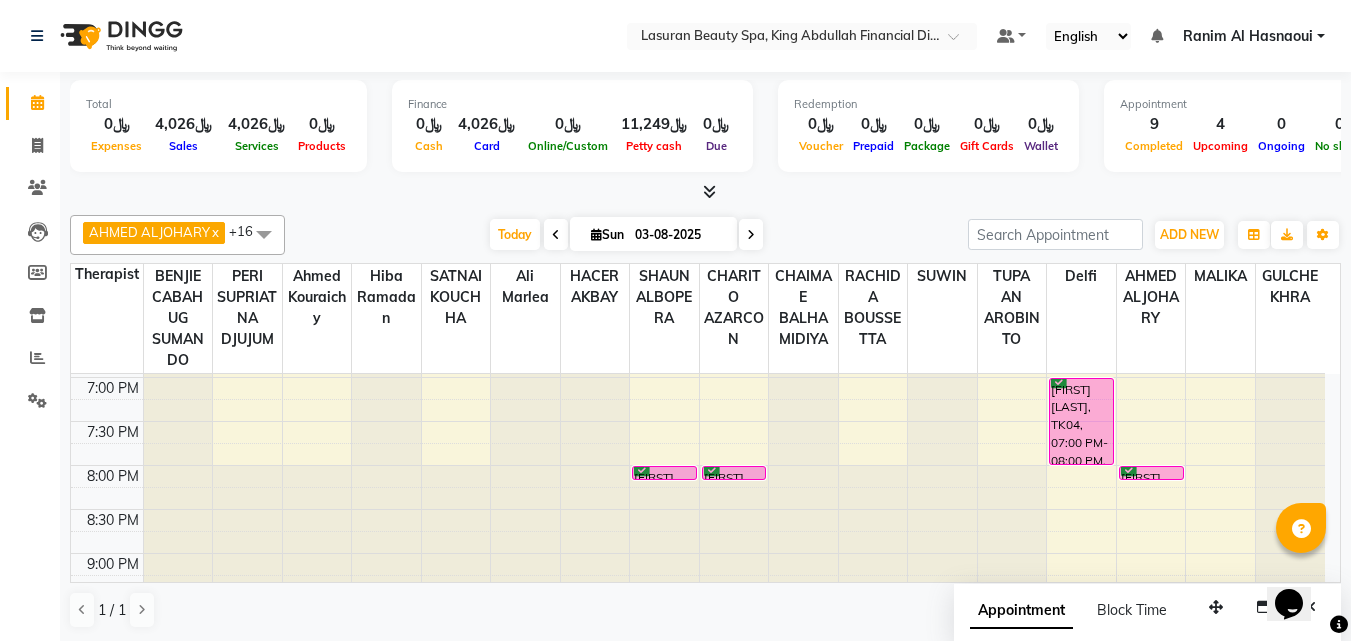 click on "[FIRST] [LAST], TK04, 08:00 PM-08:01 PM, CLASSIC COMBO M&P | كومبو كلاسيك (باديكير+مانكير)" at bounding box center (734, 473) 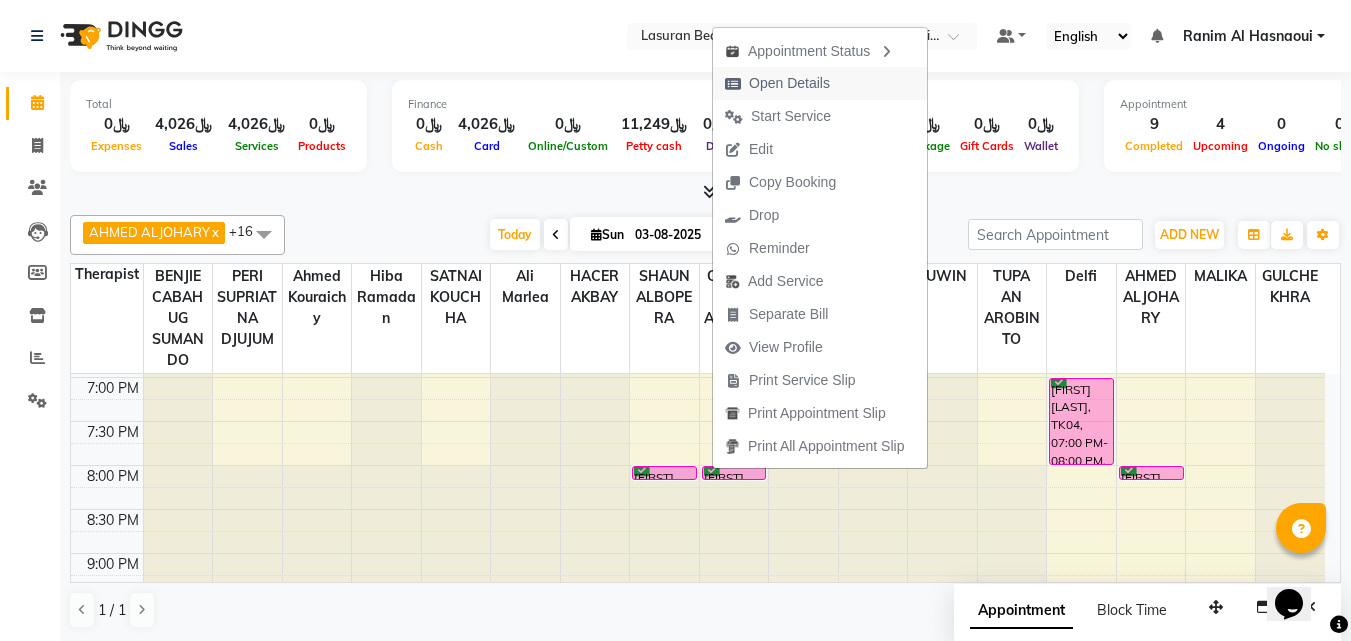 click on "Open Details" at bounding box center (789, 83) 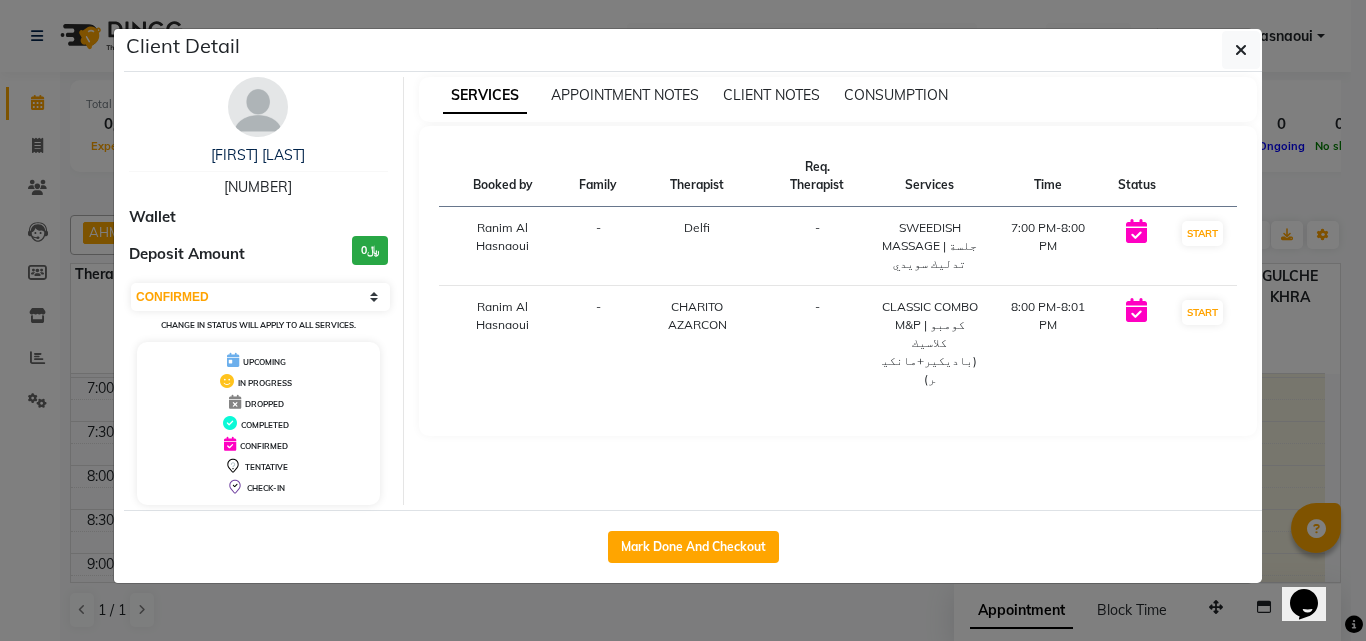 click on "[NUMBER]" at bounding box center (258, 187) 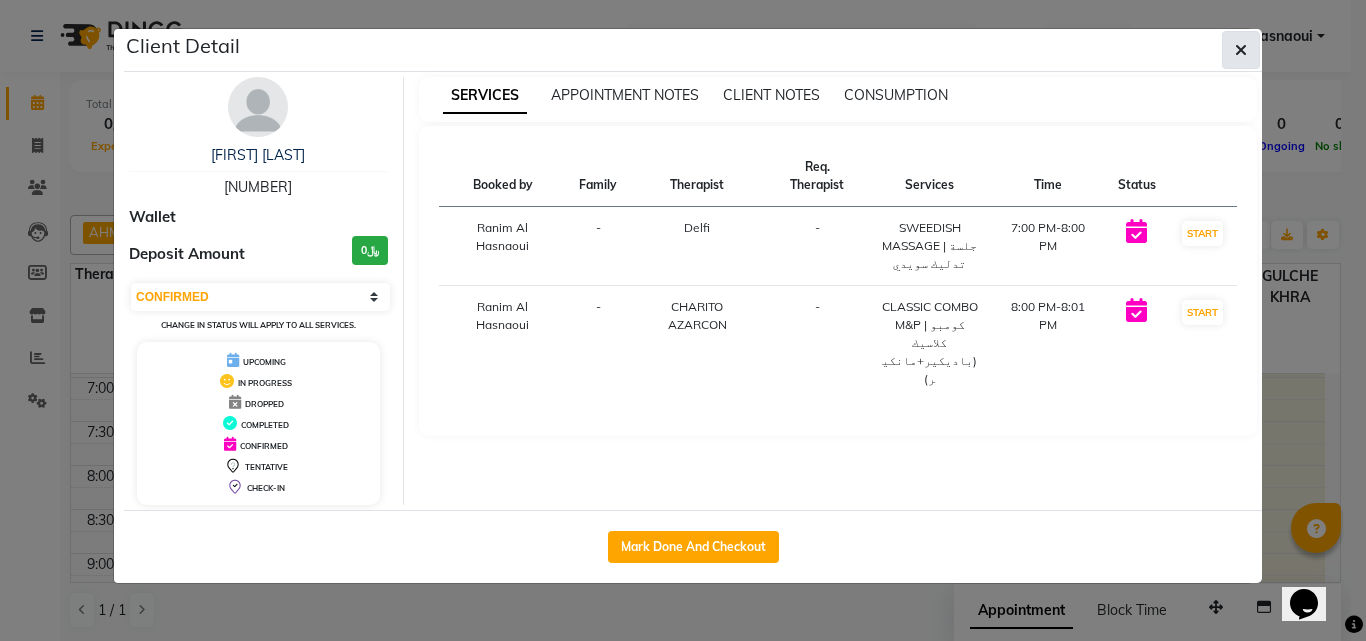 click 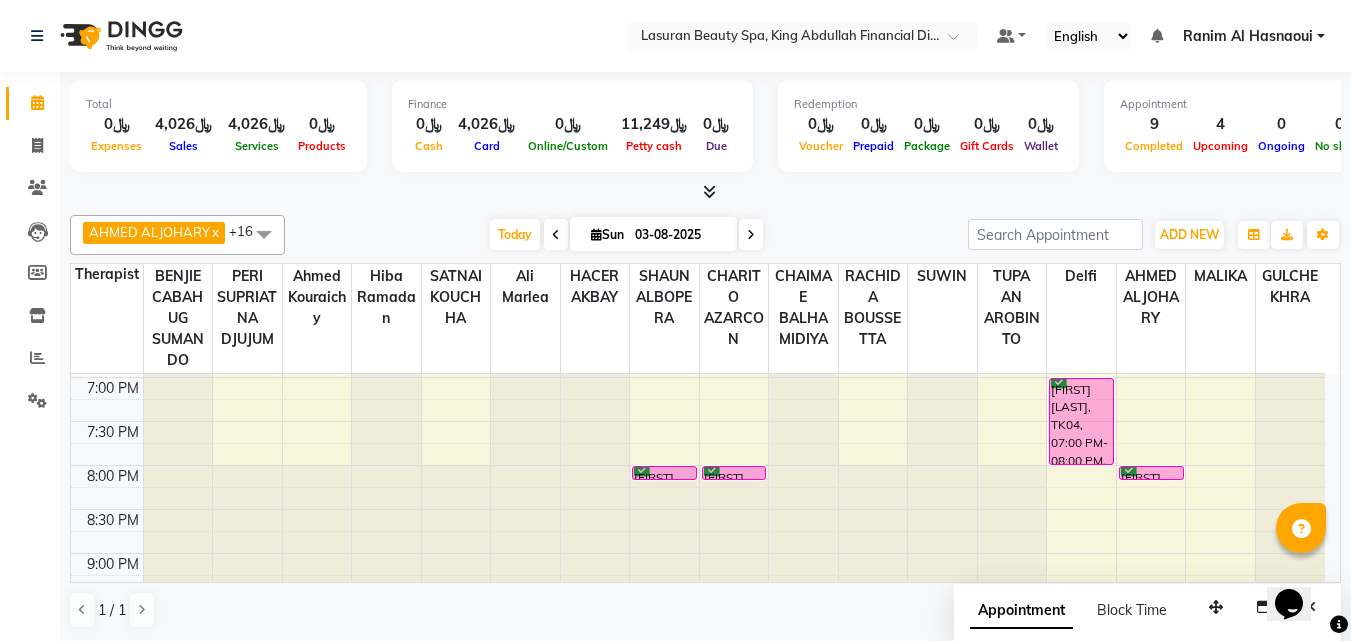 scroll, scrollTop: 600, scrollLeft: 0, axis: vertical 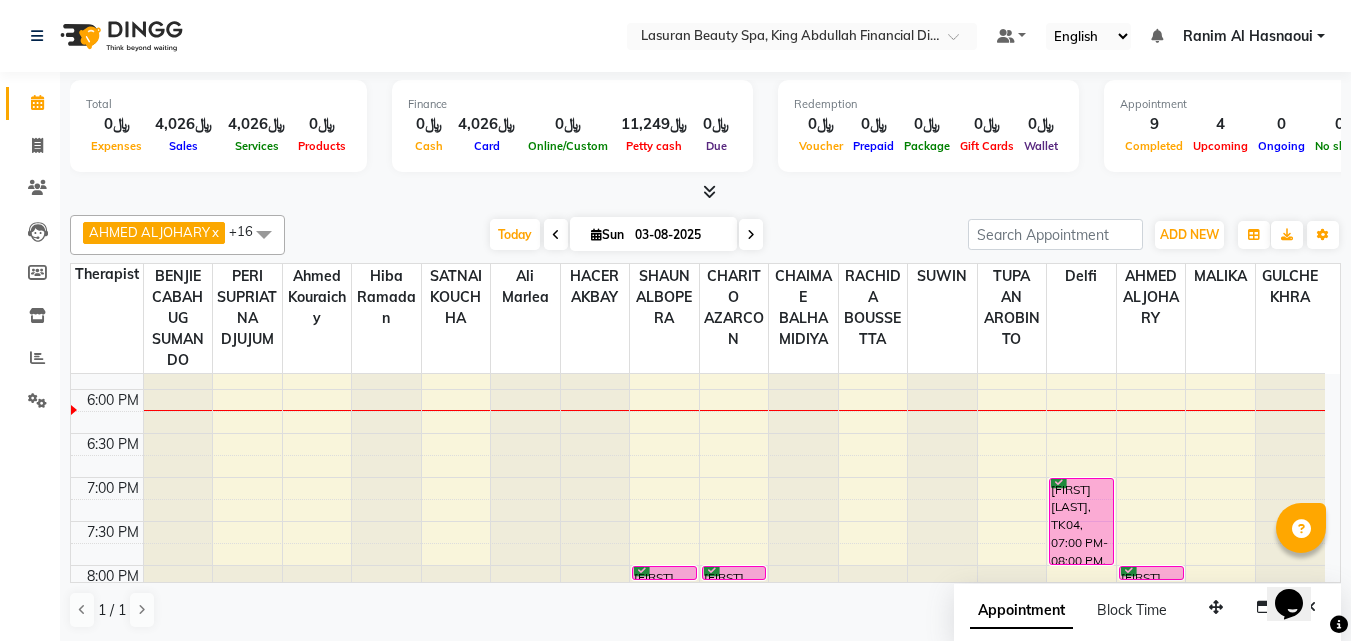 click on "[FIRST] [LAST], TK04, 07:00 PM-08:00 PM, SWEEDISH MASSAGE | جلسة تدليك سويدي" at bounding box center (1081, 521) 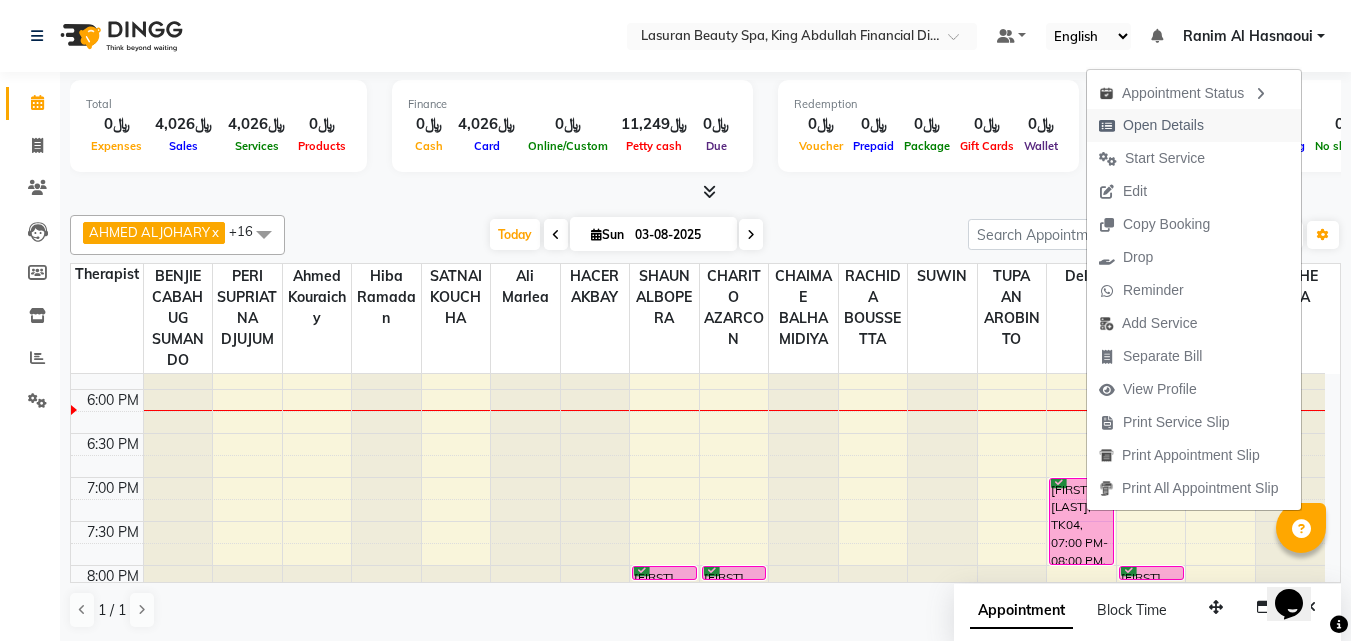 click on "Open Details" at bounding box center [1163, 125] 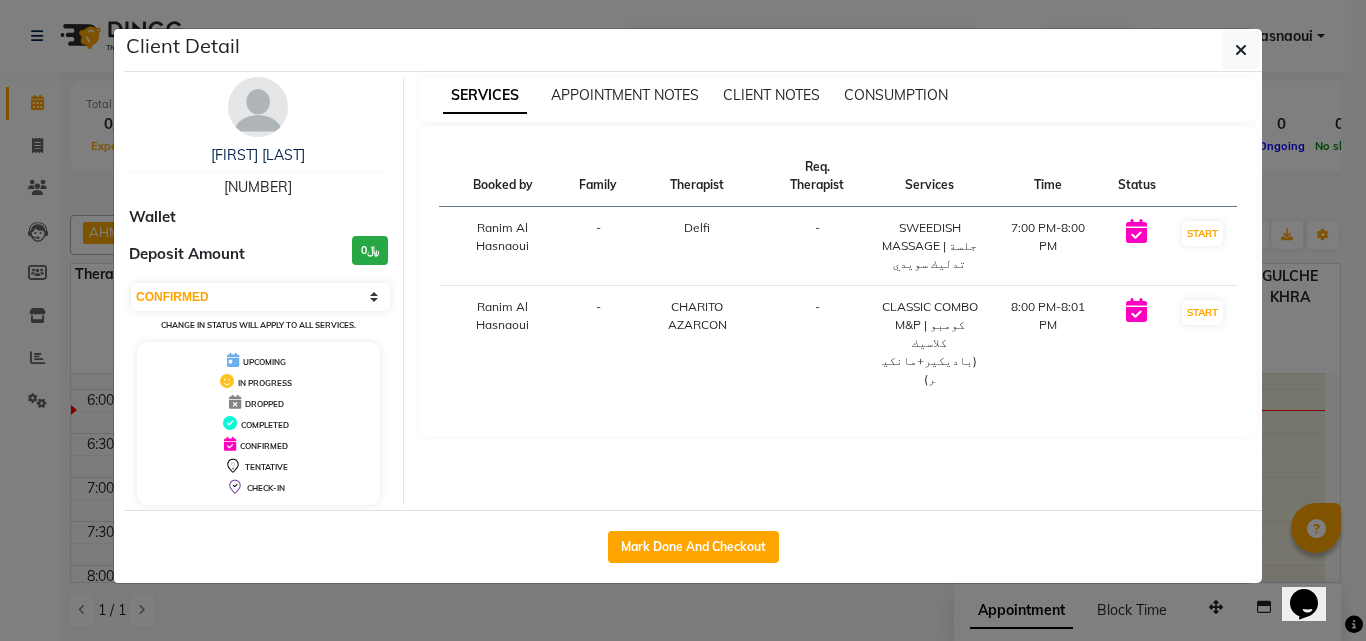 click on "[NUMBER]" at bounding box center (258, 187) 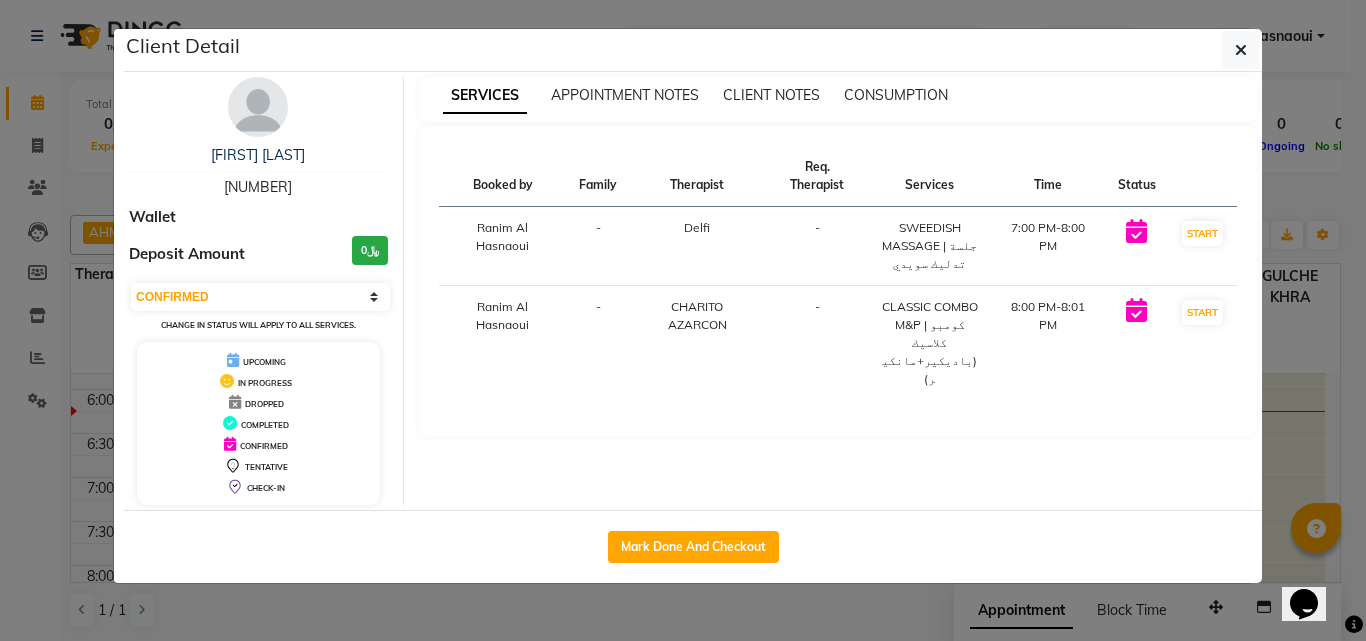 click on "[FIRST] [LAST] [PHONE]" at bounding box center [258, 171] 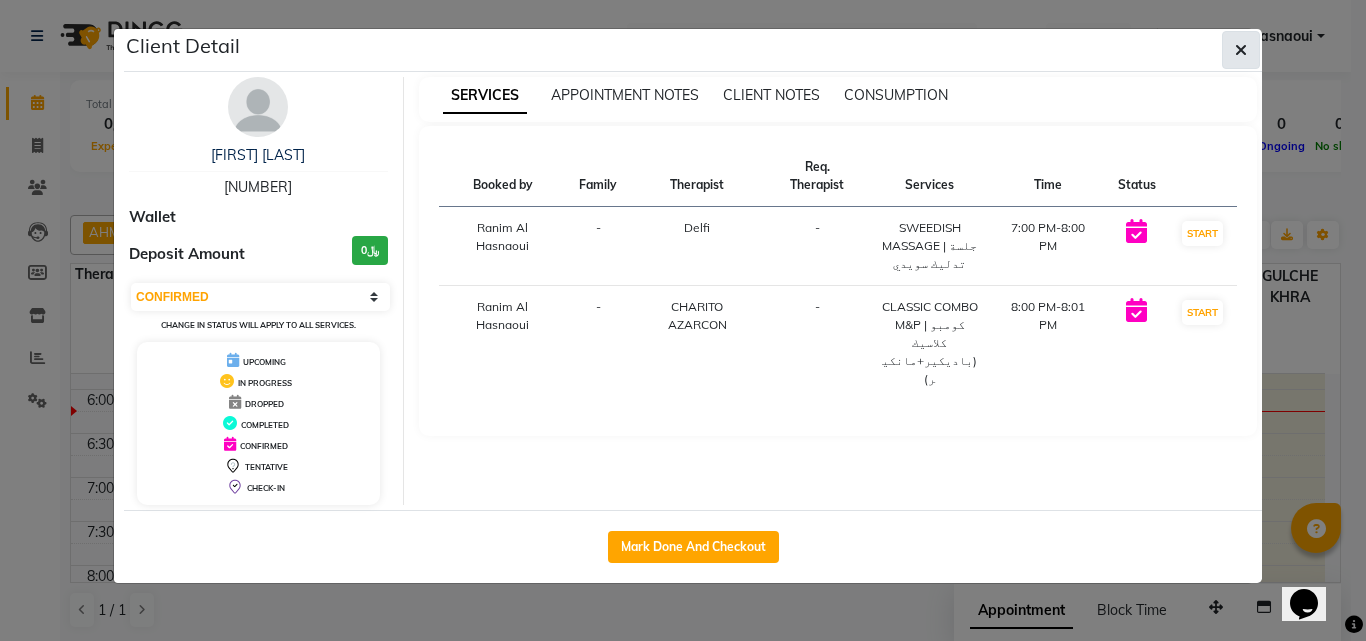 click 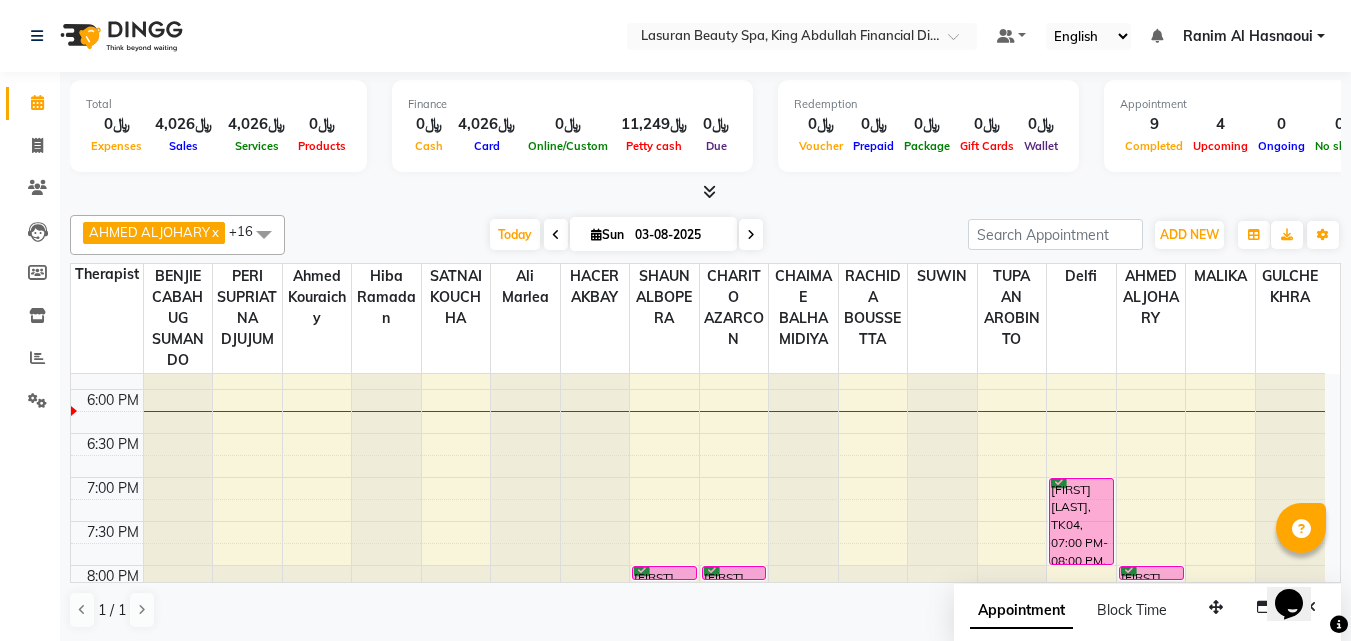 drag, startPoint x: 1104, startPoint y: 524, endPoint x: 1098, endPoint y: 542, distance: 18.973665 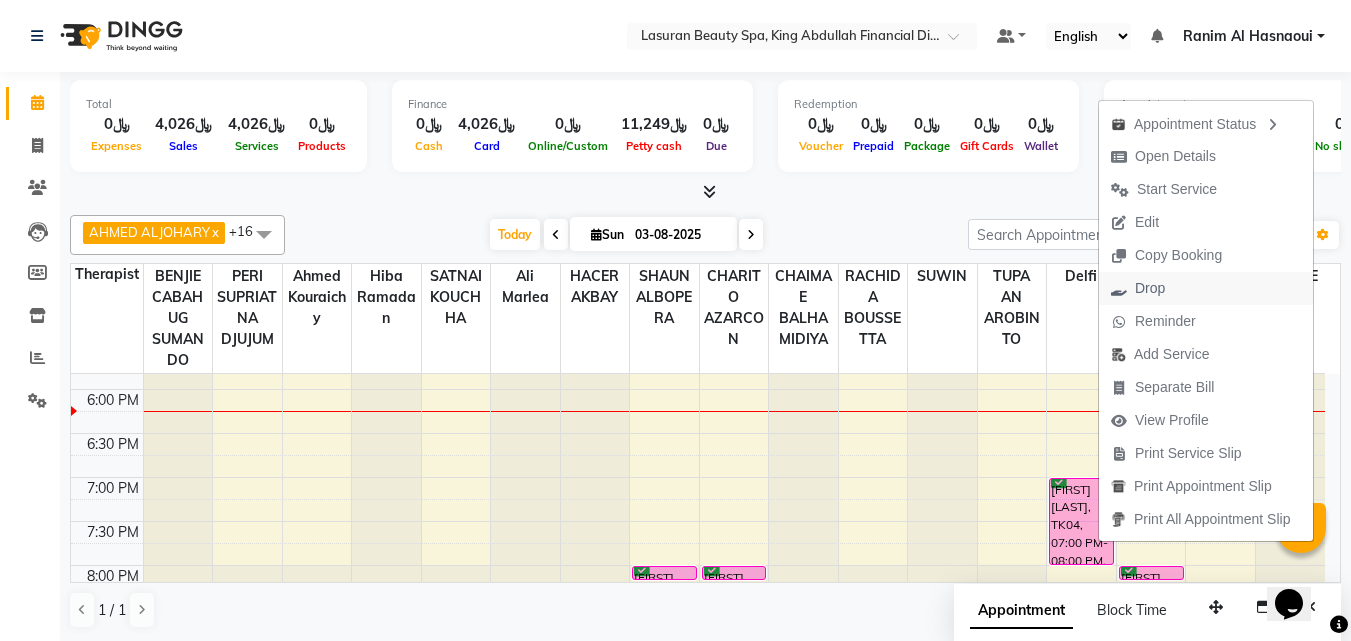 click on "Drop" at bounding box center (1138, 288) 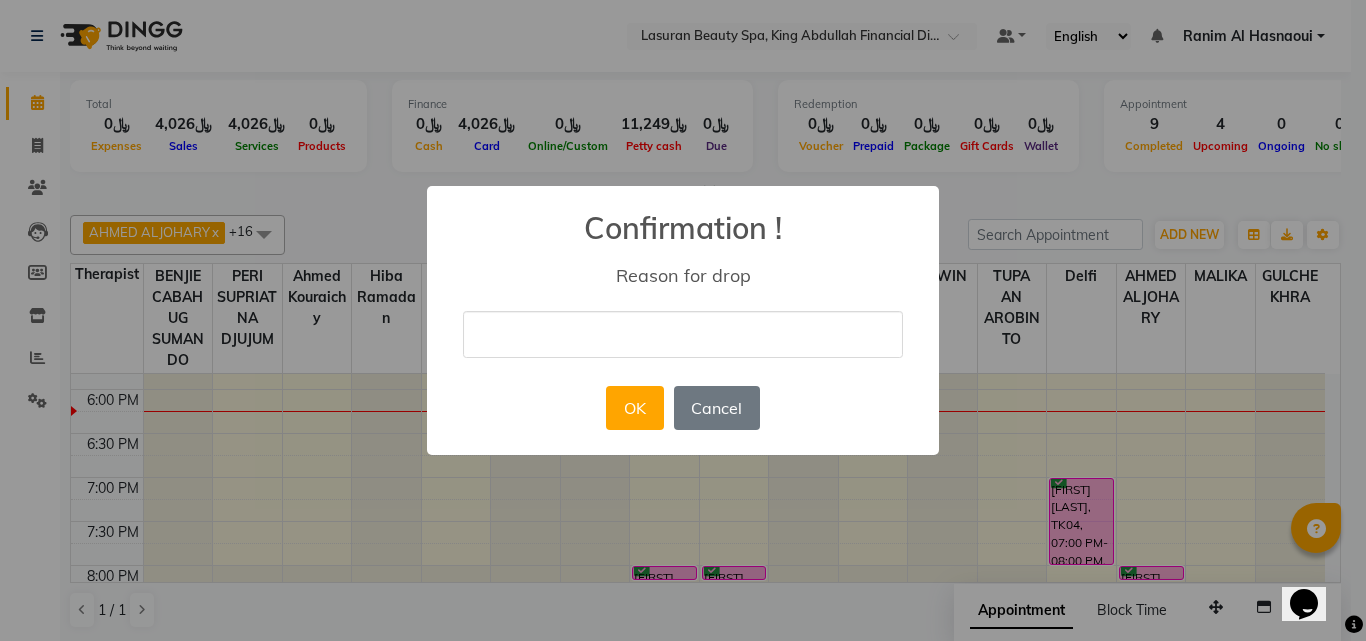 click at bounding box center (683, 334) 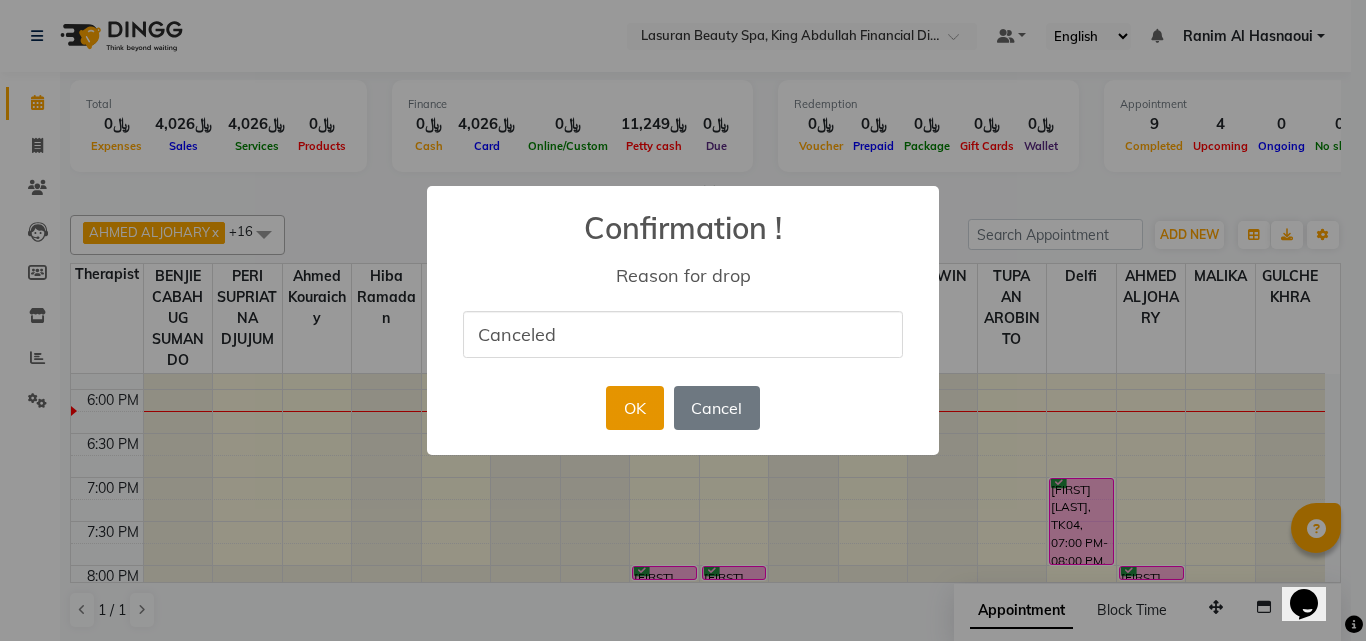 click on "OK" at bounding box center [634, 408] 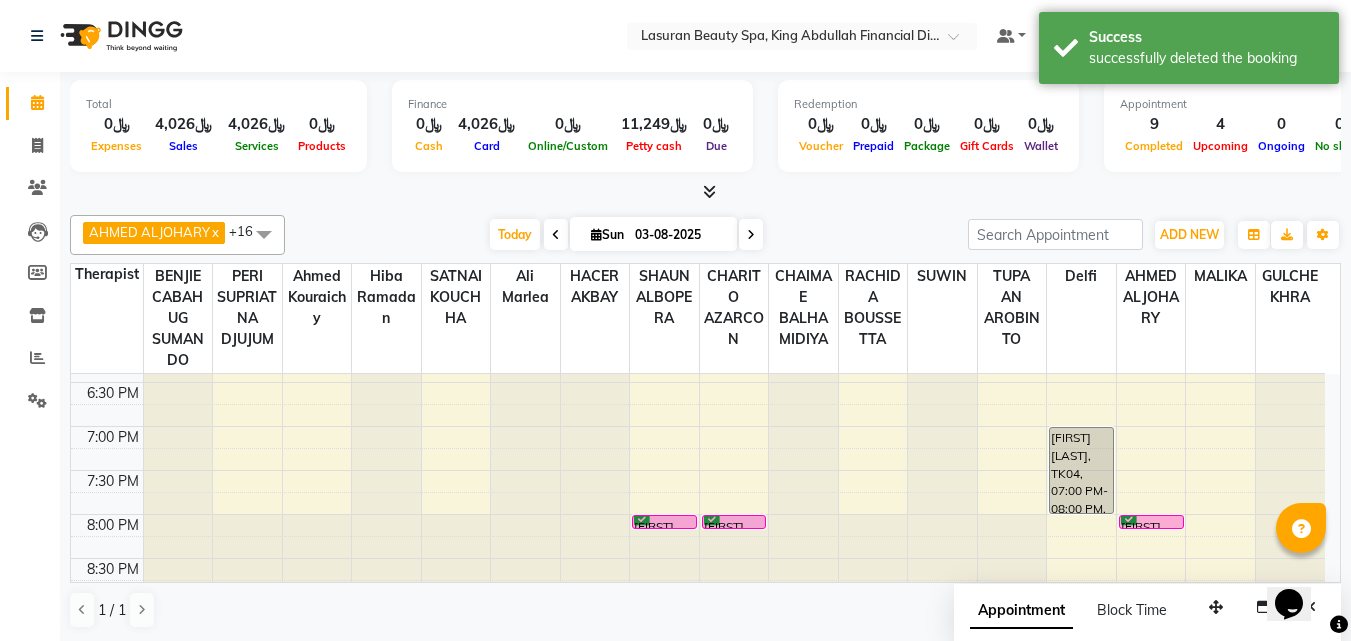 scroll, scrollTop: 700, scrollLeft: 0, axis: vertical 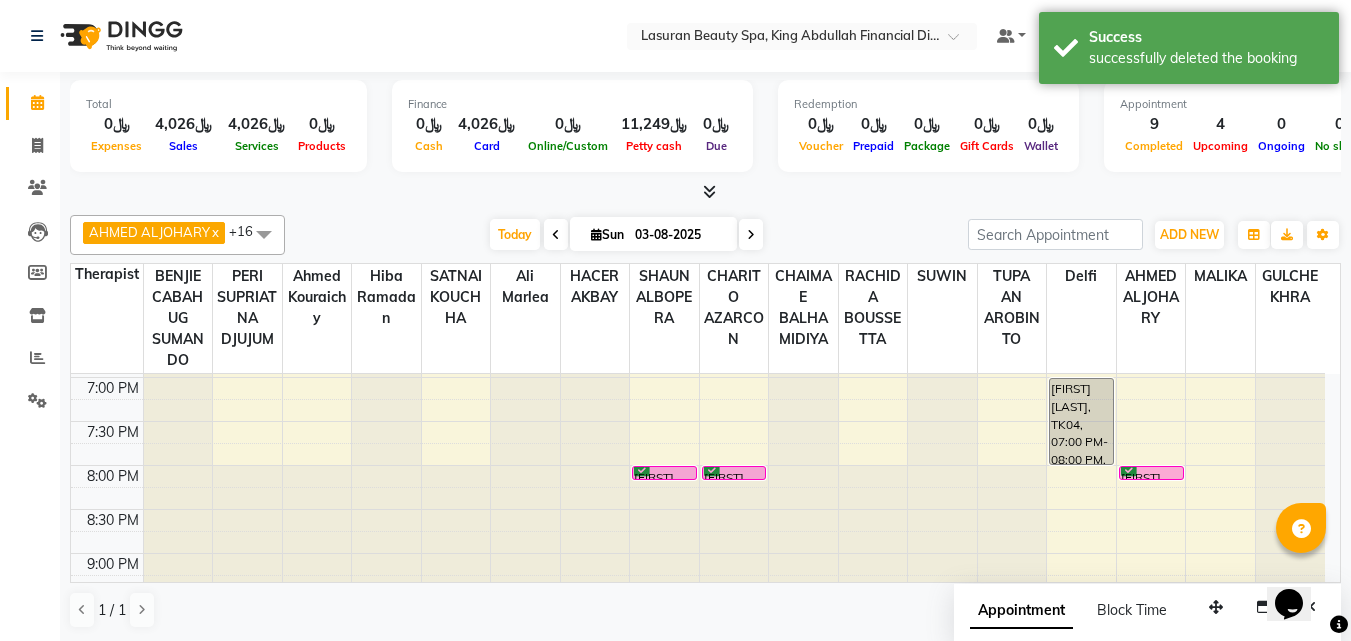 click on "[FIRST] [LAST], TK06, 08:00 PM-08:01 PM, HAIR CUT | قص الشعر" at bounding box center [1151, 473] 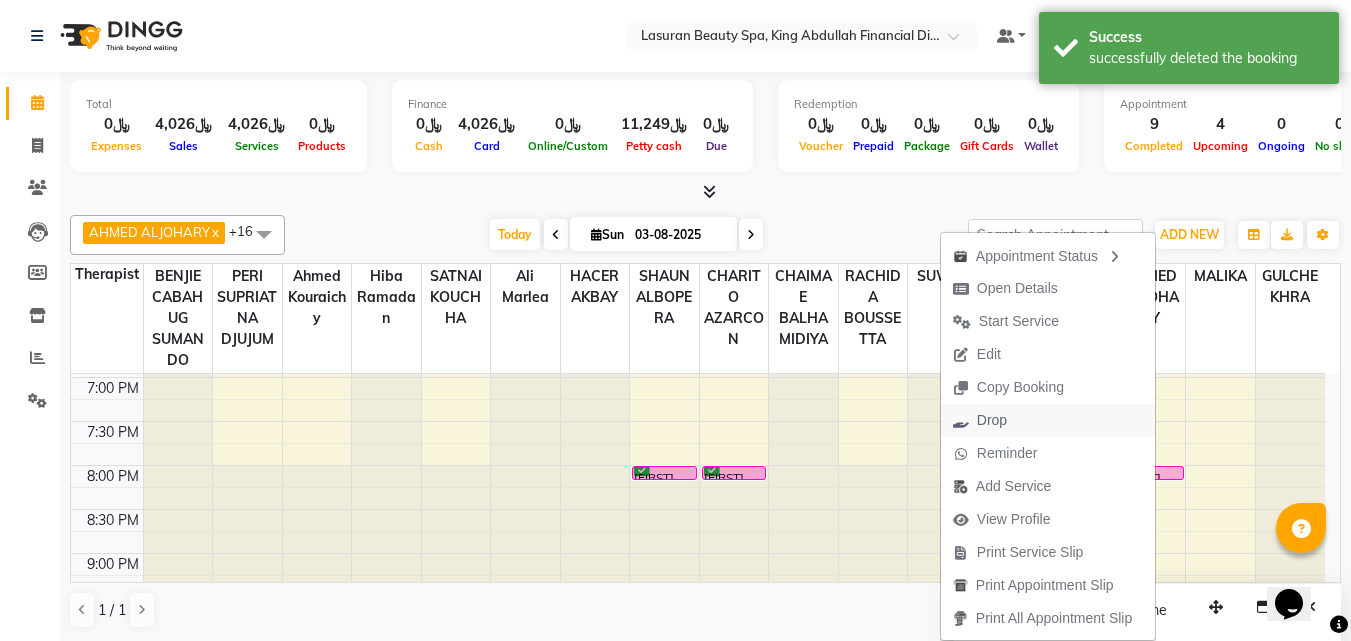 click on "Drop" at bounding box center [1048, 420] 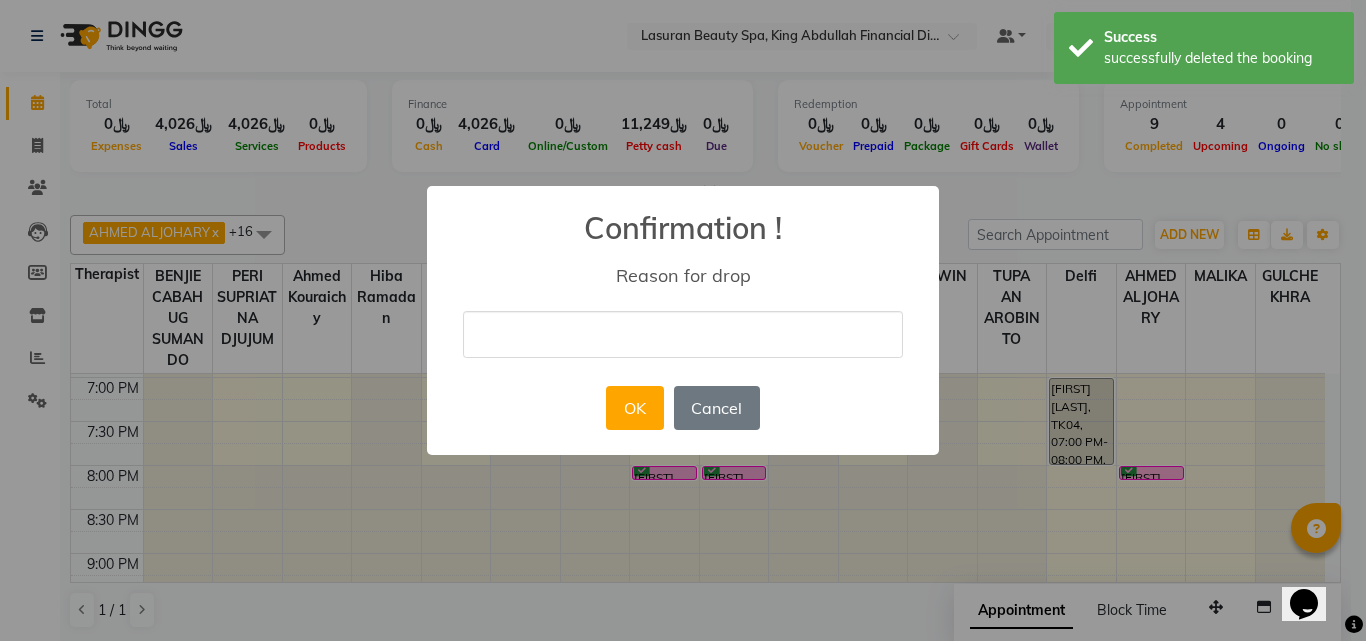click at bounding box center (683, 334) 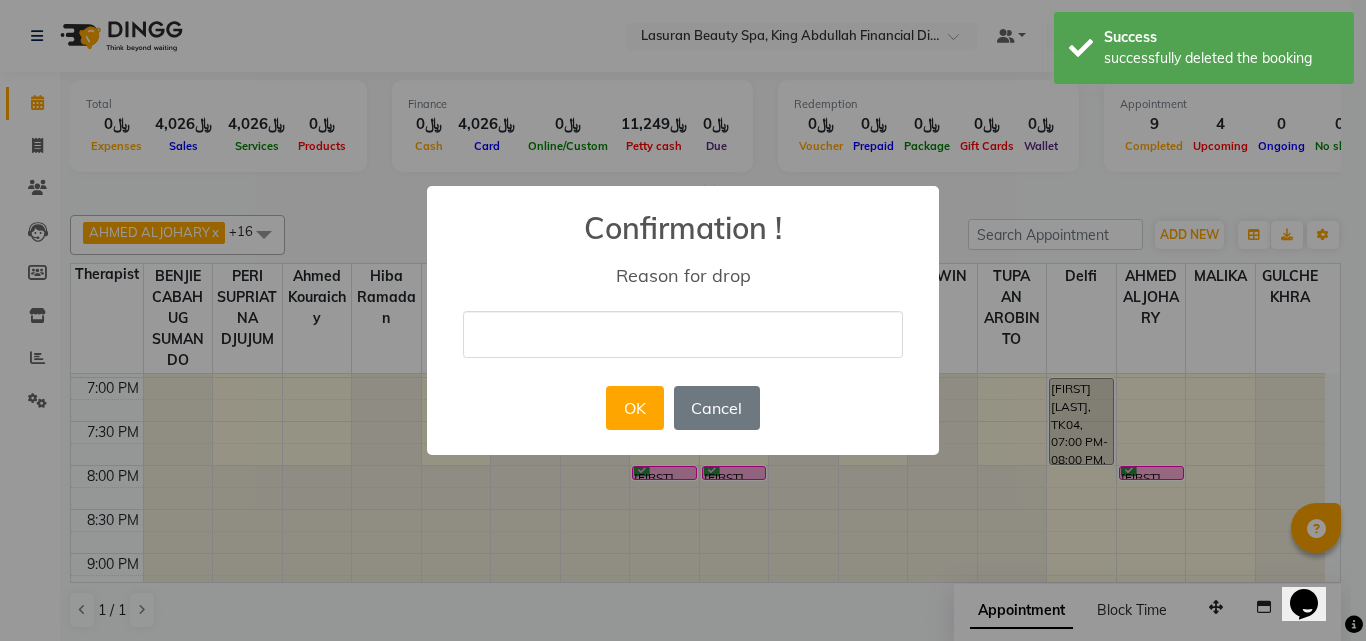 click on "× Confirmation ! Reason for drop OK No Cancel" at bounding box center (683, 320) 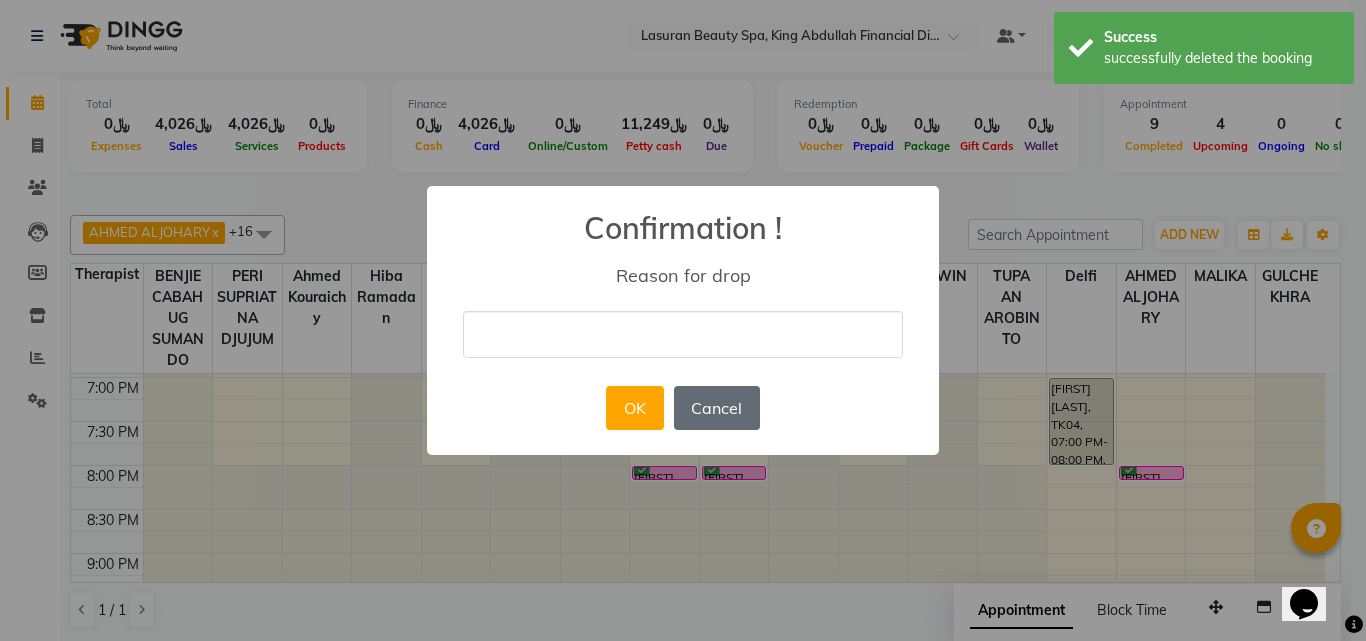 click on "Cancel" at bounding box center [717, 408] 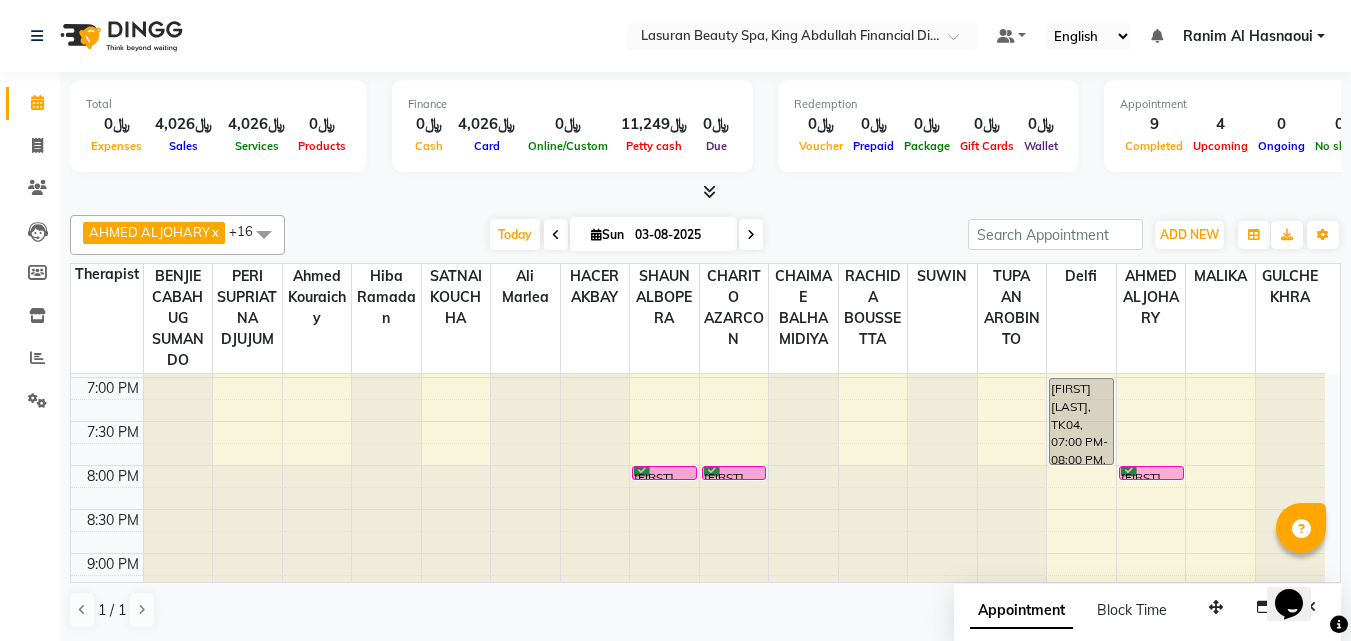click on "[FIRST] [LAST], TK04, 08:00 PM-08:01 PM, CLASSIC COMBO M&P | كومبو كلاسيك (باديكير+مانكير)" at bounding box center [734, 473] 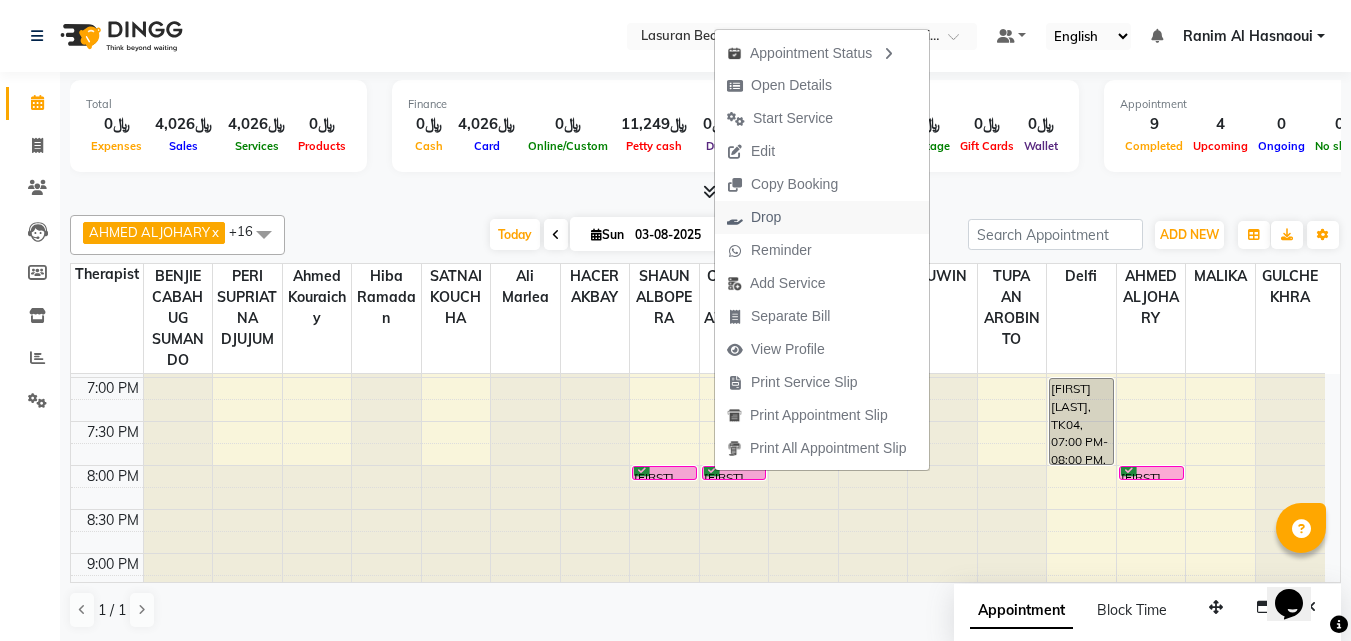 click on "Drop" at bounding box center [822, 217] 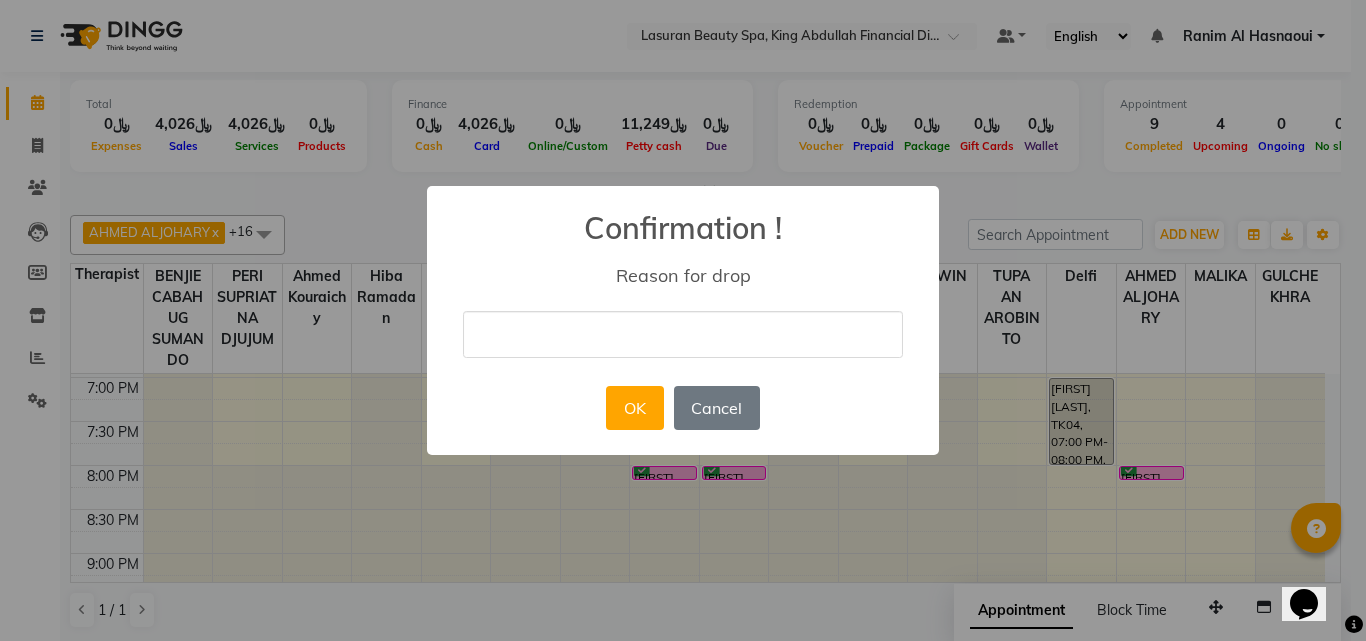 click at bounding box center (683, 334) 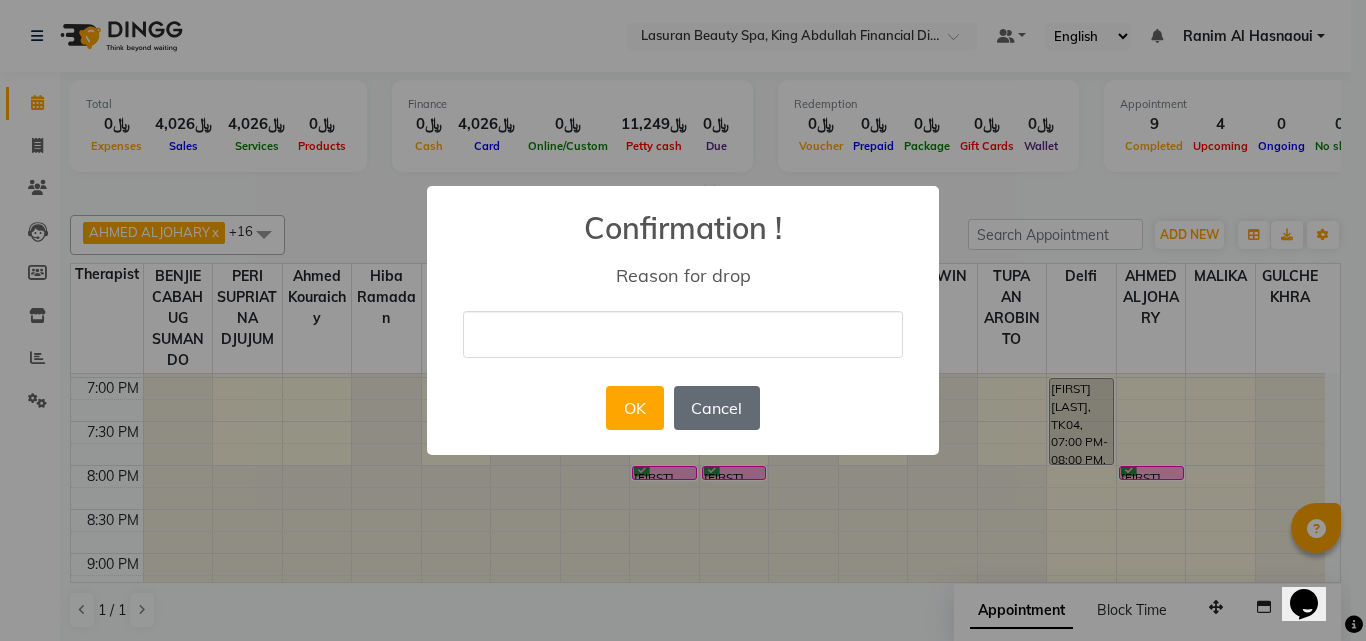type on "Canceled" 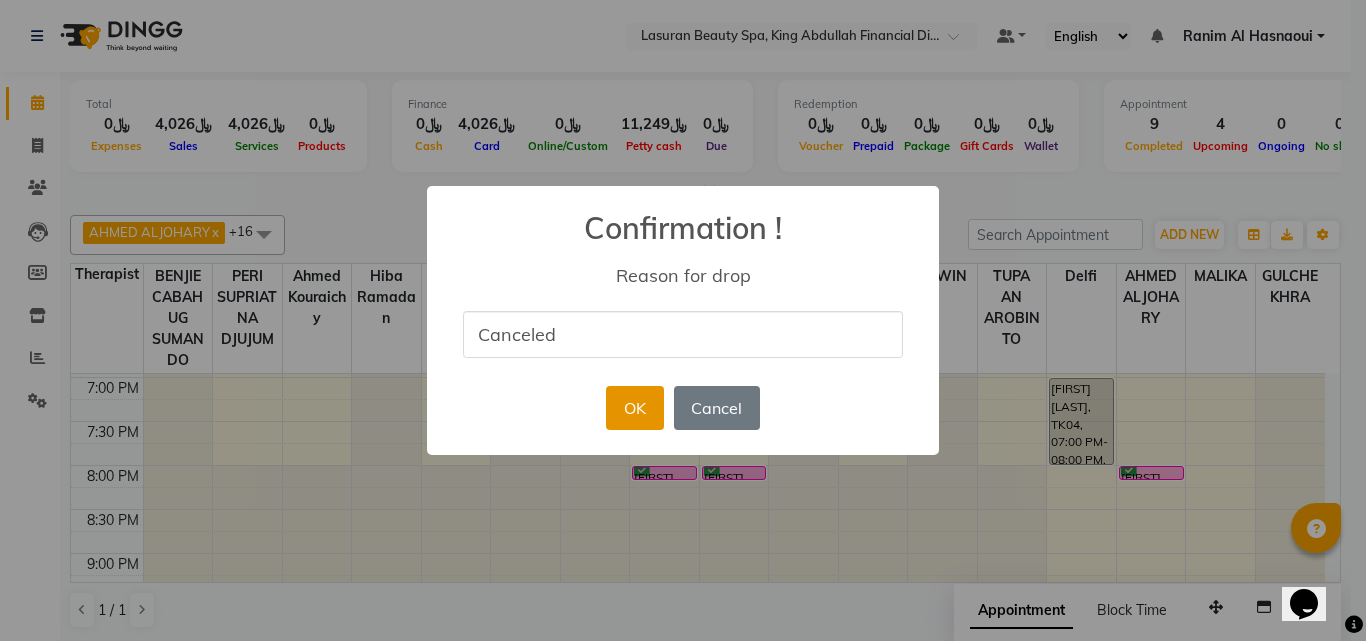 click on "OK" at bounding box center [634, 408] 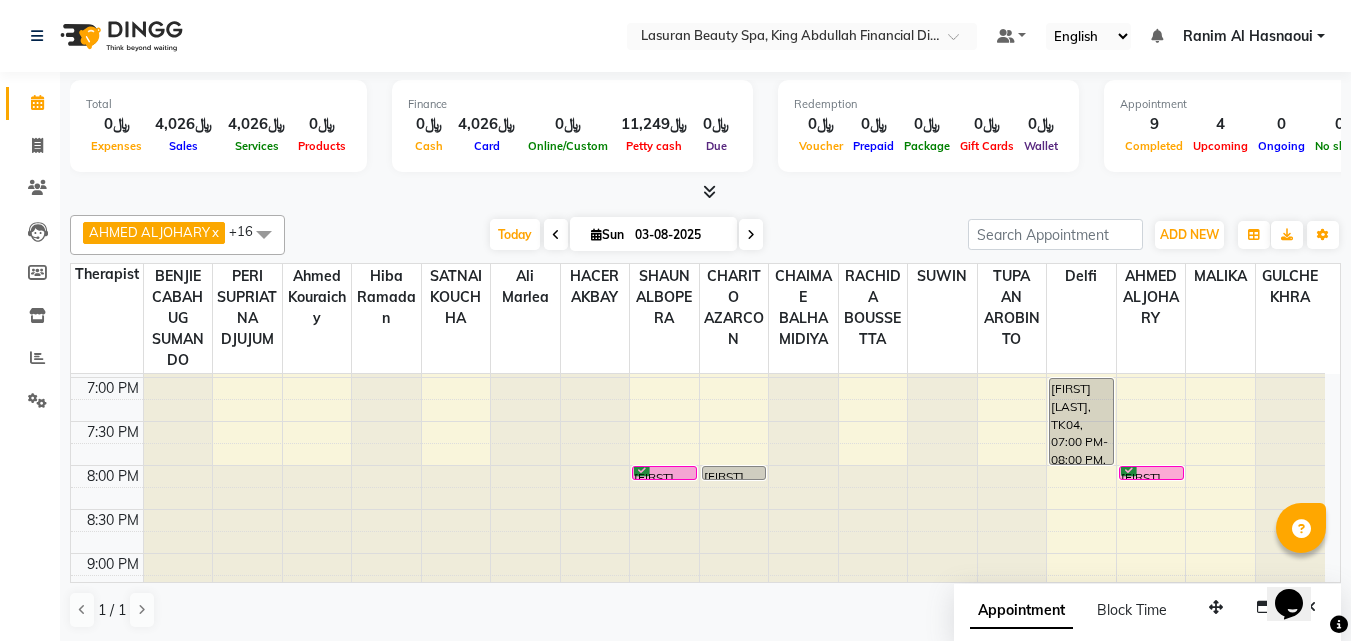 click on "AHMED ALJOHARY x Ahmed Kouraichy x Ali Marlea x BENJIE CABAHUG SUMANDO x CHAIMAE BALHAMIDIYA x GULCHEKHRA x HACER AKBAY x Hiba Ramadan x MALIKA x PERI SUPRIATNA DJUJUM x RACHIDA BOUSSETTA x SATNAI KOUCHHA x SHAUN ALBOPERA x SUWIN x TUPA AN AROBINTO x Liza Castro x CHARITO AZARCON x +16 Select All AHMED ALJOHARY Ahmed Kouraichy Ali Marlea Angel BENJIE CABAHUG SUMANDO CHAIMAE BALHAMIDIYA CHARITO AZARCON CHARLYN AZARCON Dalia Delfi ELMA LAGRIMAS Fouad Nah GULCHEKHRA HACER AKBAY Hiba Ramadan MALIKA Mohsen Amaui PERI SUPRIATNA DJUJUM Rachelle RACHIDA BOUSSETTA SATNAI KOUCHHA SHAUN ALBOPERA SUWIN Taha Hussien TUPA AN AROBINTO zainab Today Sun 03-08-2025 Toggle Dropdown Add Appointment Add Invoice Add Attendance Add Client Add Transaction Toggle Dropdown Add Appointment Add Invoice Add Attendance Add Client ADD NEW Toggle Dropdown Add Appointment Add Invoice Add Attendance Add Client Add Transaction AHMED ALJOHARY x Ahmed Kouraichy x Ali Marlea x BENJIE CABAHUG SUMANDO x" at bounding box center (705, 235) 